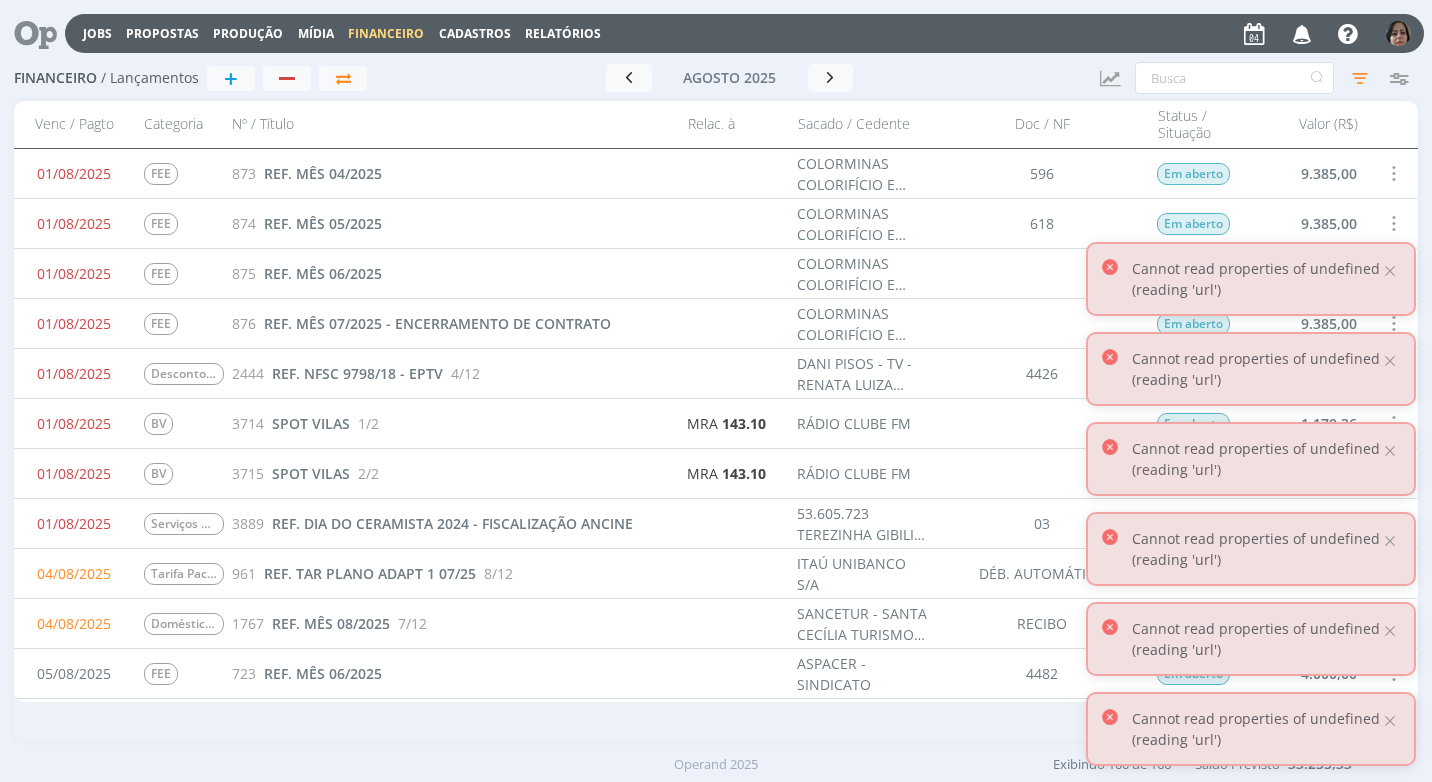 scroll, scrollTop: 0, scrollLeft: 0, axis: both 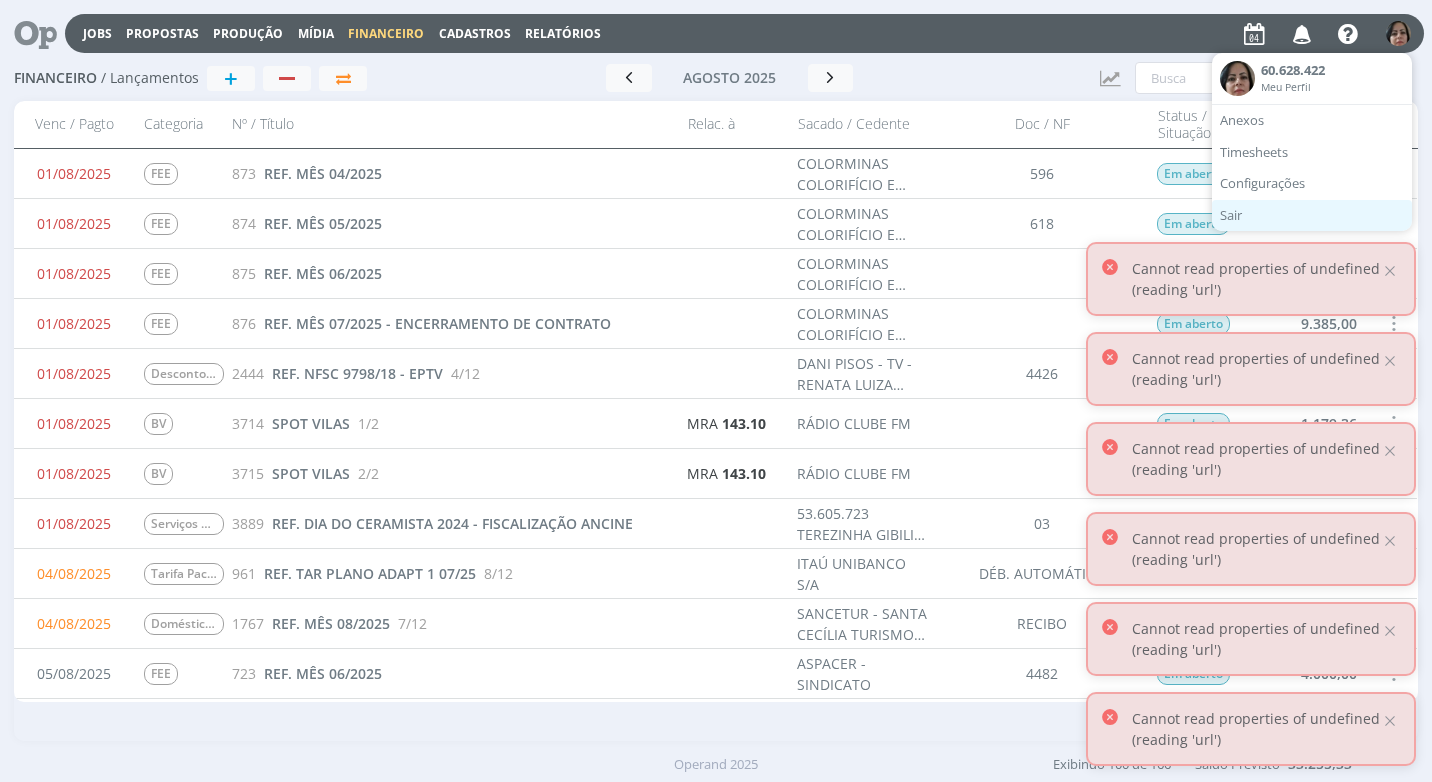 click on "Sair" at bounding box center [1312, 216] 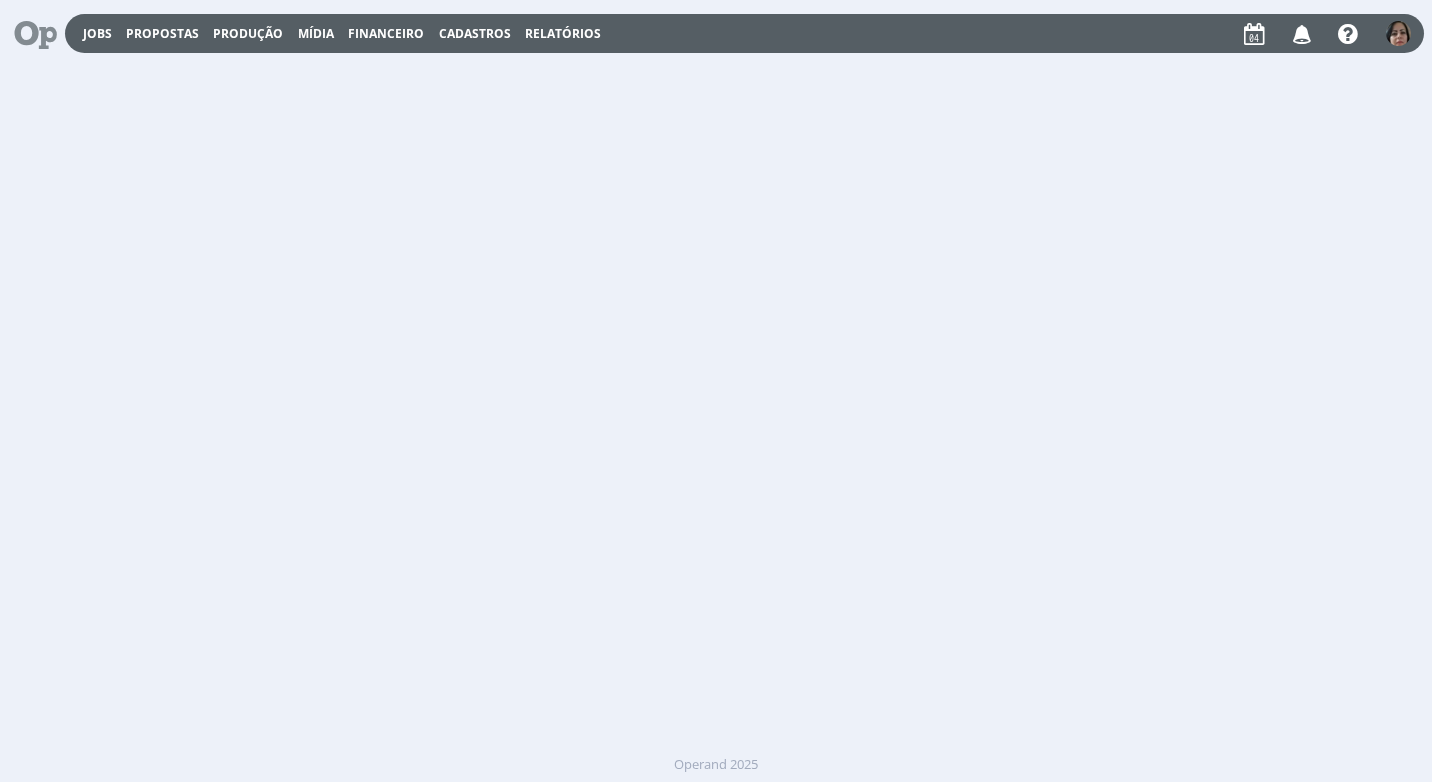 scroll, scrollTop: 0, scrollLeft: 0, axis: both 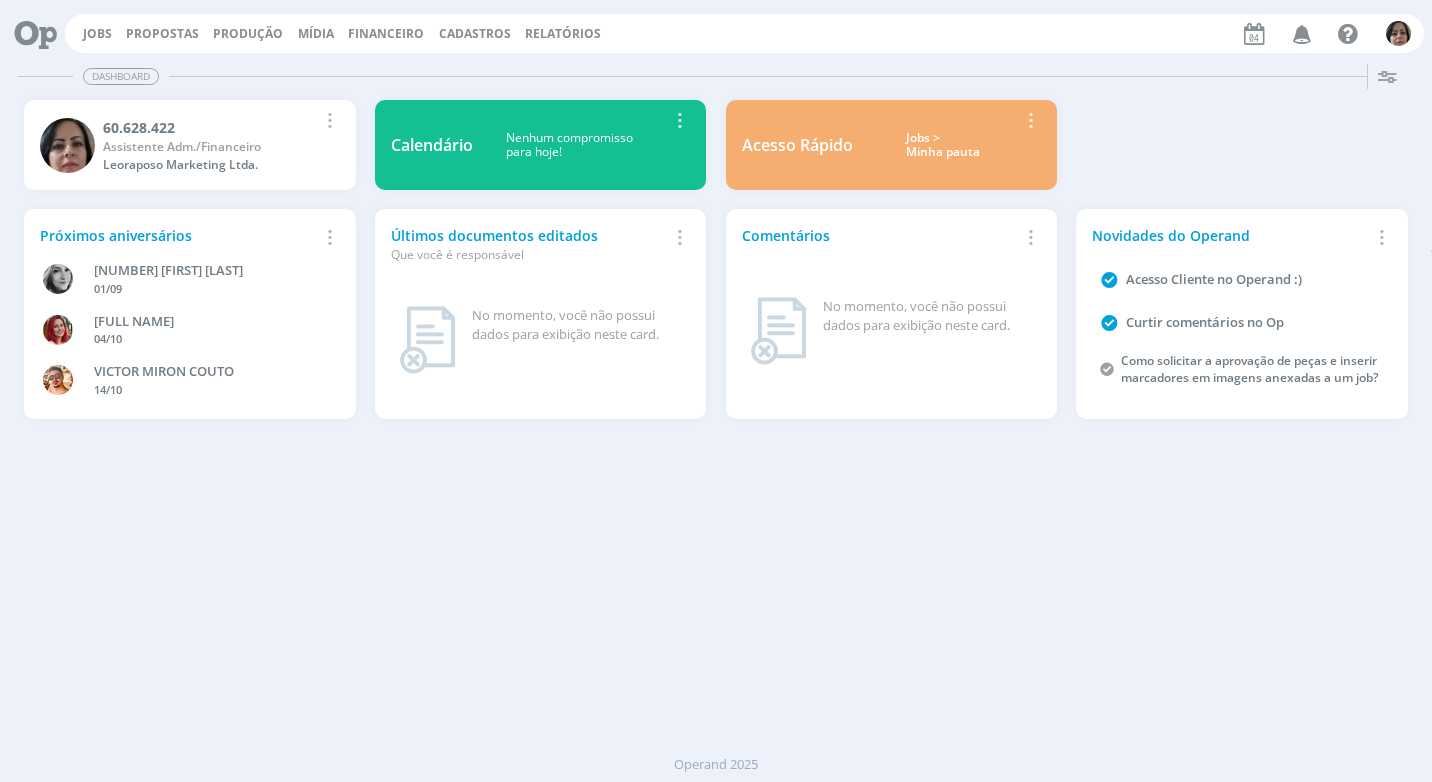click on "Financeiro" at bounding box center (386, 33) 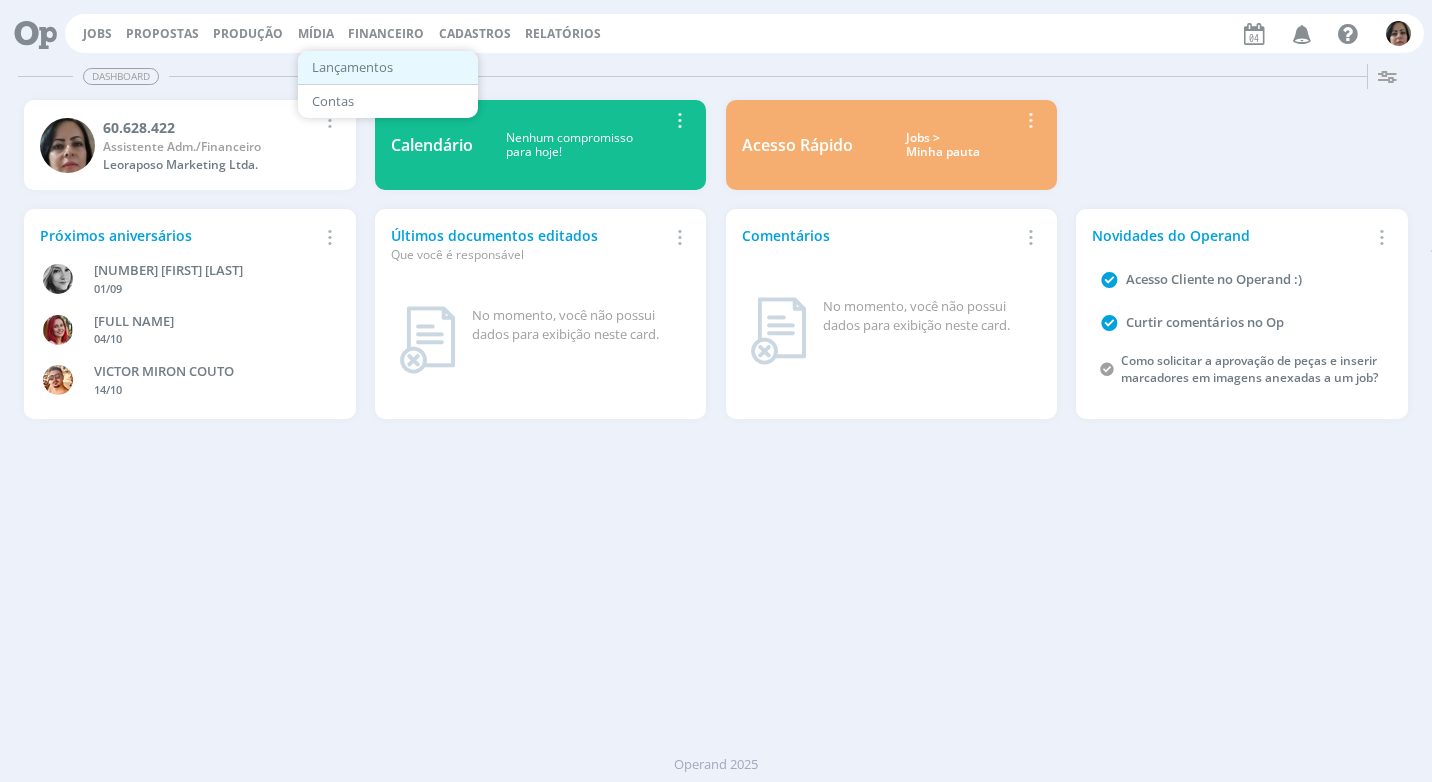 drag, startPoint x: 357, startPoint y: 67, endPoint x: 369, endPoint y: 67, distance: 12 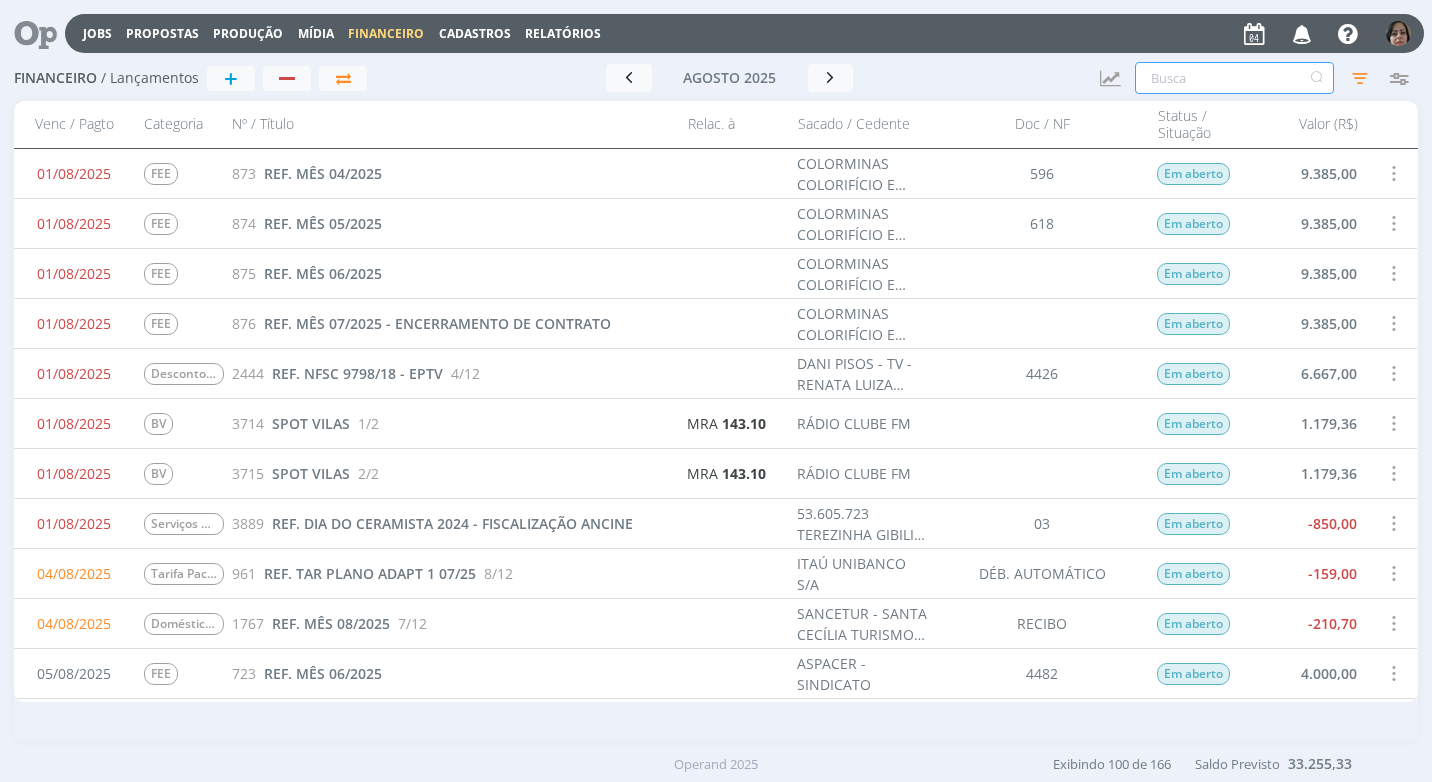 click at bounding box center [1234, 78] 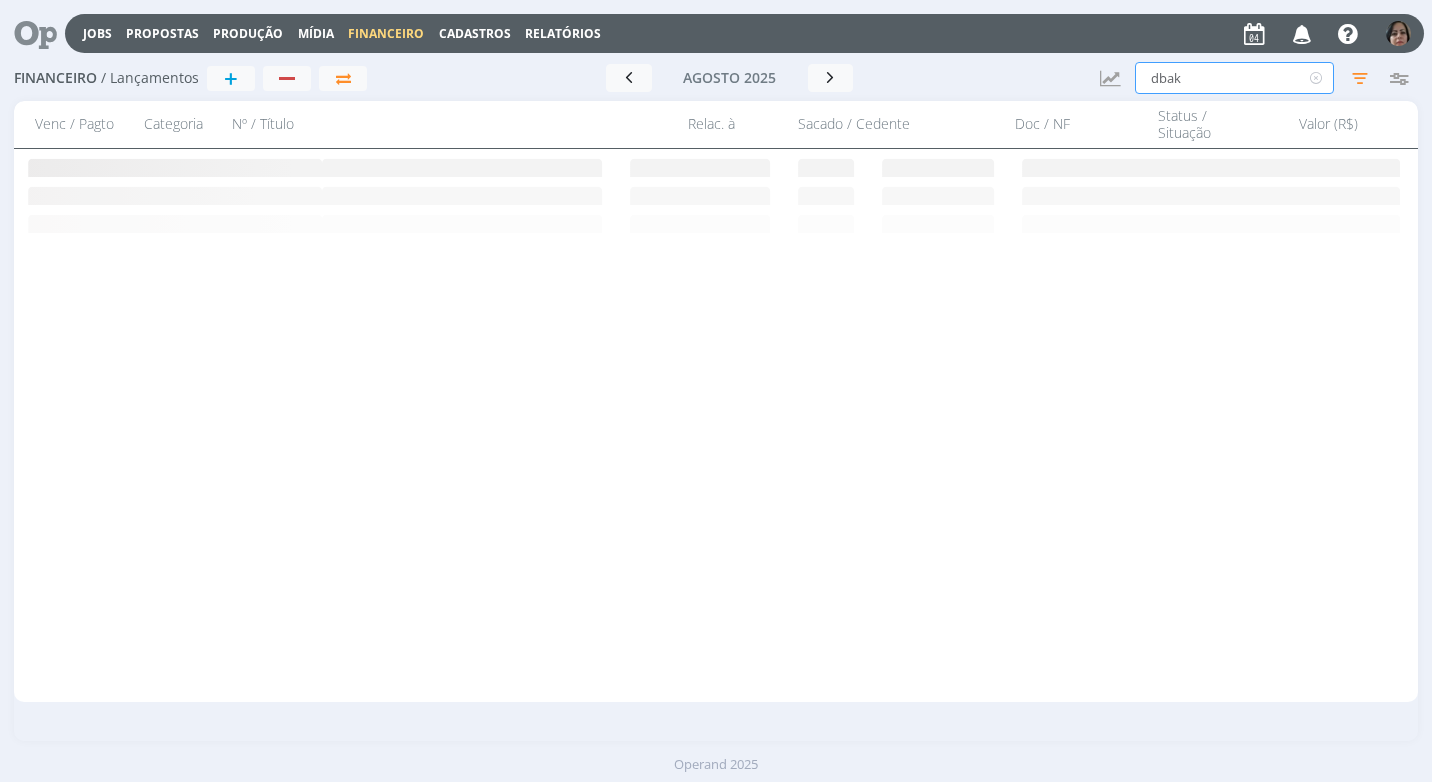 drag, startPoint x: 1160, startPoint y: 78, endPoint x: 1169, endPoint y: 102, distance: 25.632011 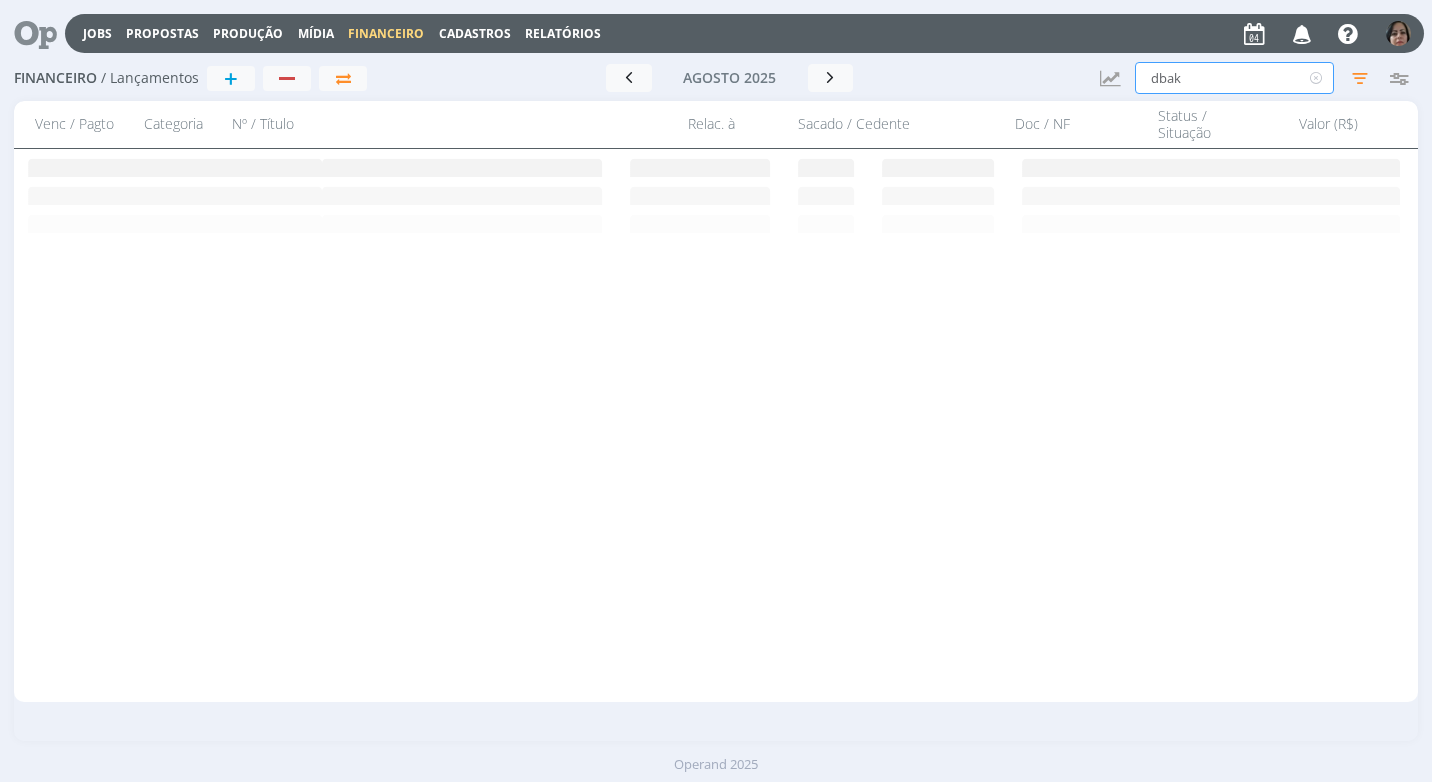 click on "dbak" at bounding box center [1234, 78] 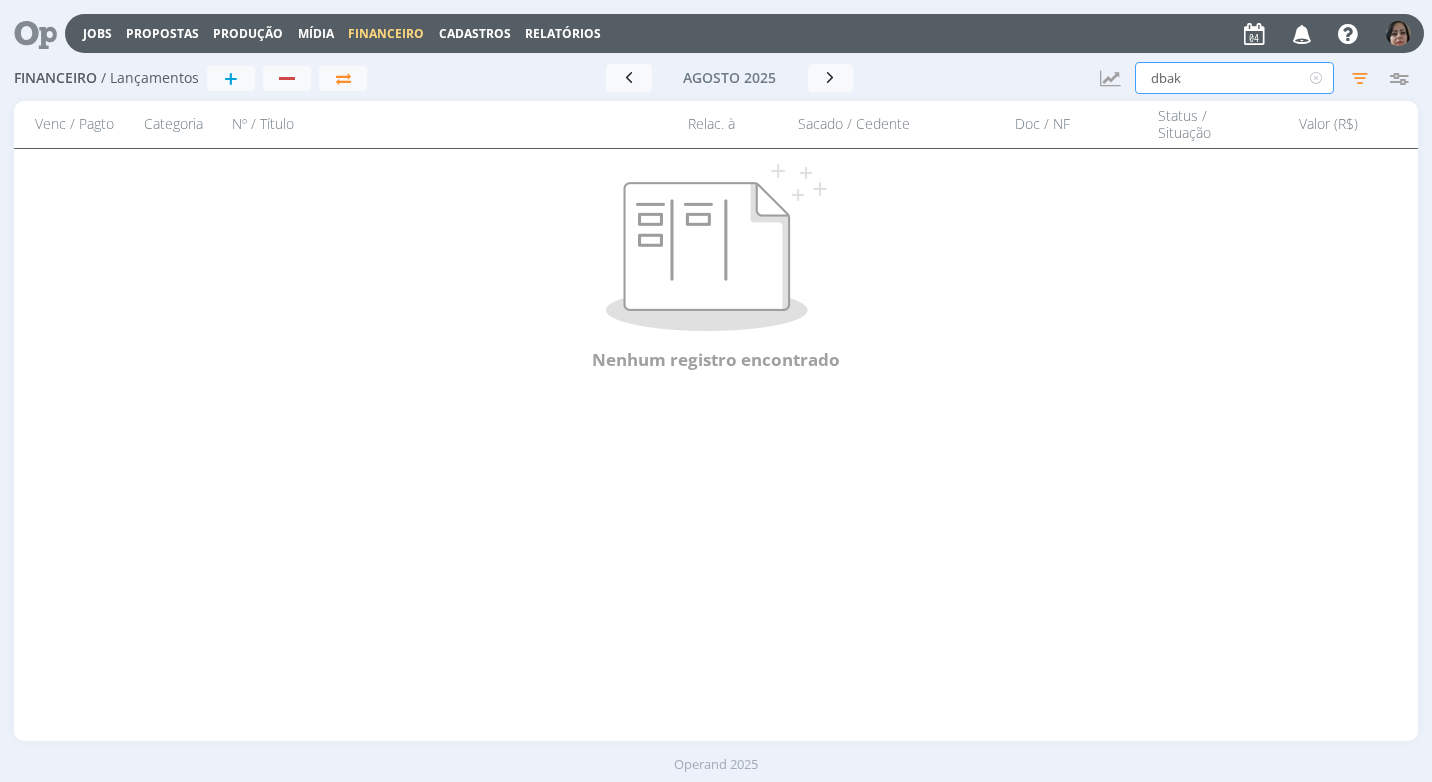 click on "dbak" at bounding box center (1234, 78) 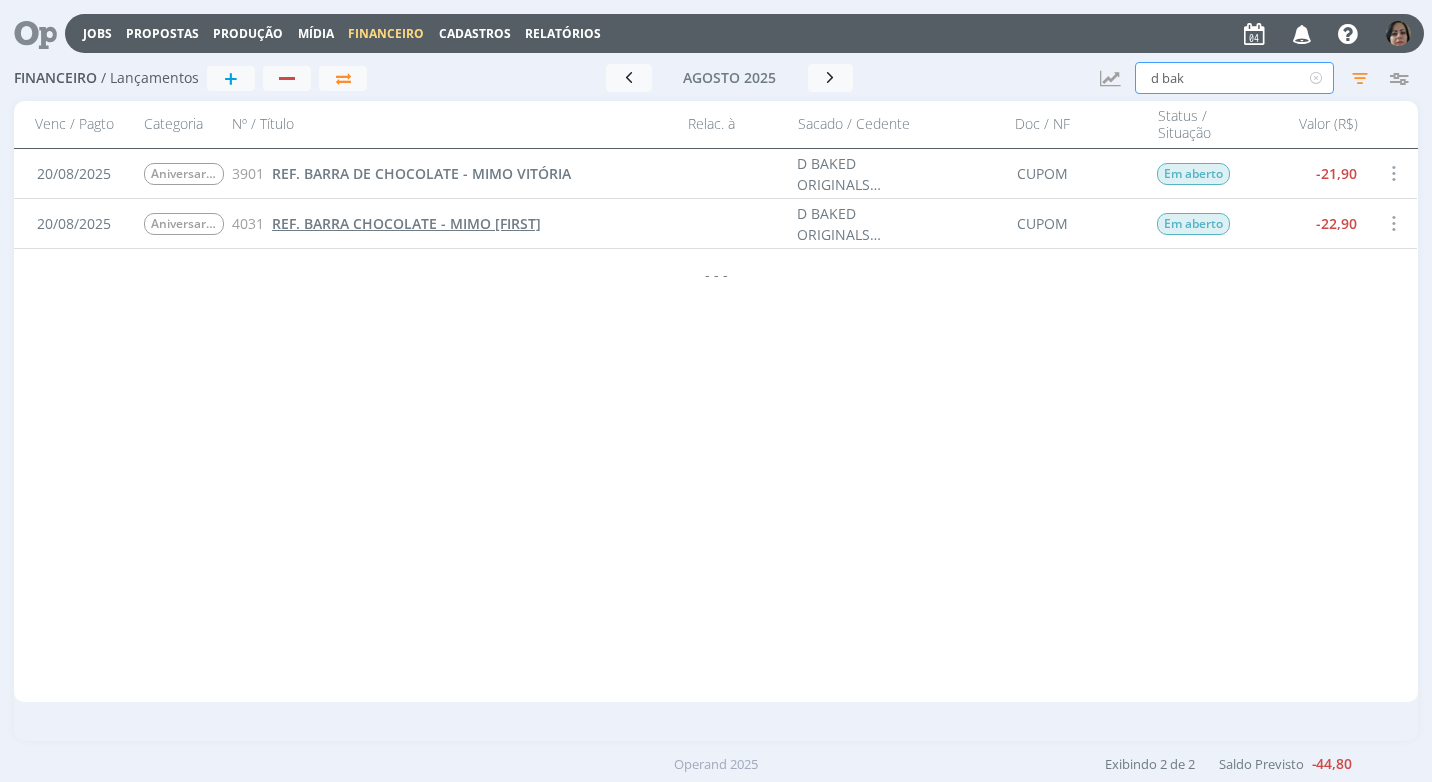 type on "d bak" 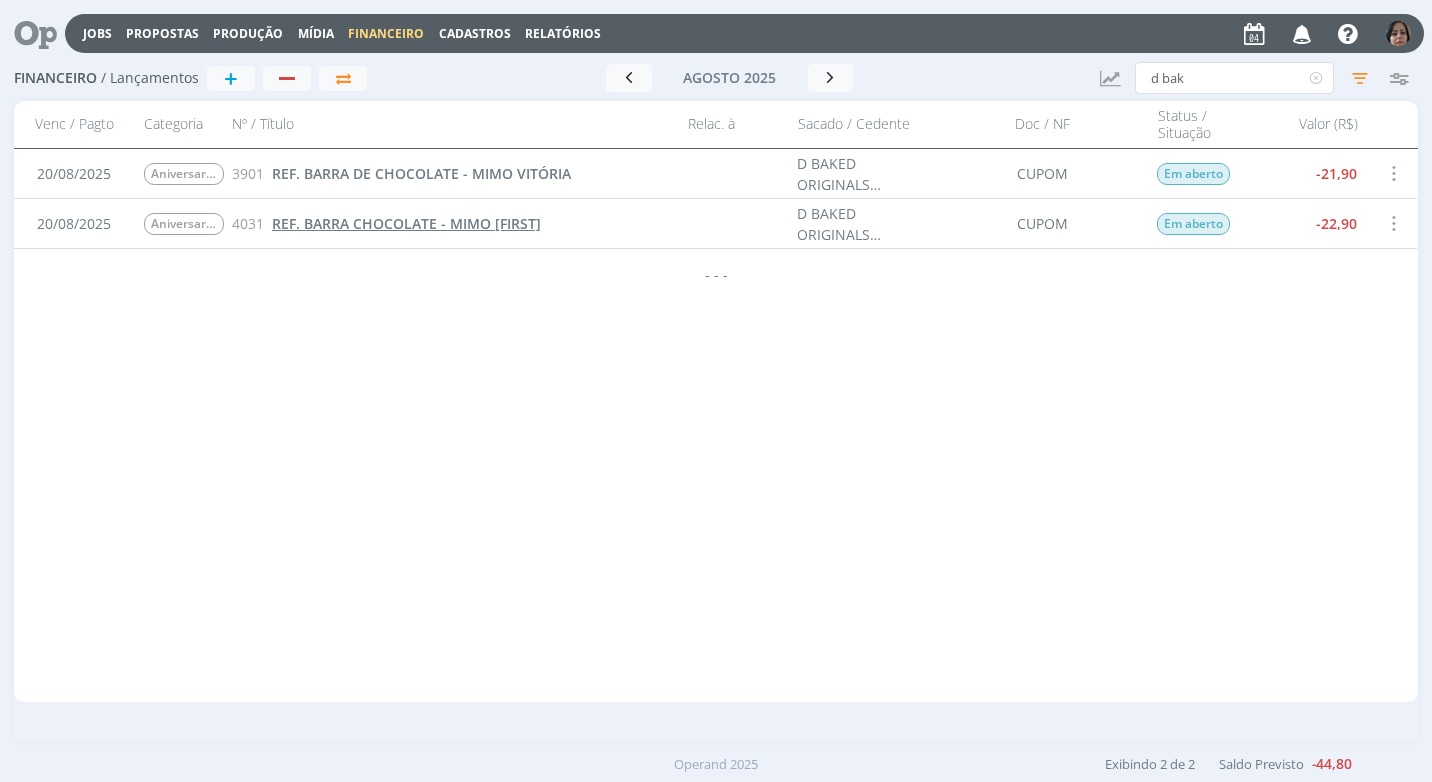 click on "REF. BARRA CHOCOLATE - MIMO [FIRST]" at bounding box center (406, 223) 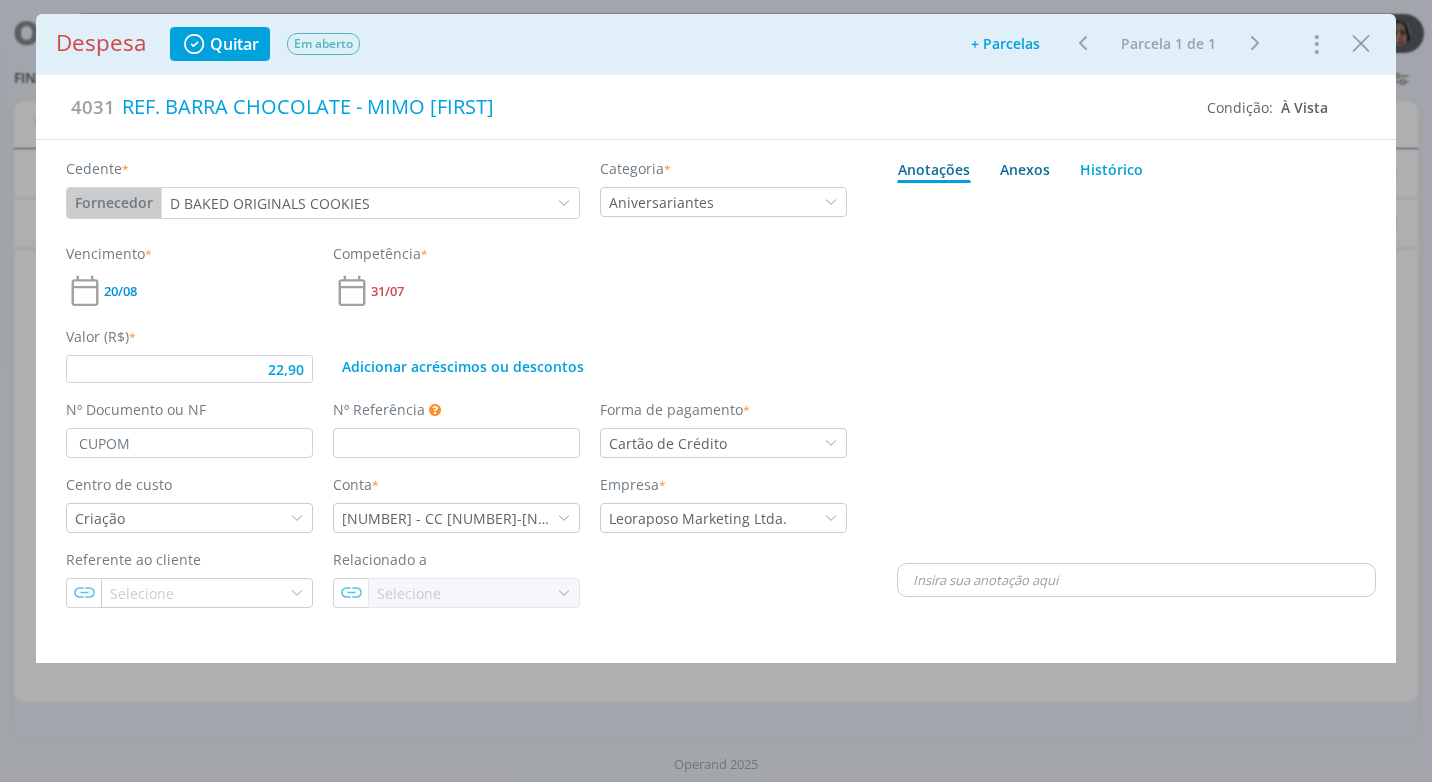 click on "Anexos
0" at bounding box center (1025, 169) 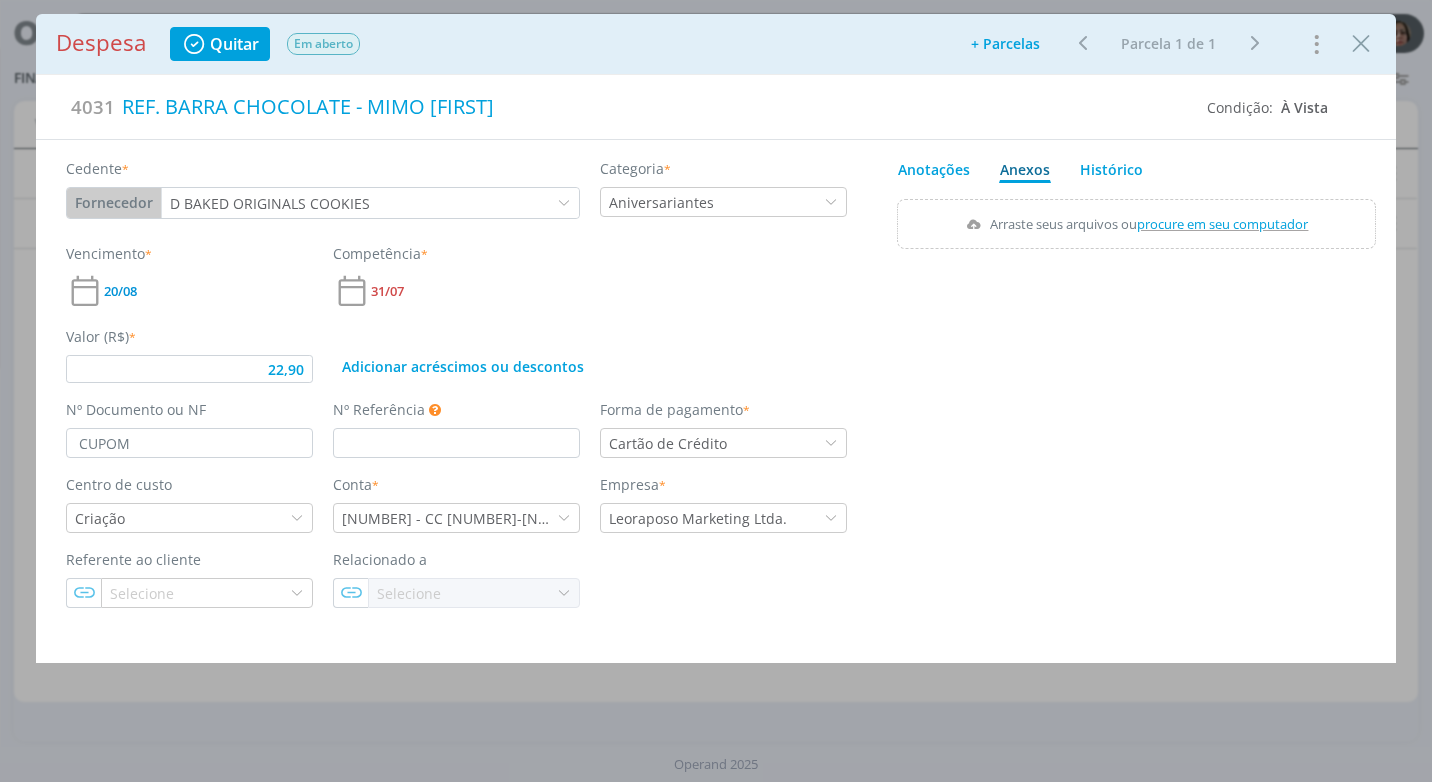 type on "22,90" 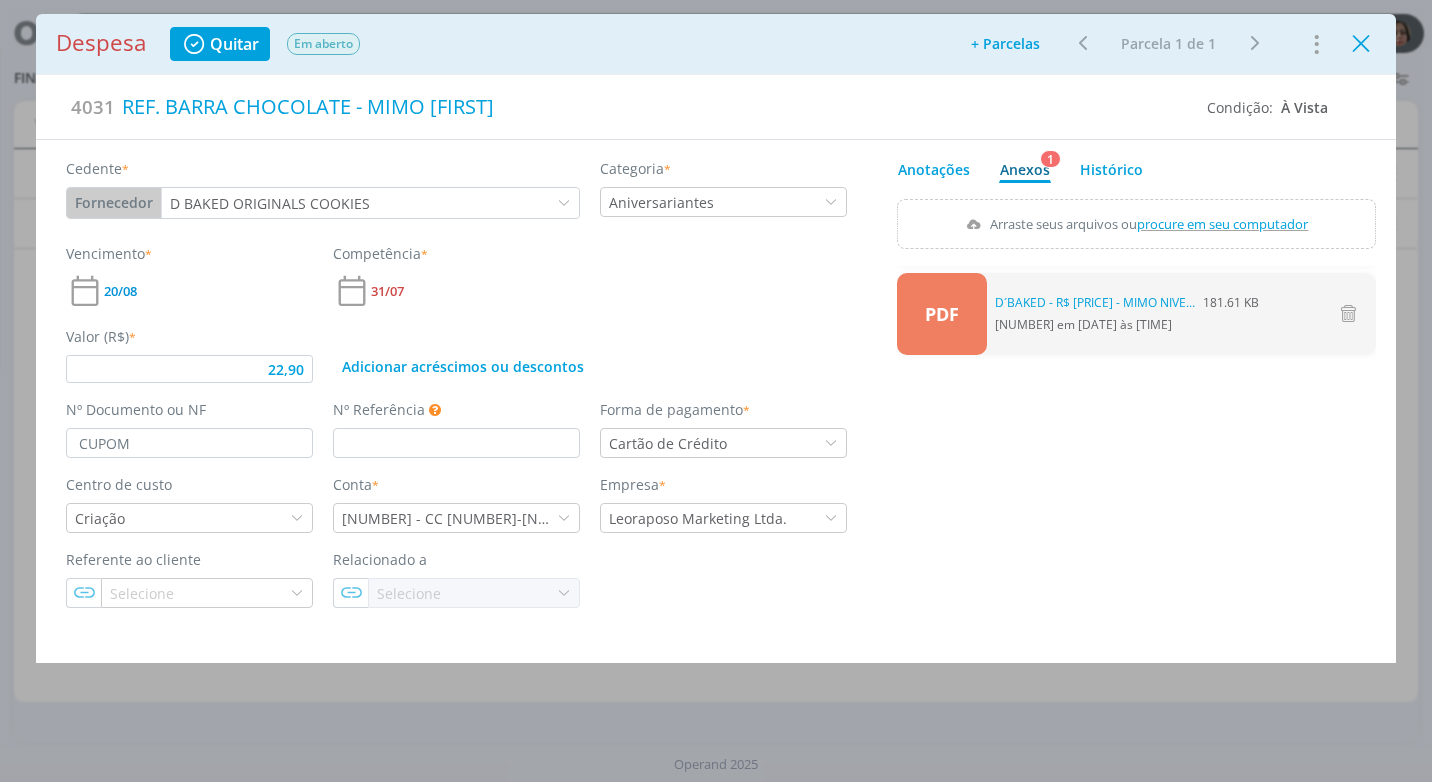 click at bounding box center (1361, 44) 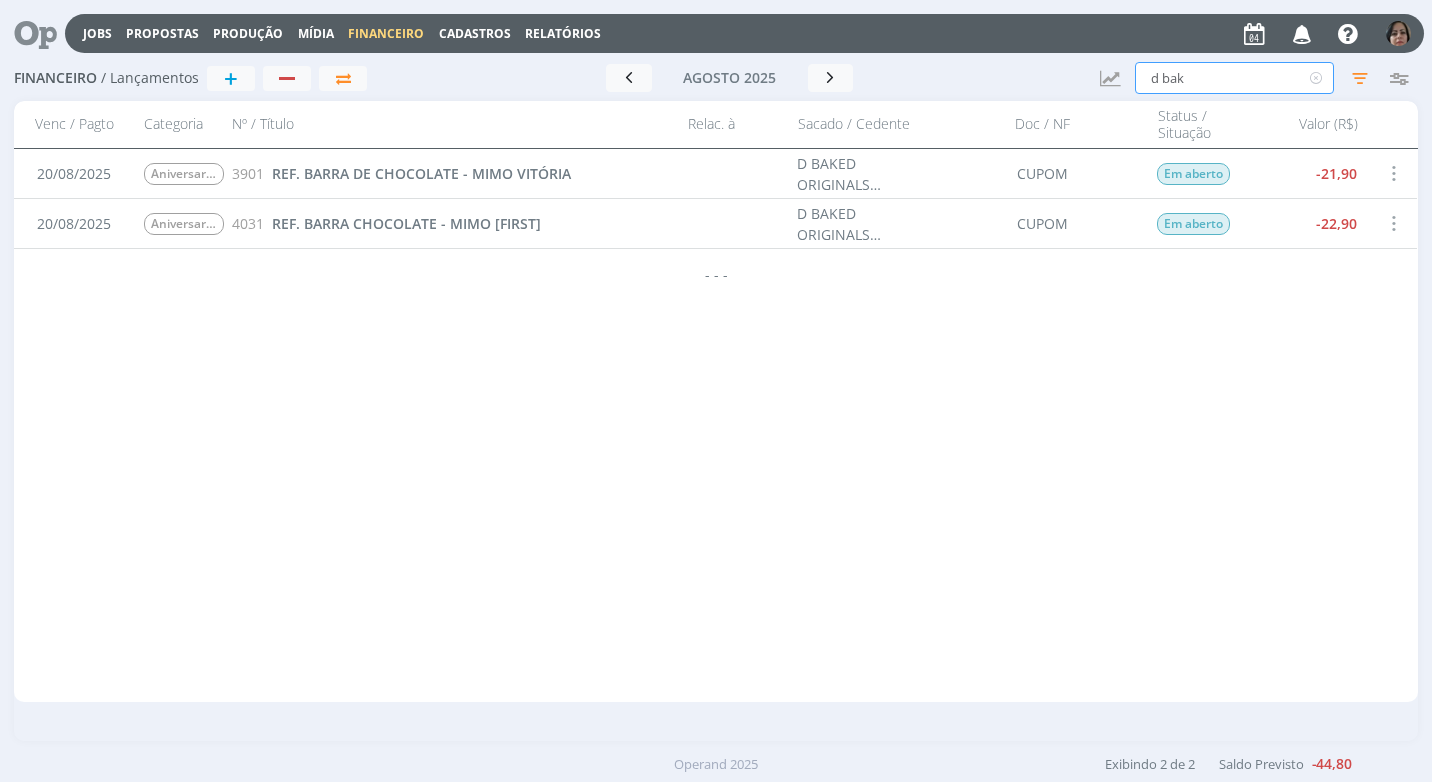 click on "d bak" at bounding box center [1234, 78] 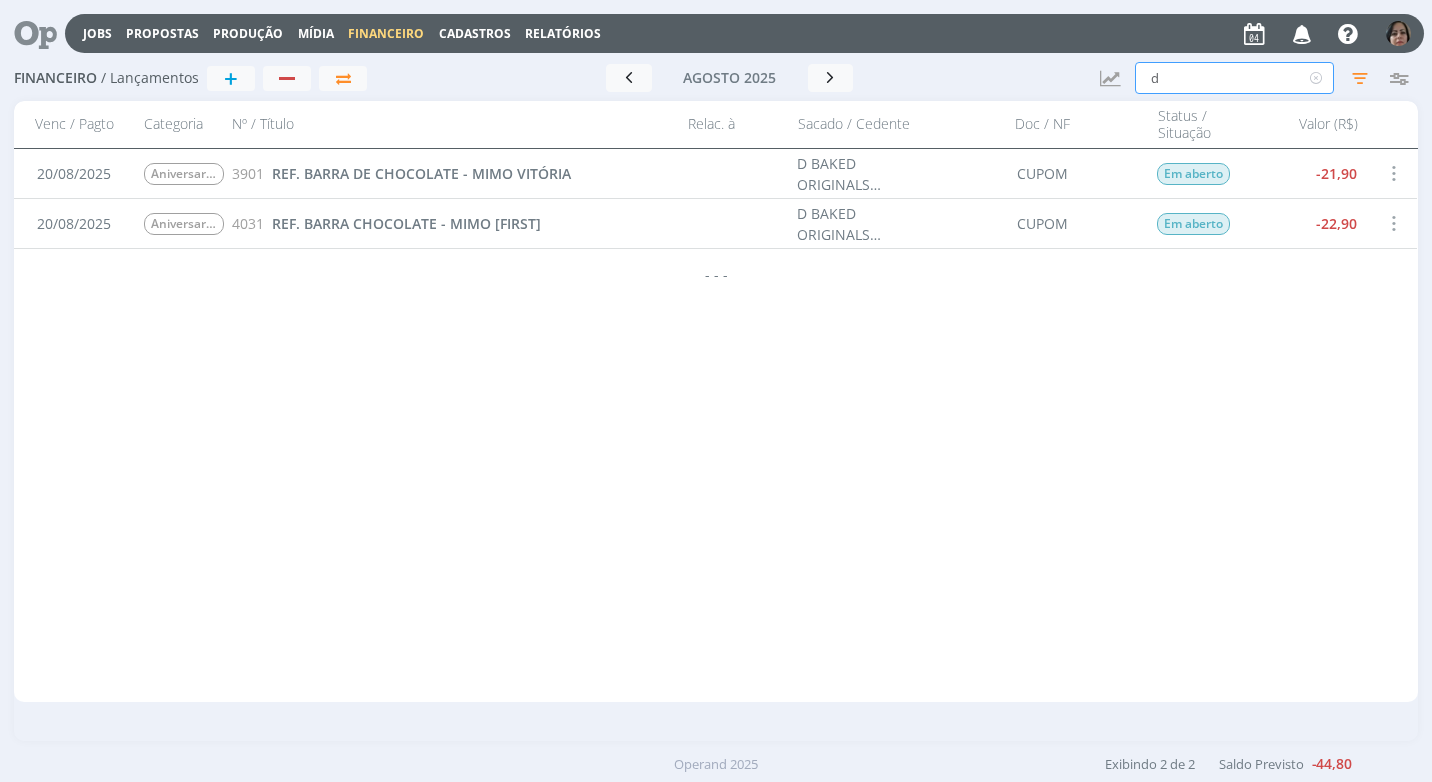 type on "d" 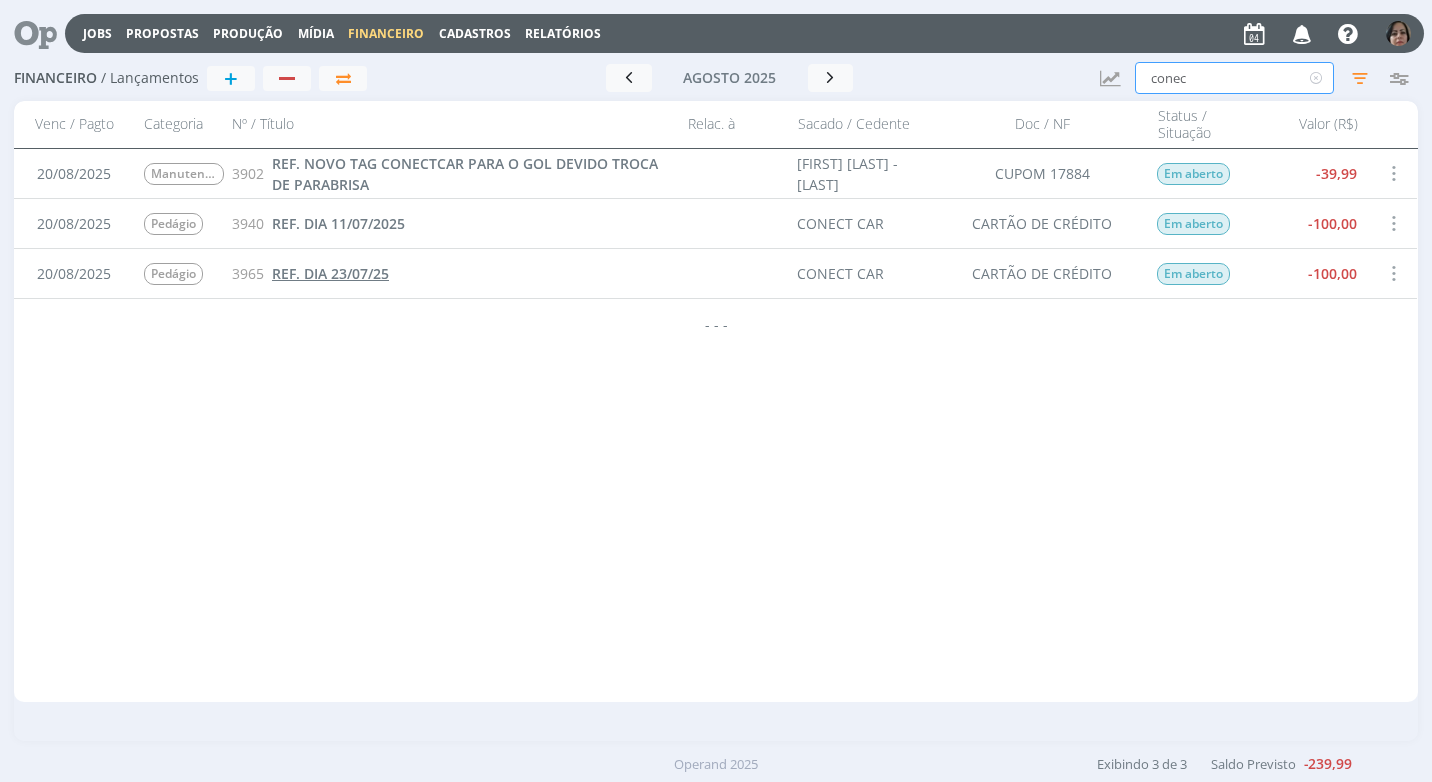 type on "conec" 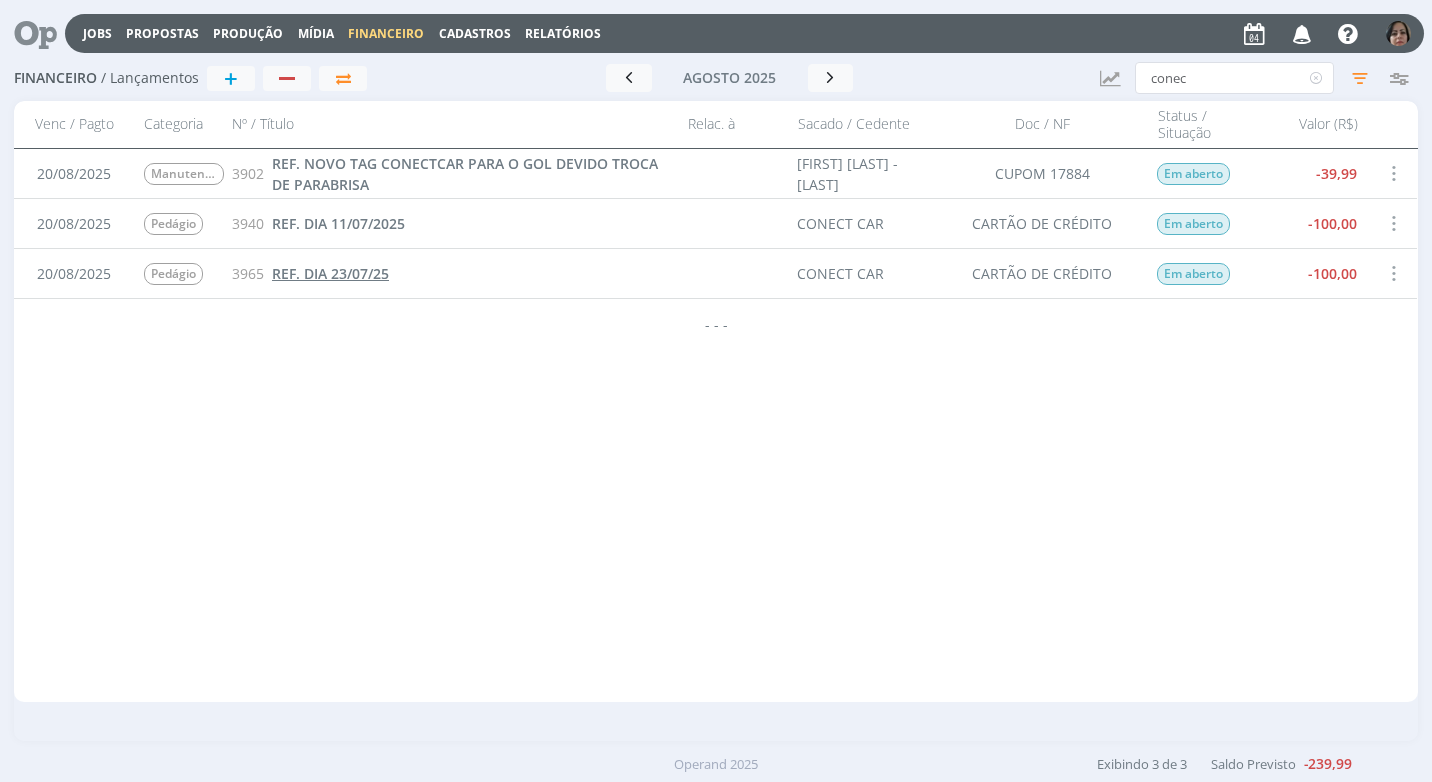 click on "REF. DIA 23/07/25" at bounding box center [330, 273] 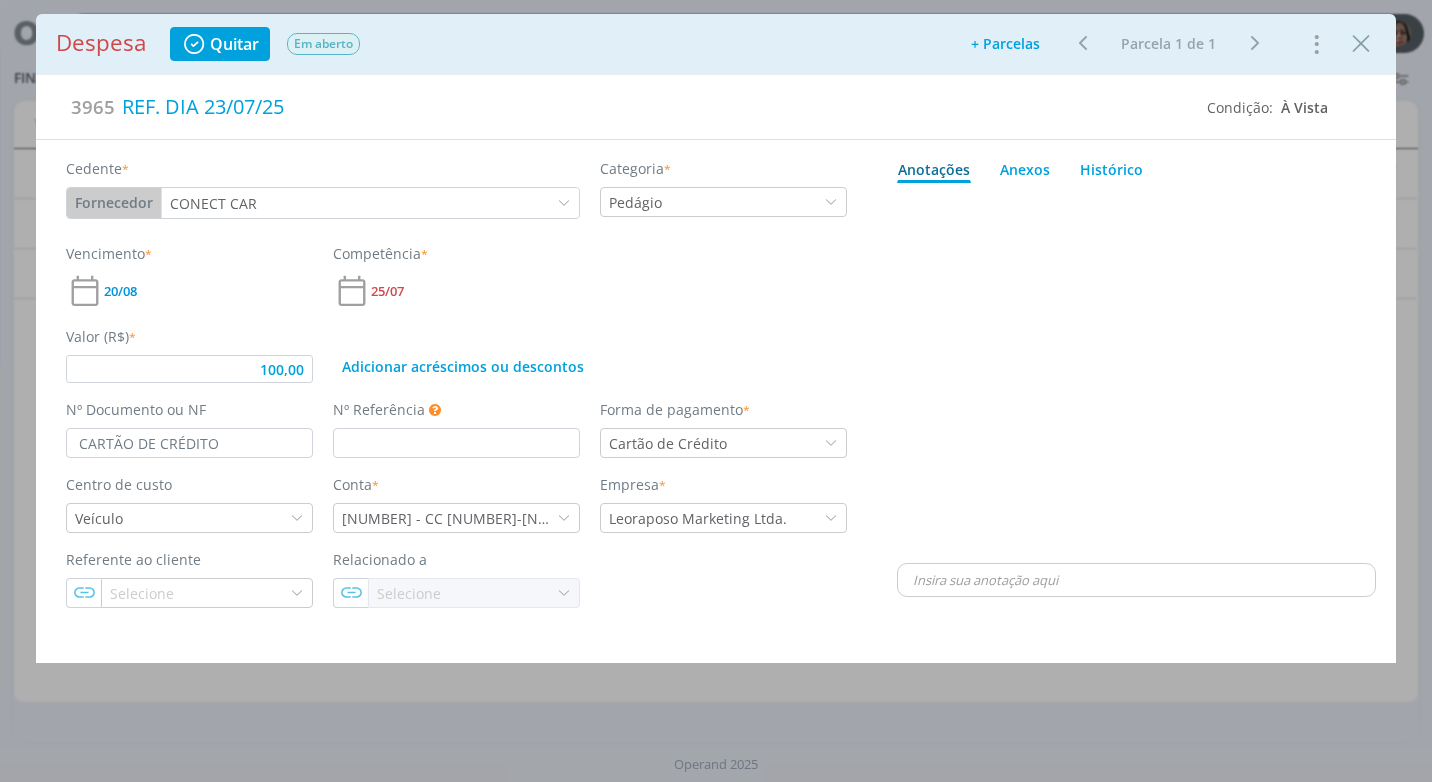 type on "100,00" 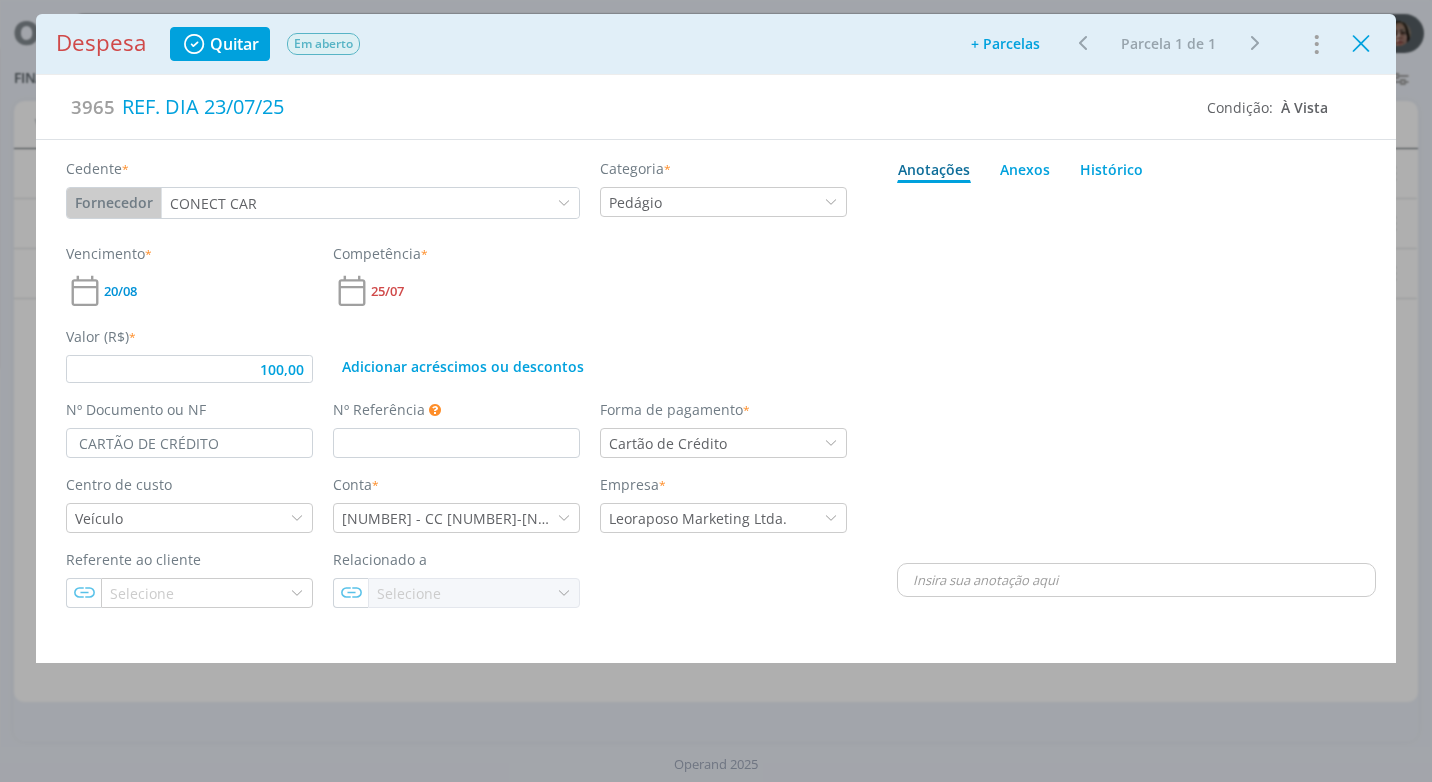 click at bounding box center (1361, 44) 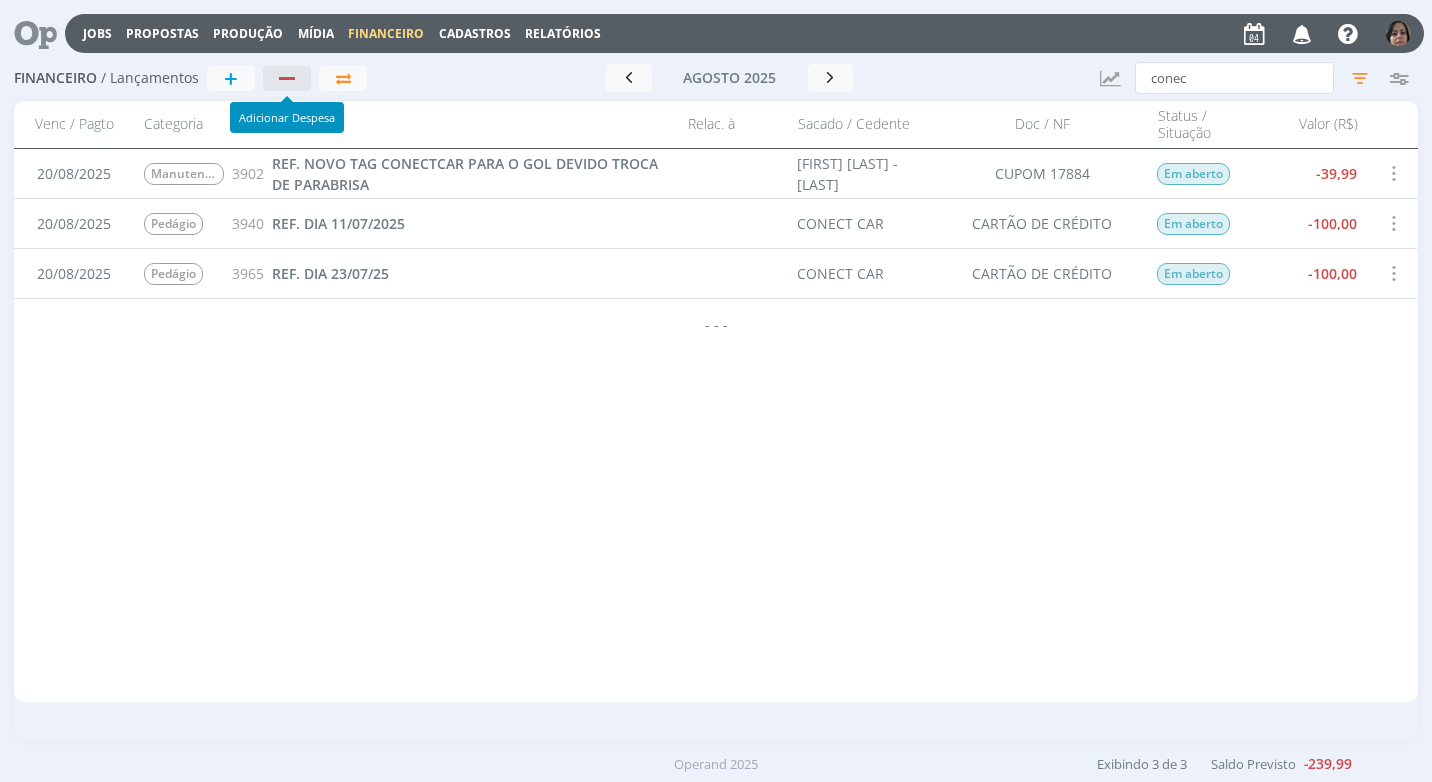 click at bounding box center [287, 78] 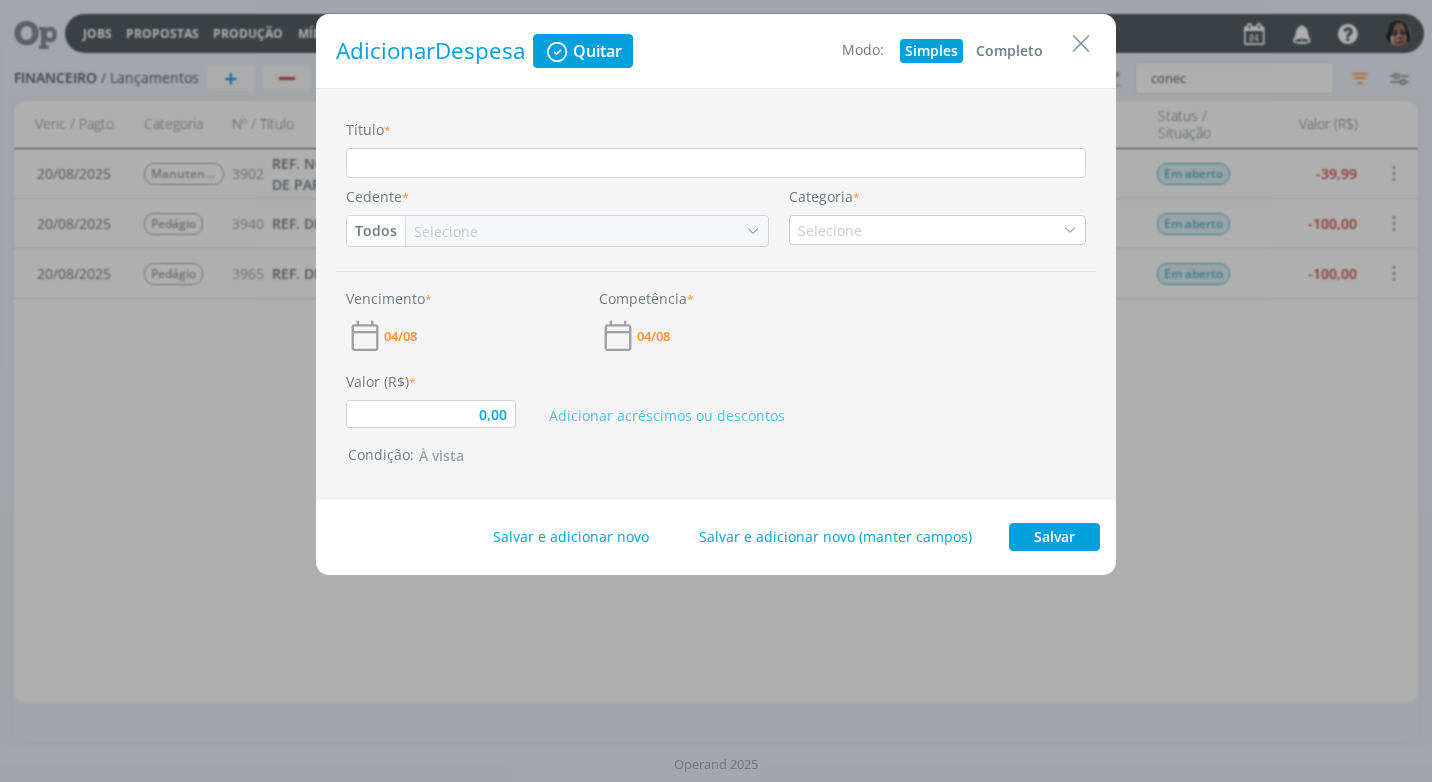 click on "Completo" at bounding box center (1009, 51) 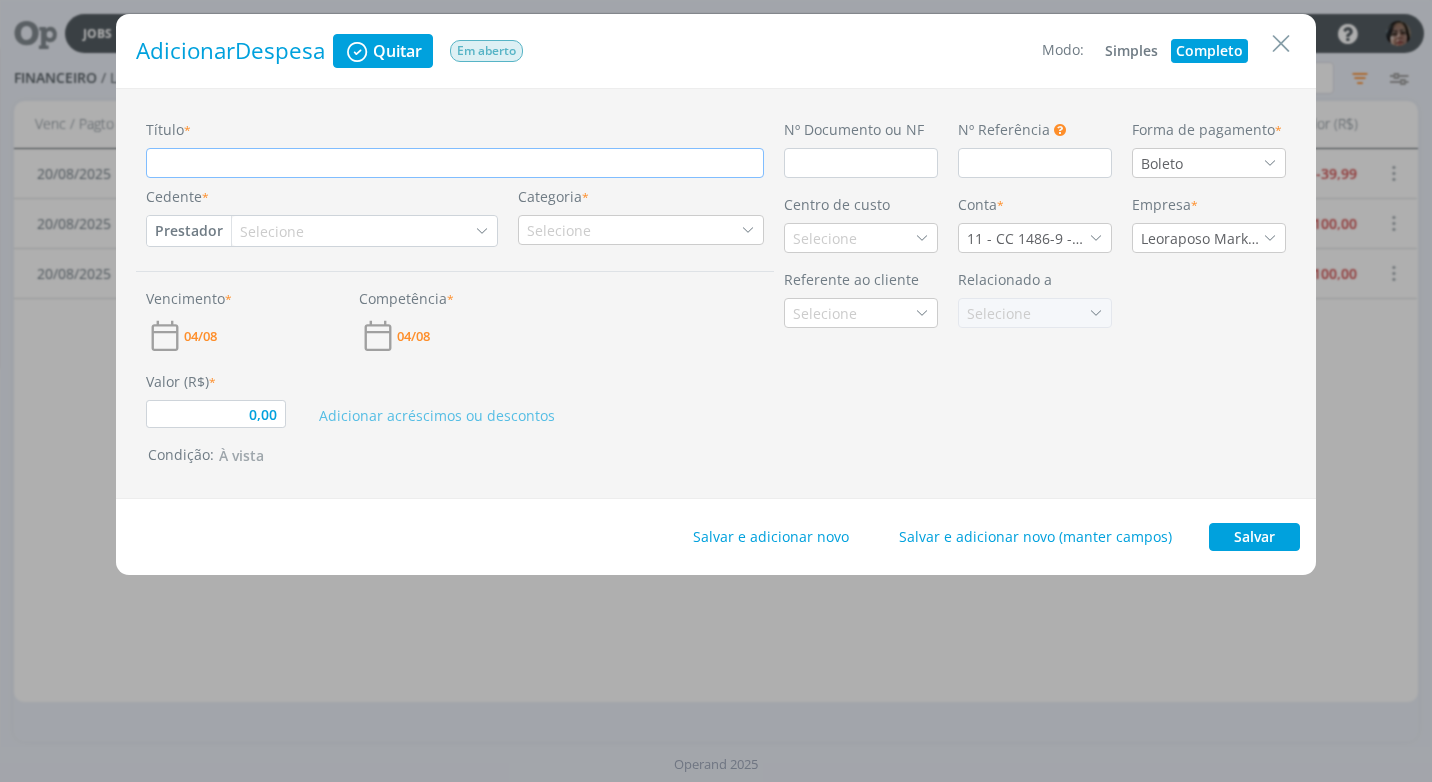 type on "0,00" 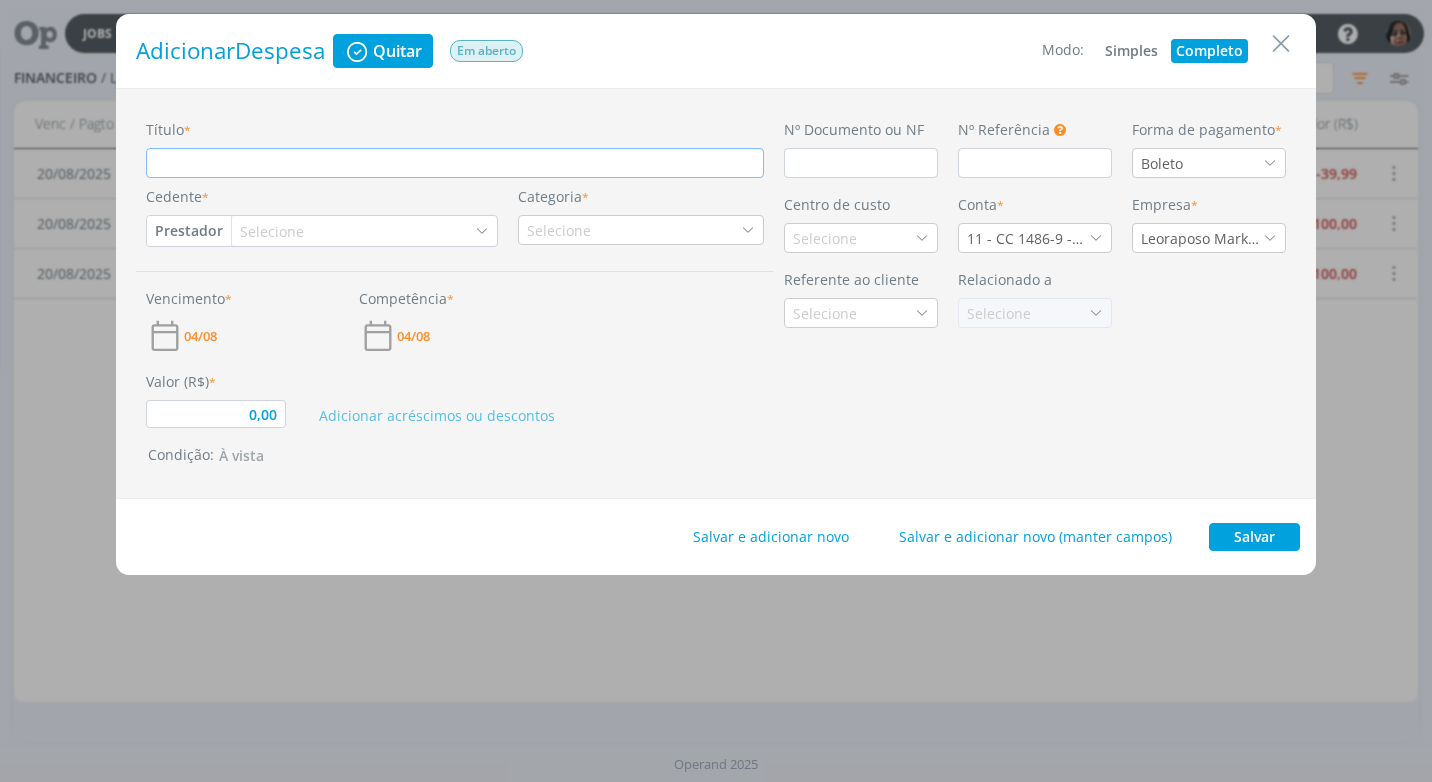 drag, startPoint x: 256, startPoint y: 160, endPoint x: 259, endPoint y: 187, distance: 27.166155 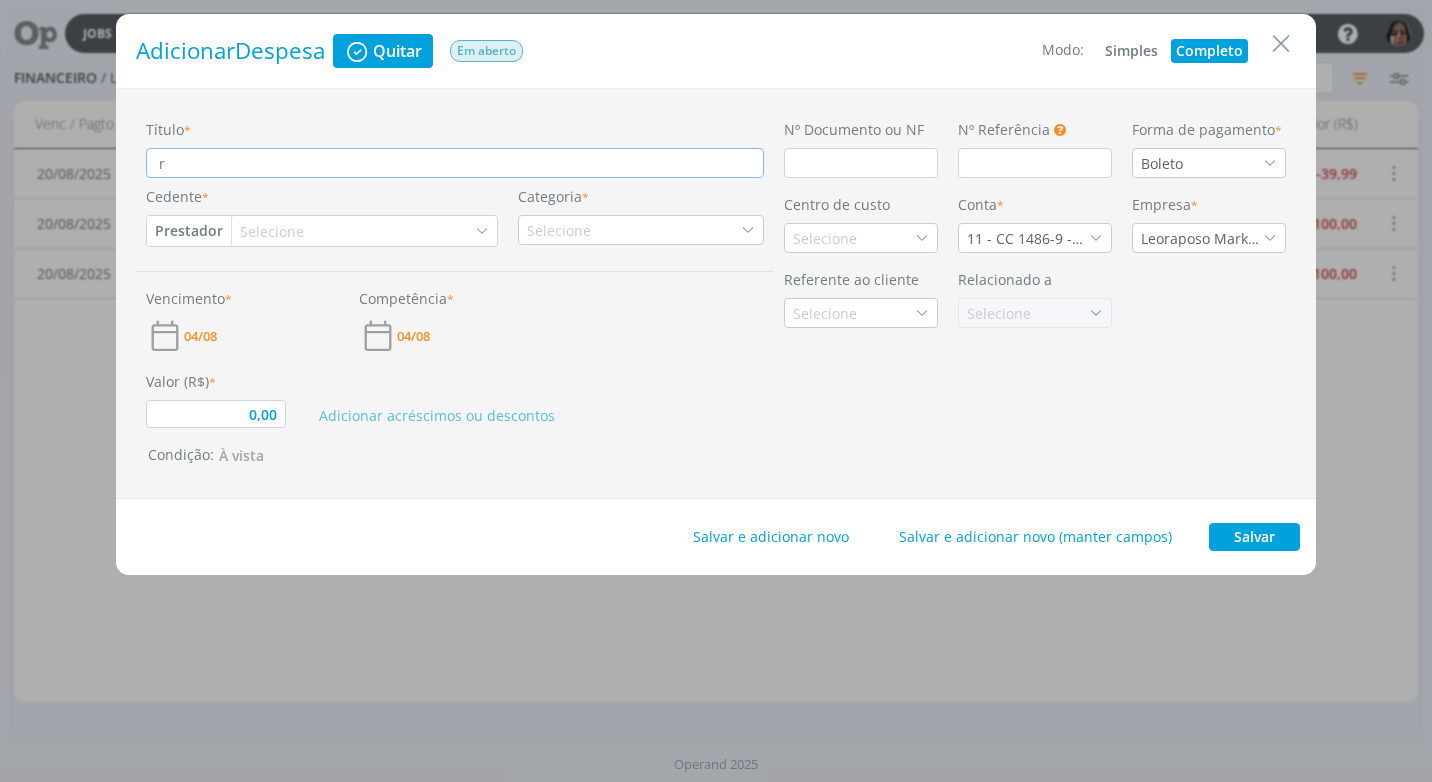 type on "0,00" 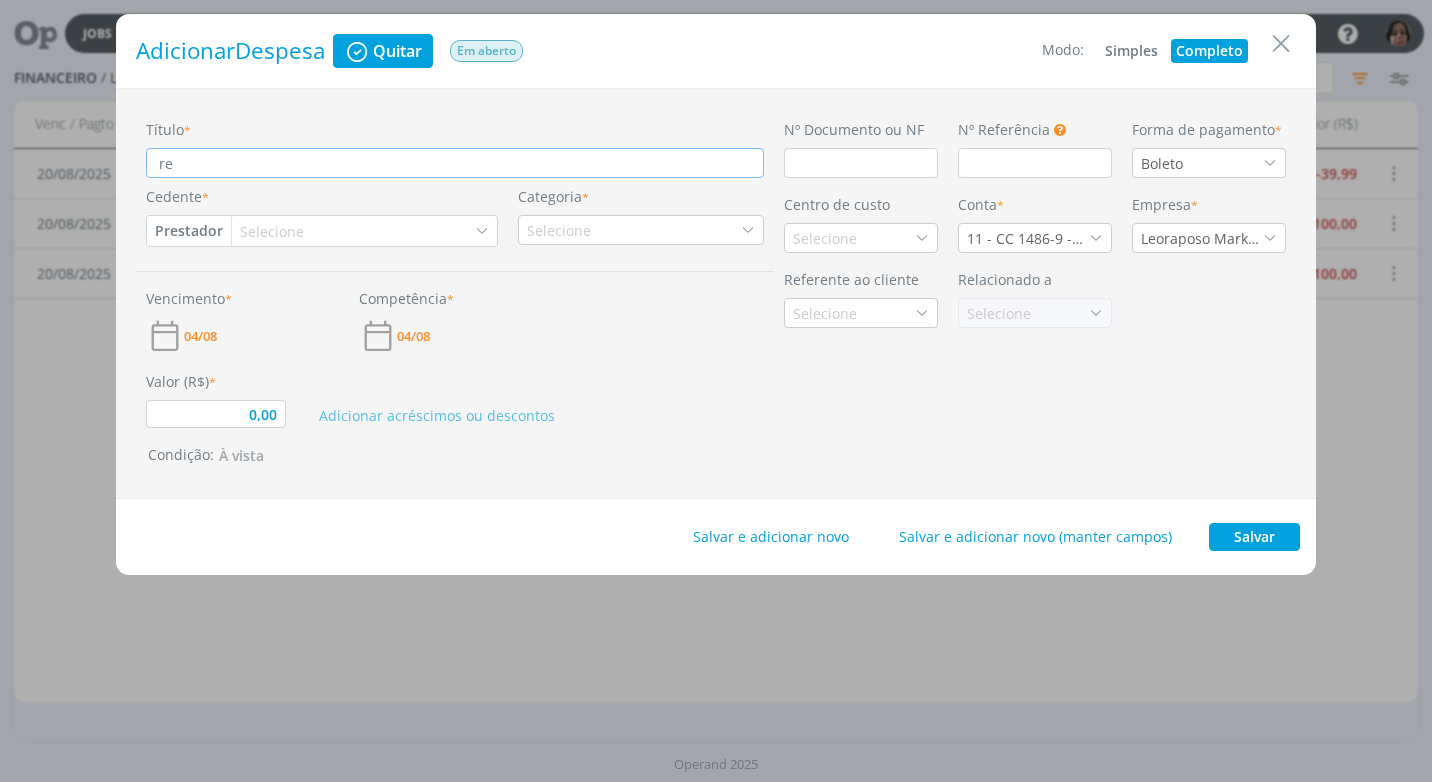 type on "ref" 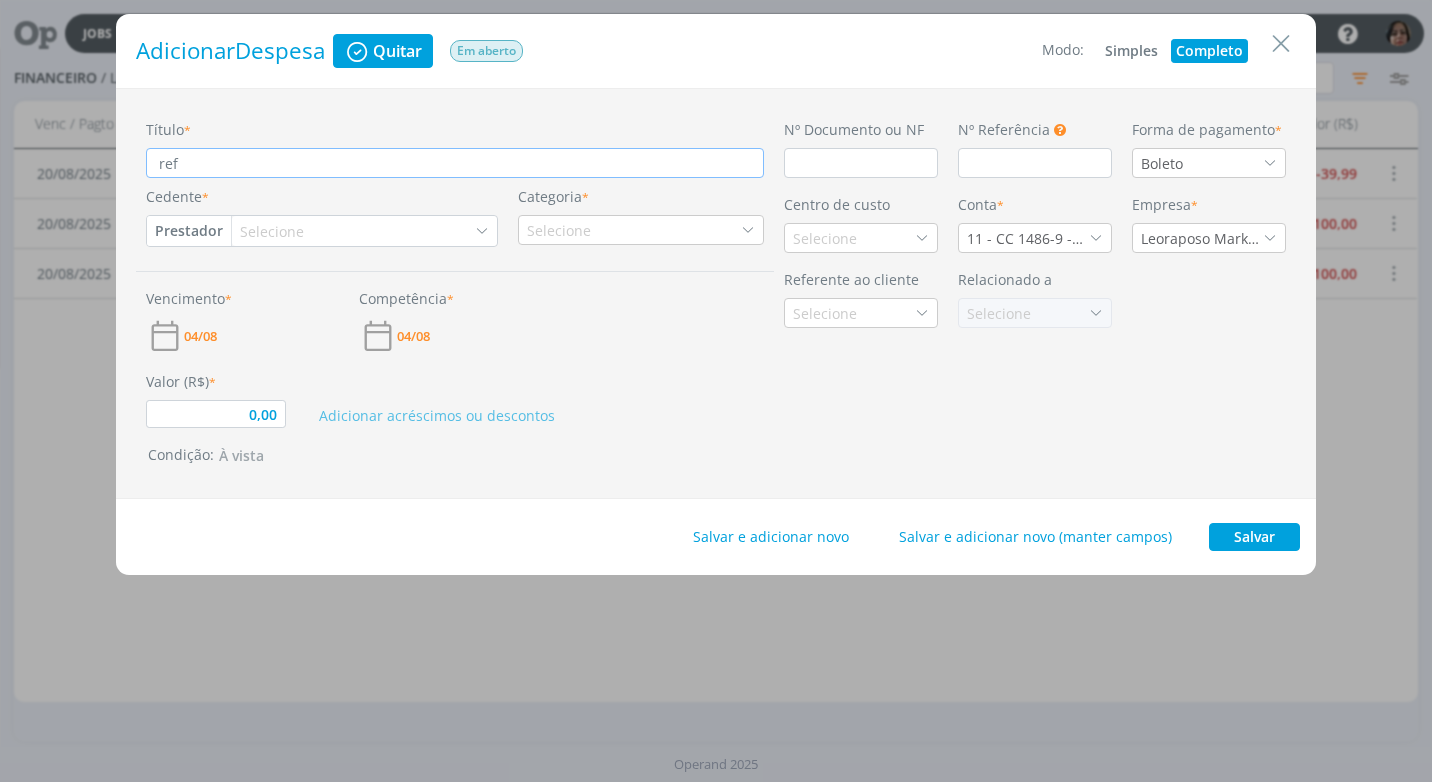 type on "ref." 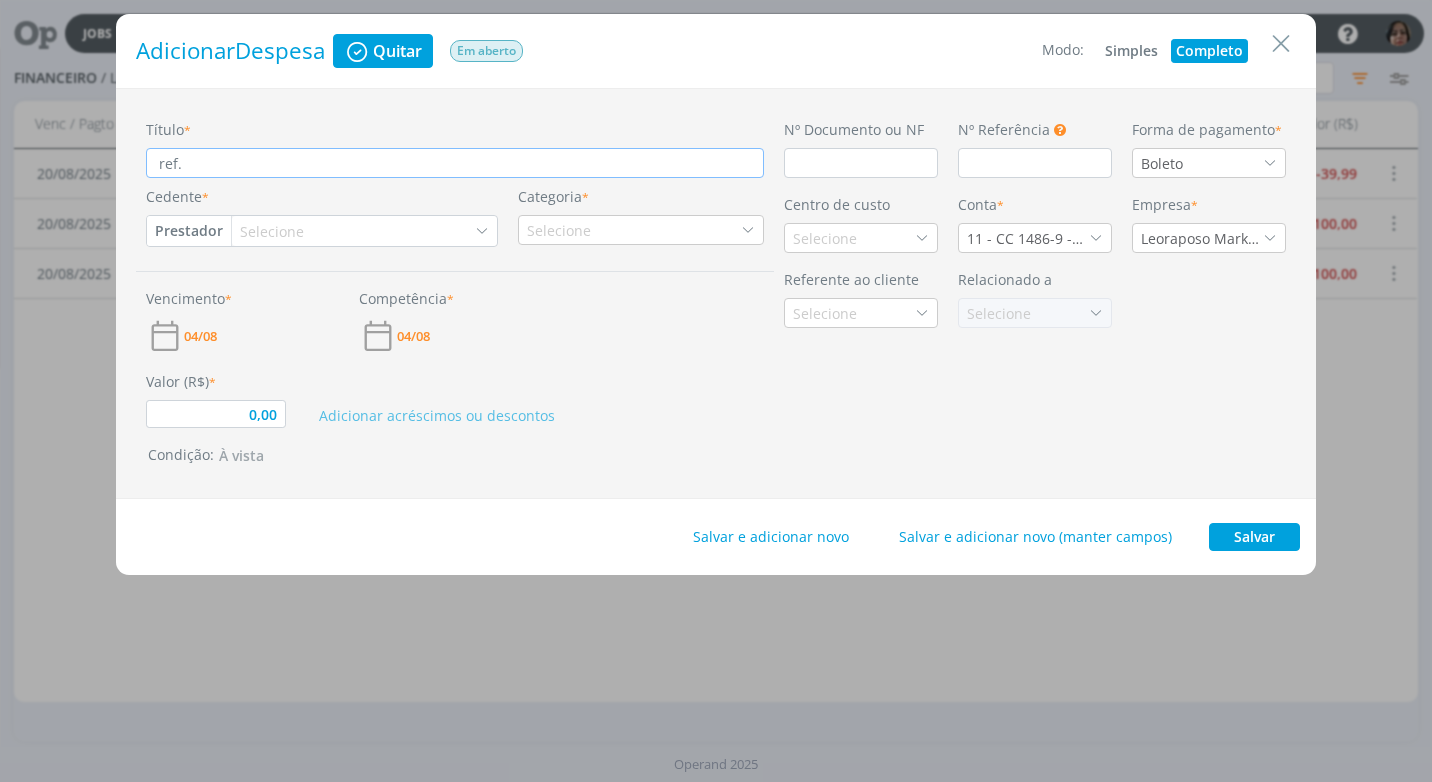 type on "0,00" 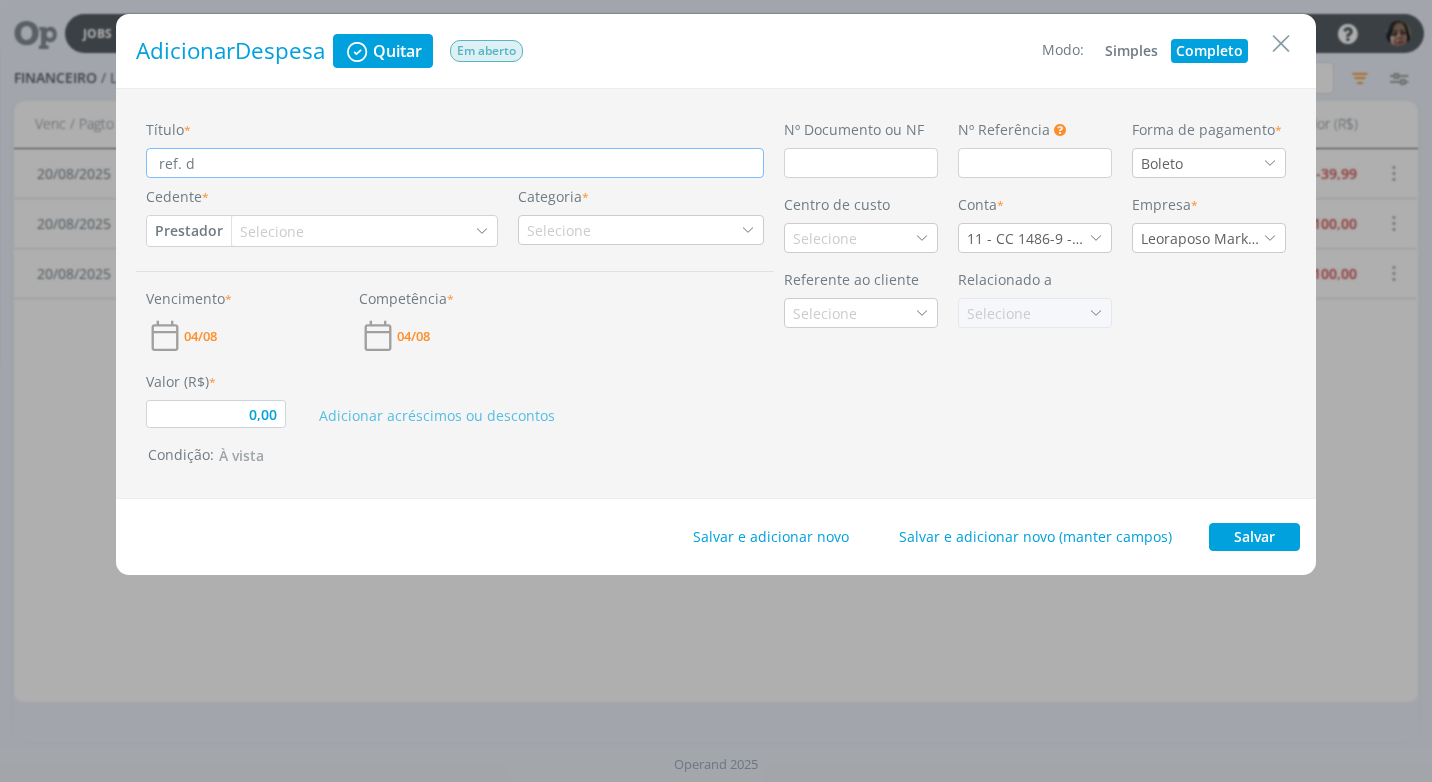 type on "ref. di" 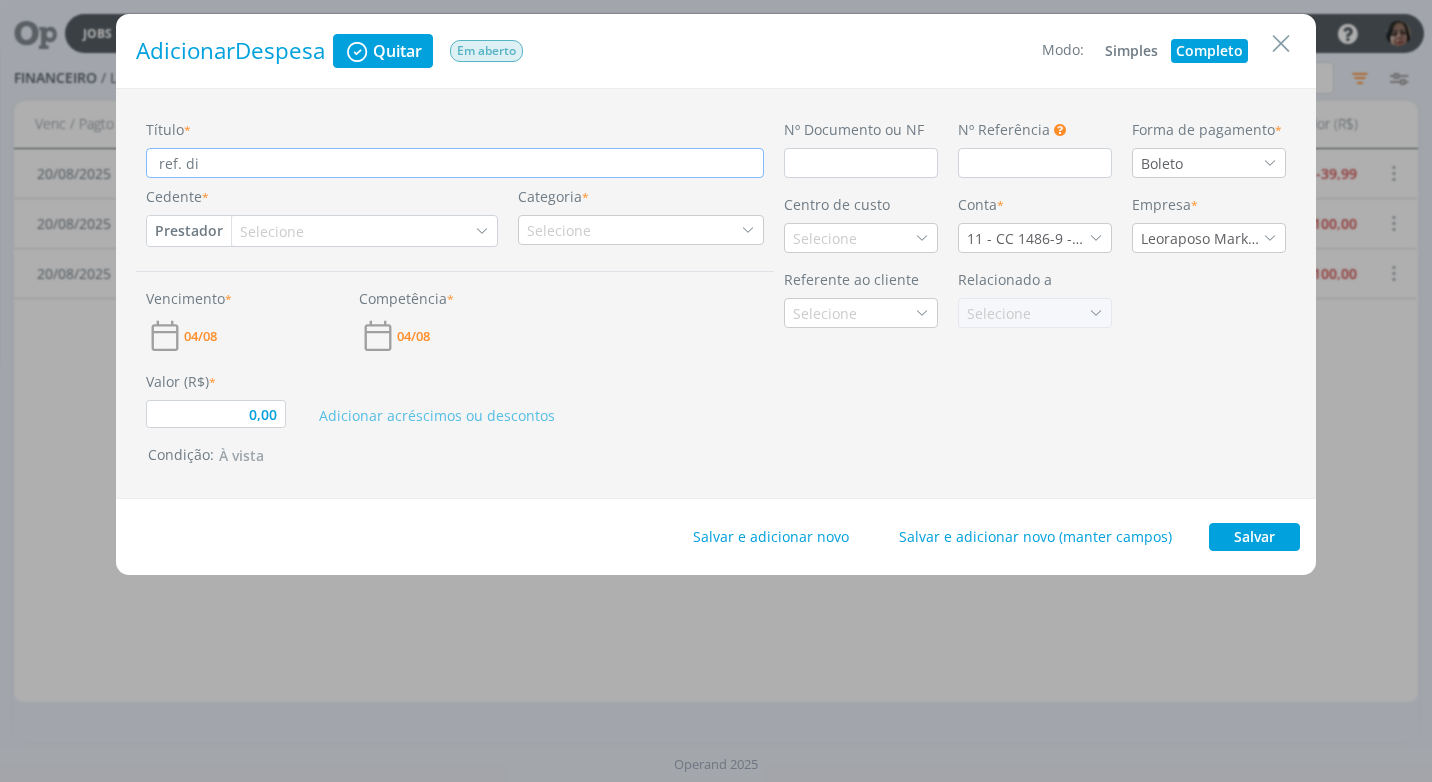 type on "ref. dia" 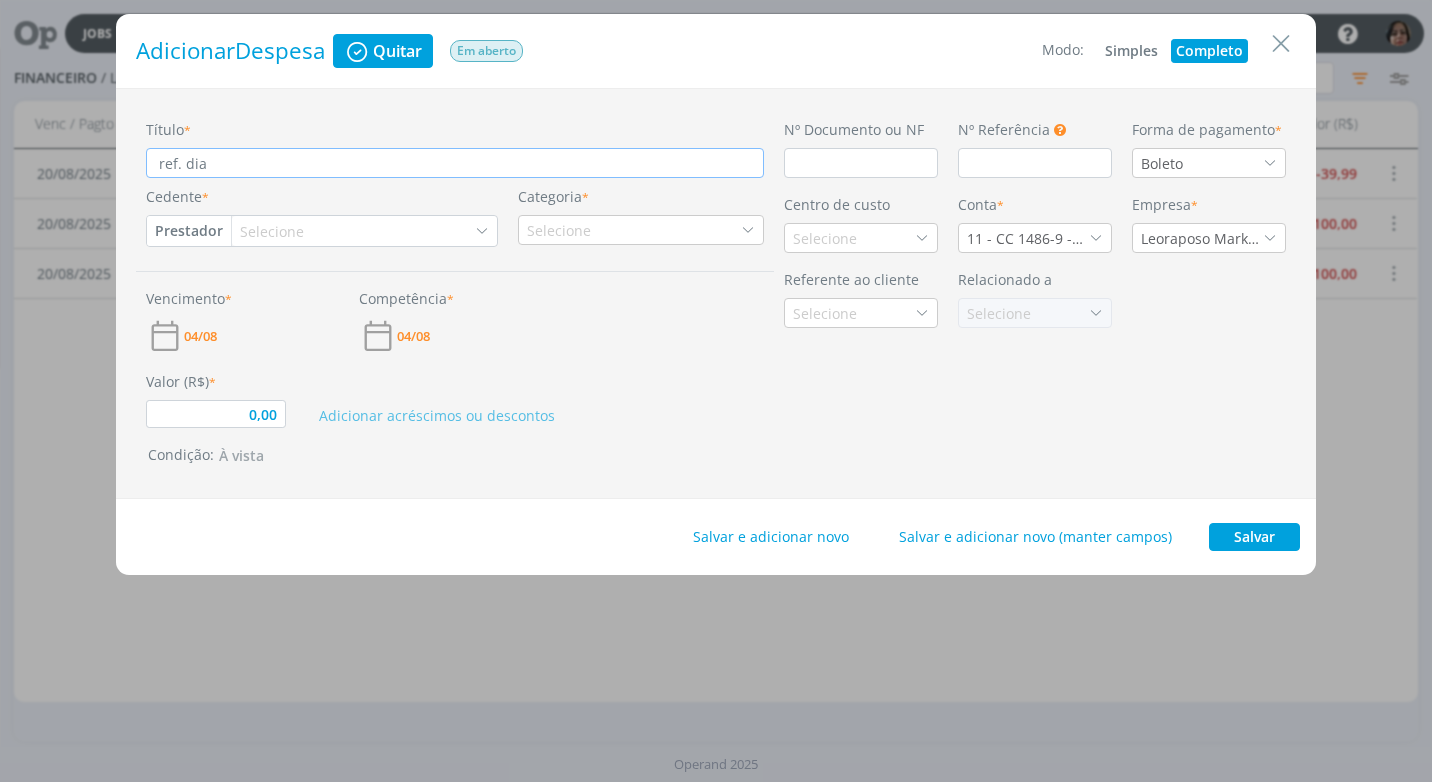 type on "ref. di" 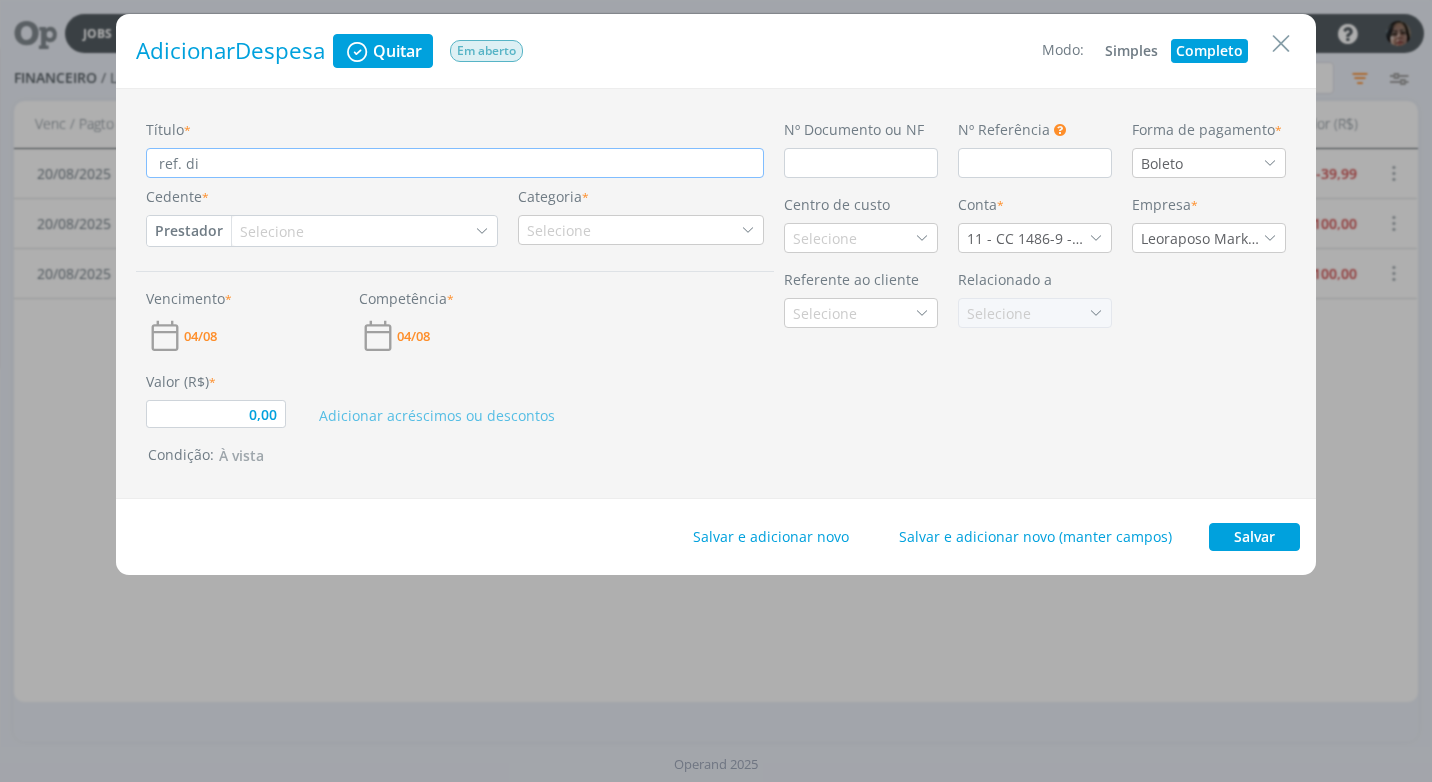 type on "ref. d" 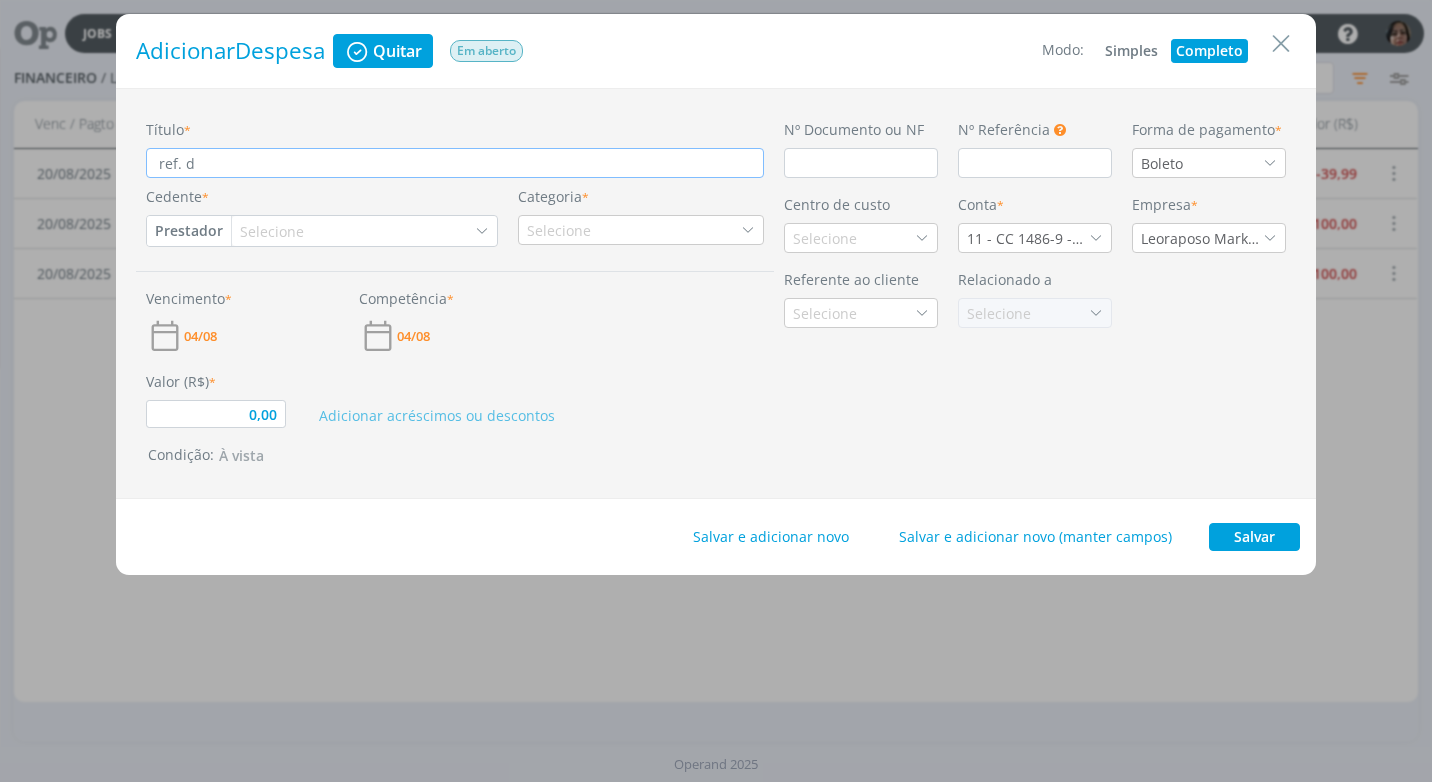 type on "ref." 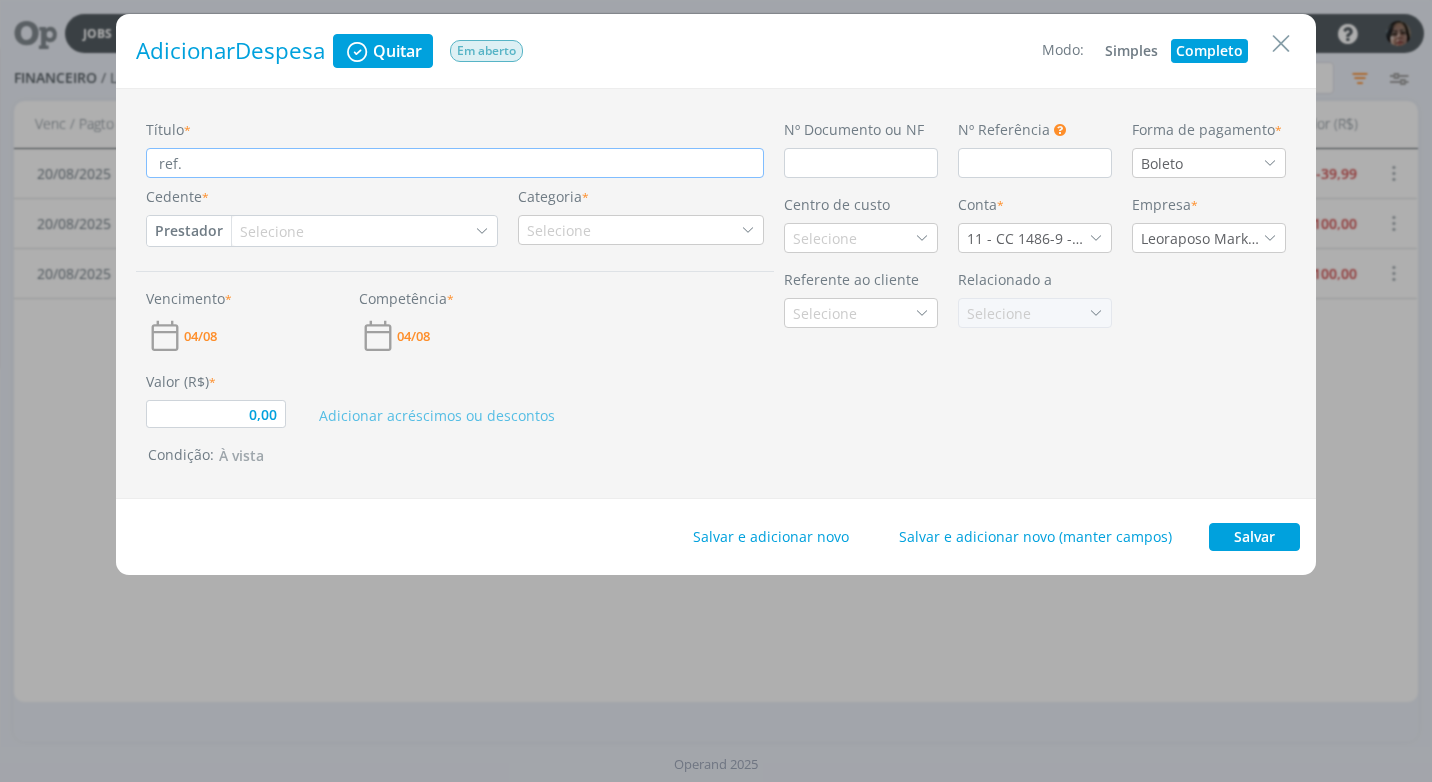 type on "ref." 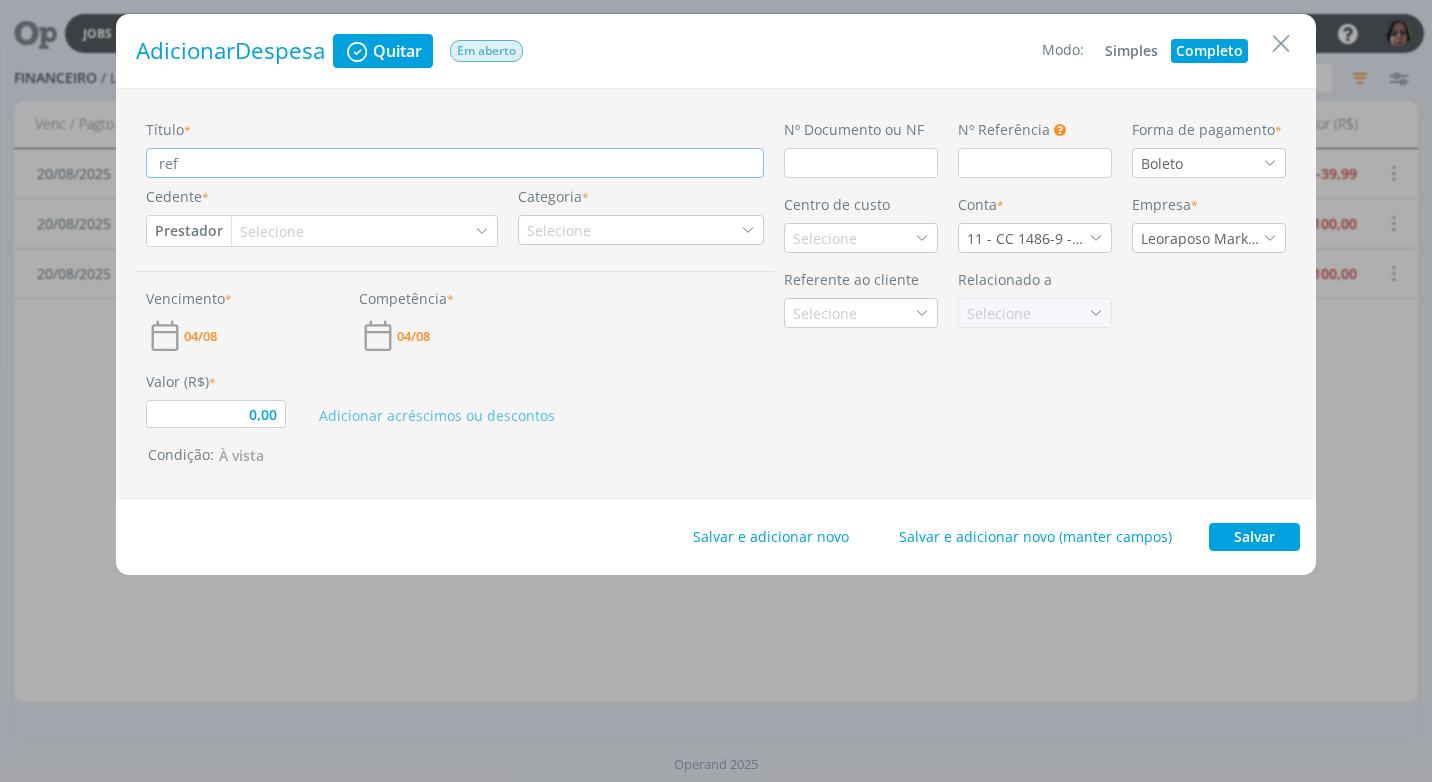 type on "re" 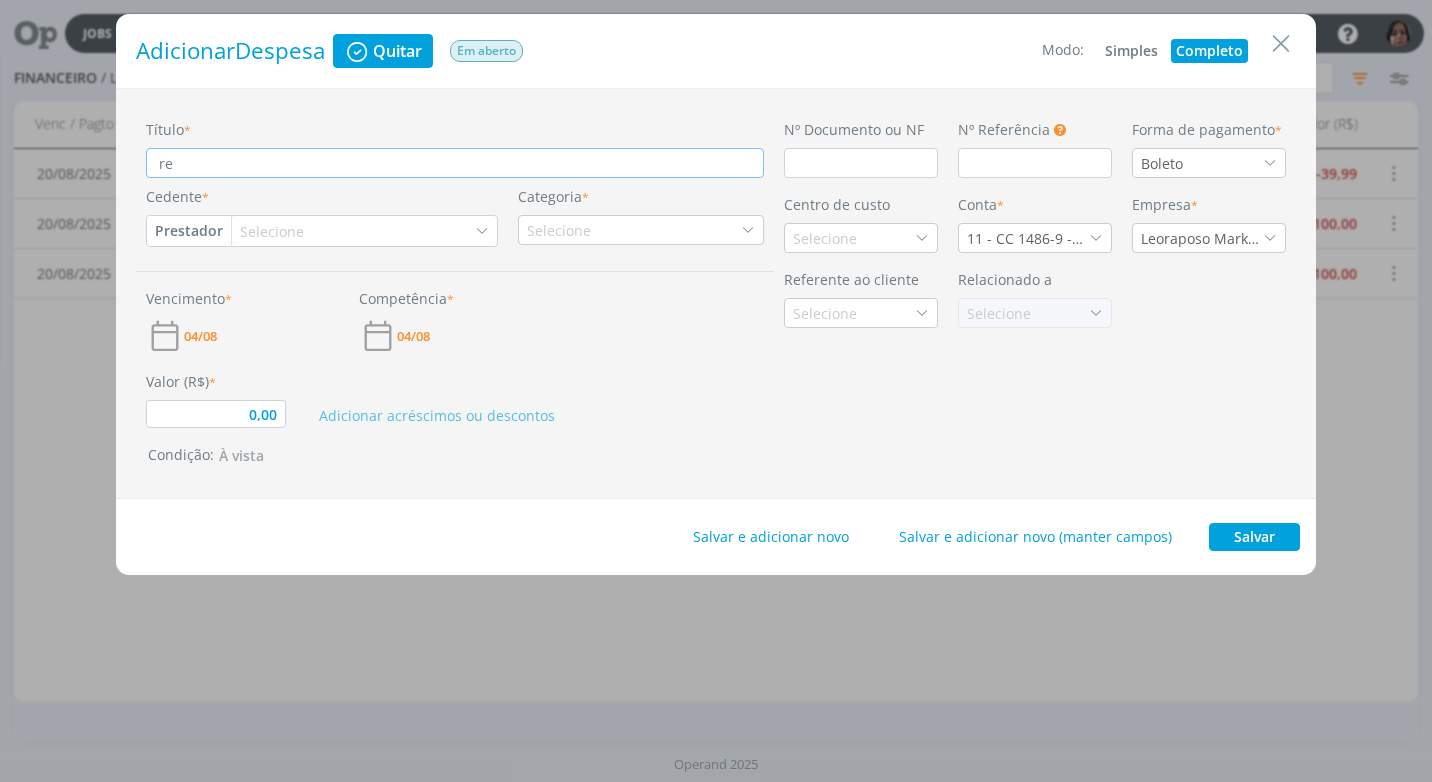 type on "0,00" 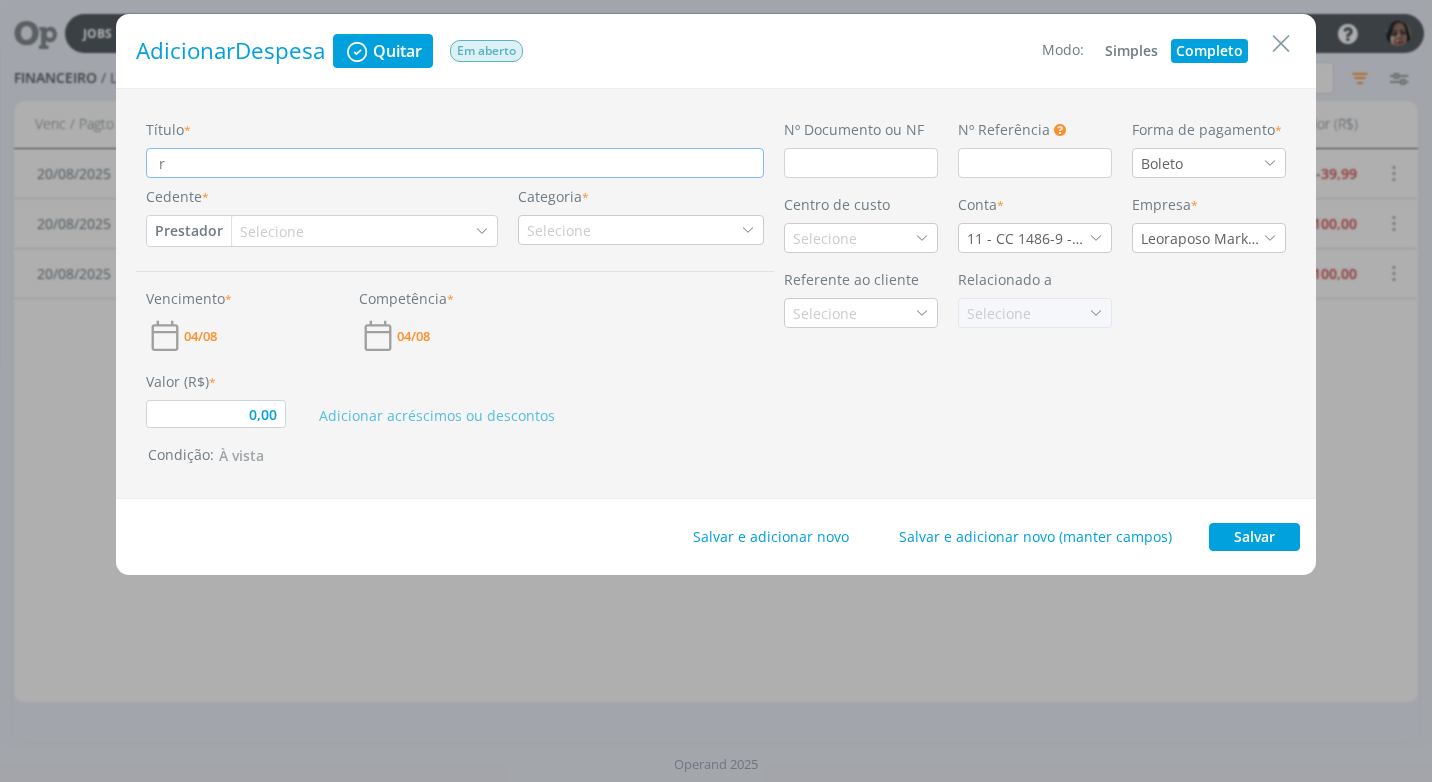 type 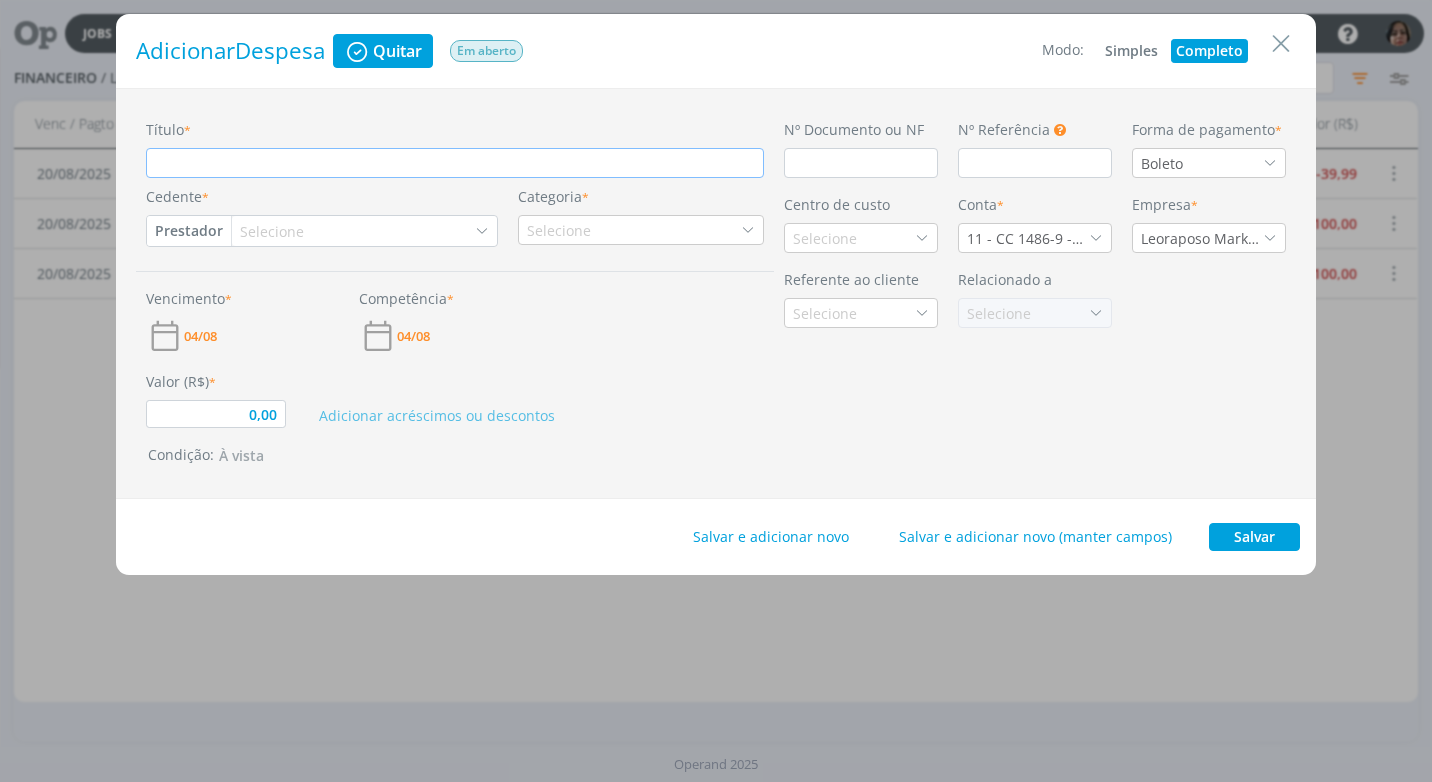 type on "0,00" 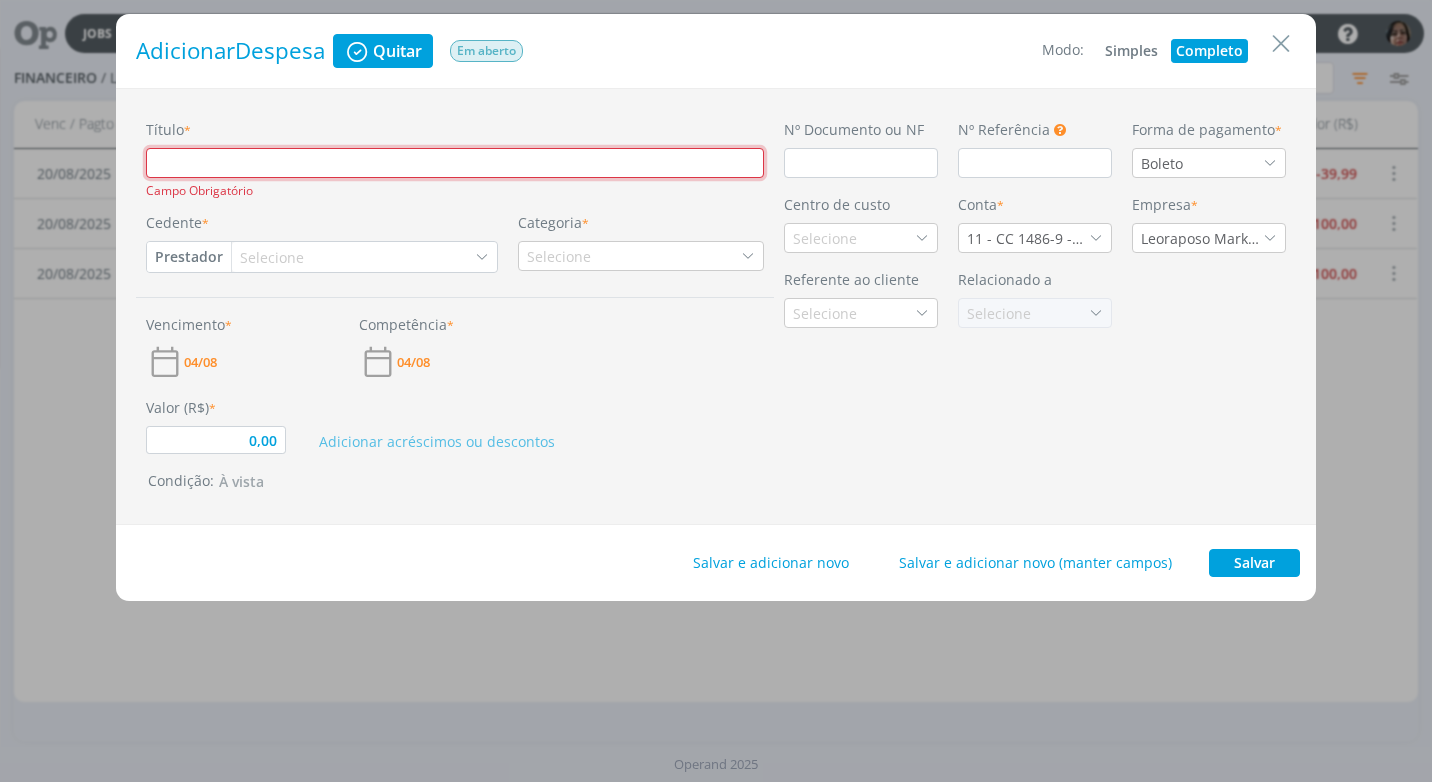 type on "R" 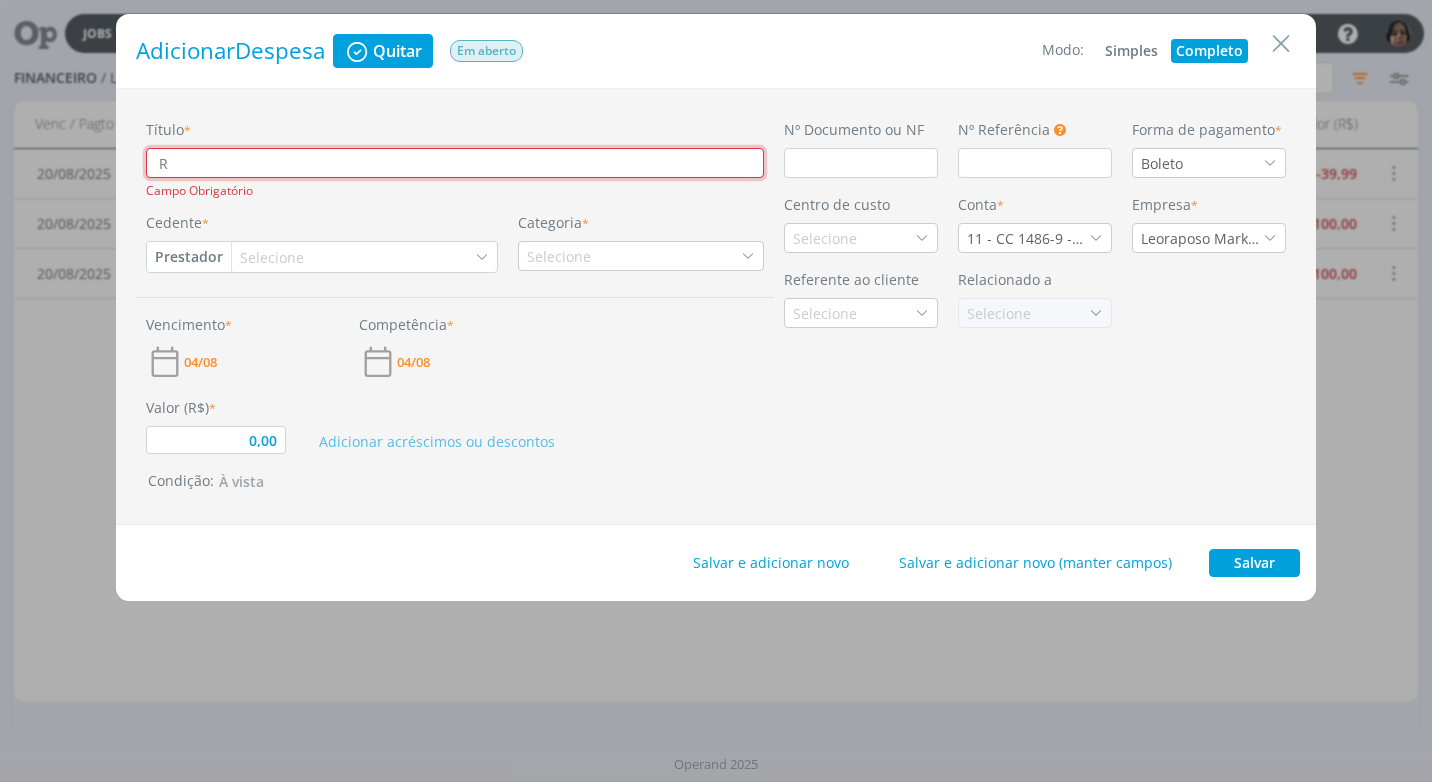 type on "0,00" 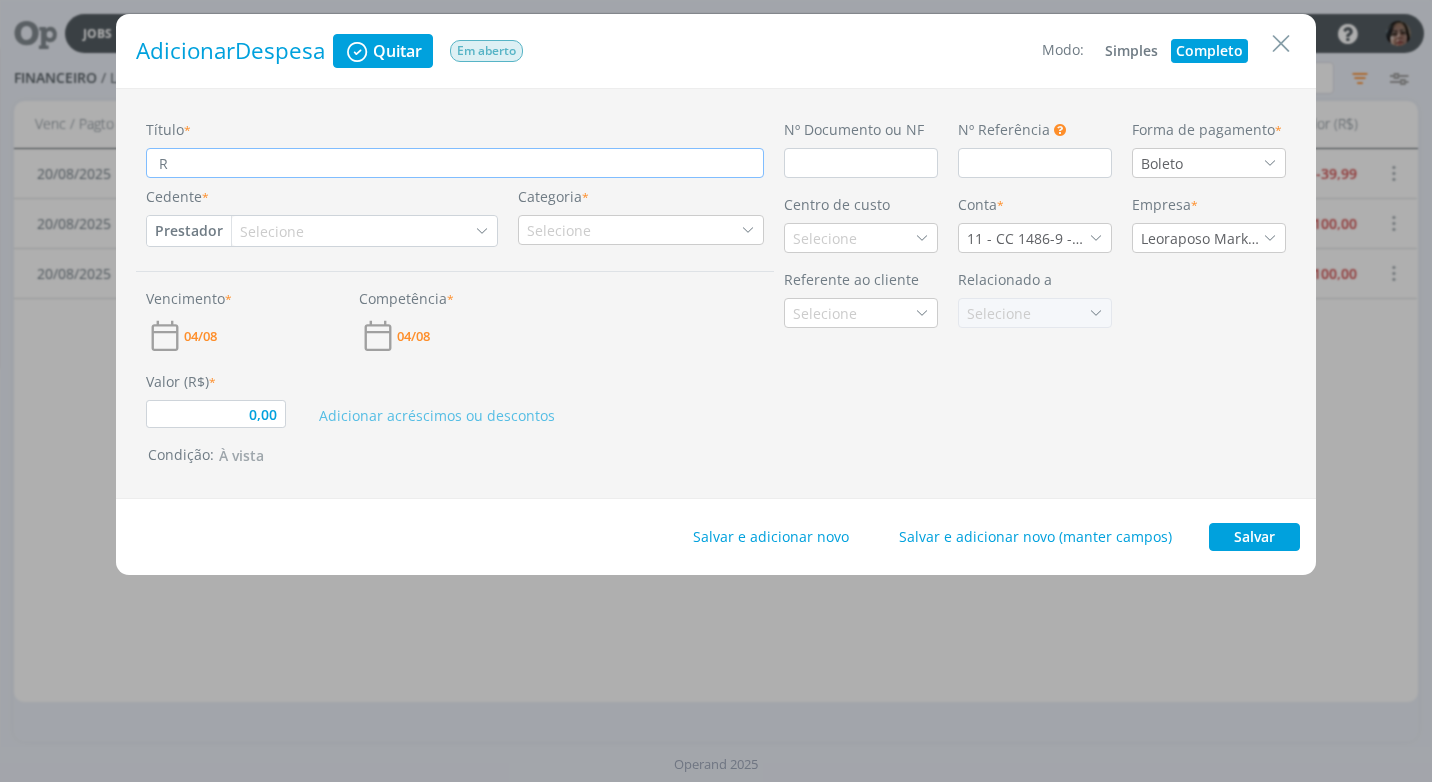 type on "RE" 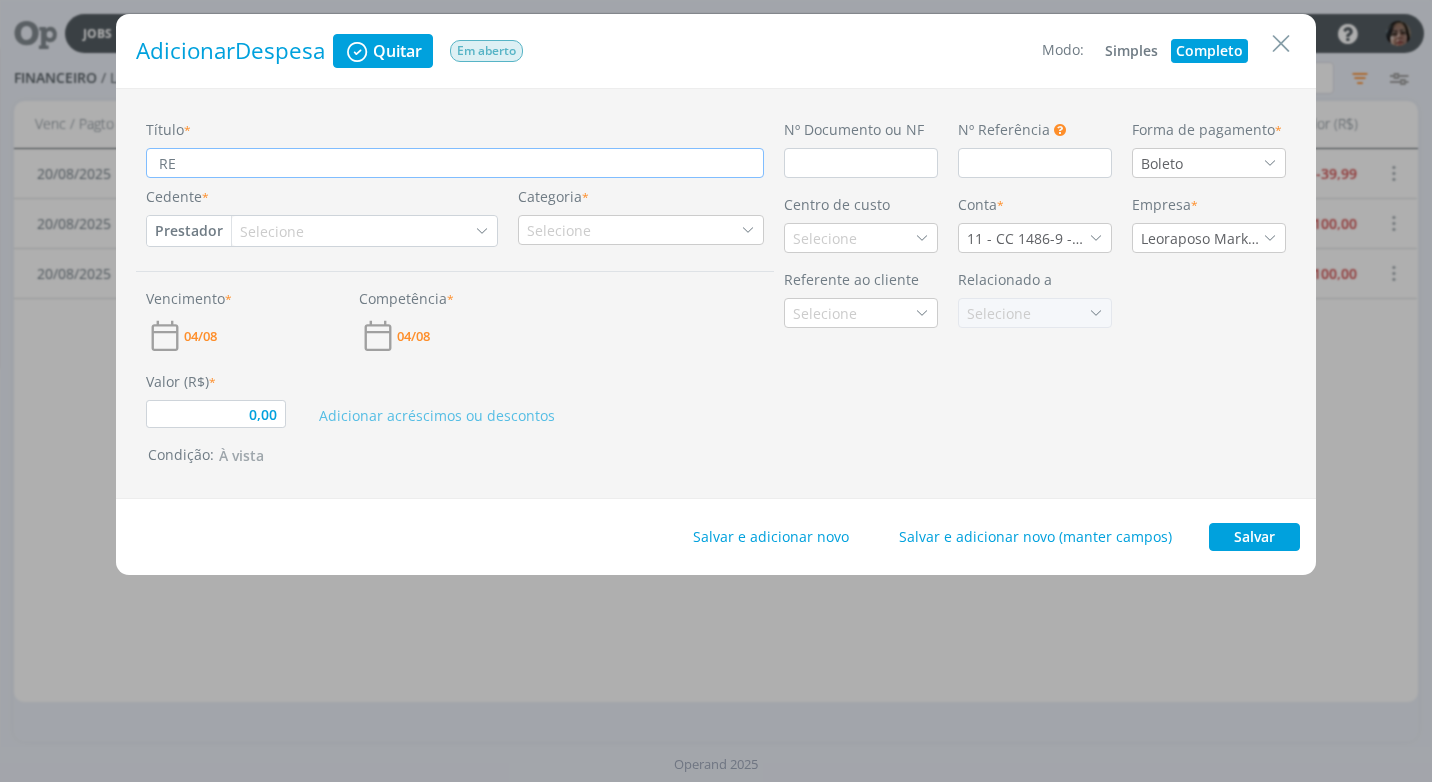 type on "REF" 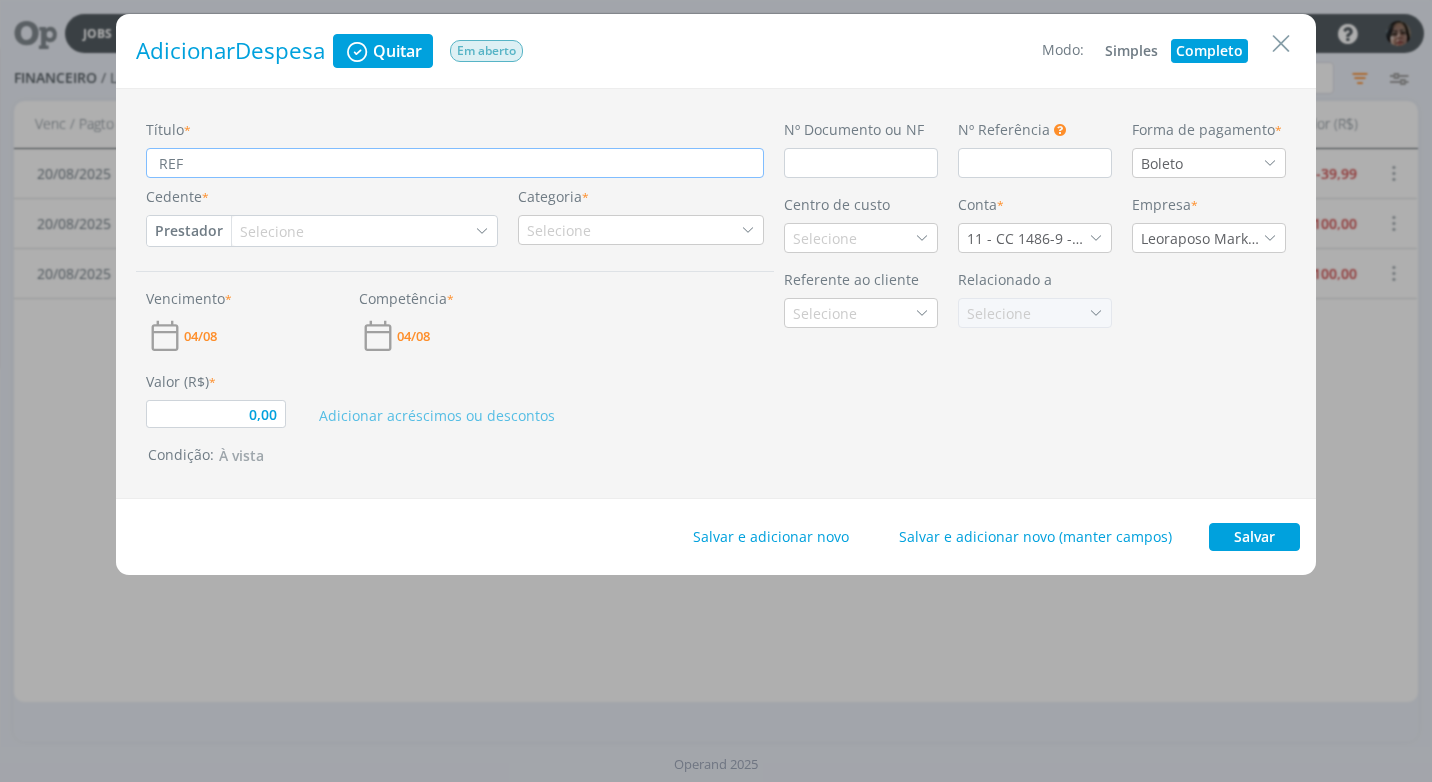 type on "REF." 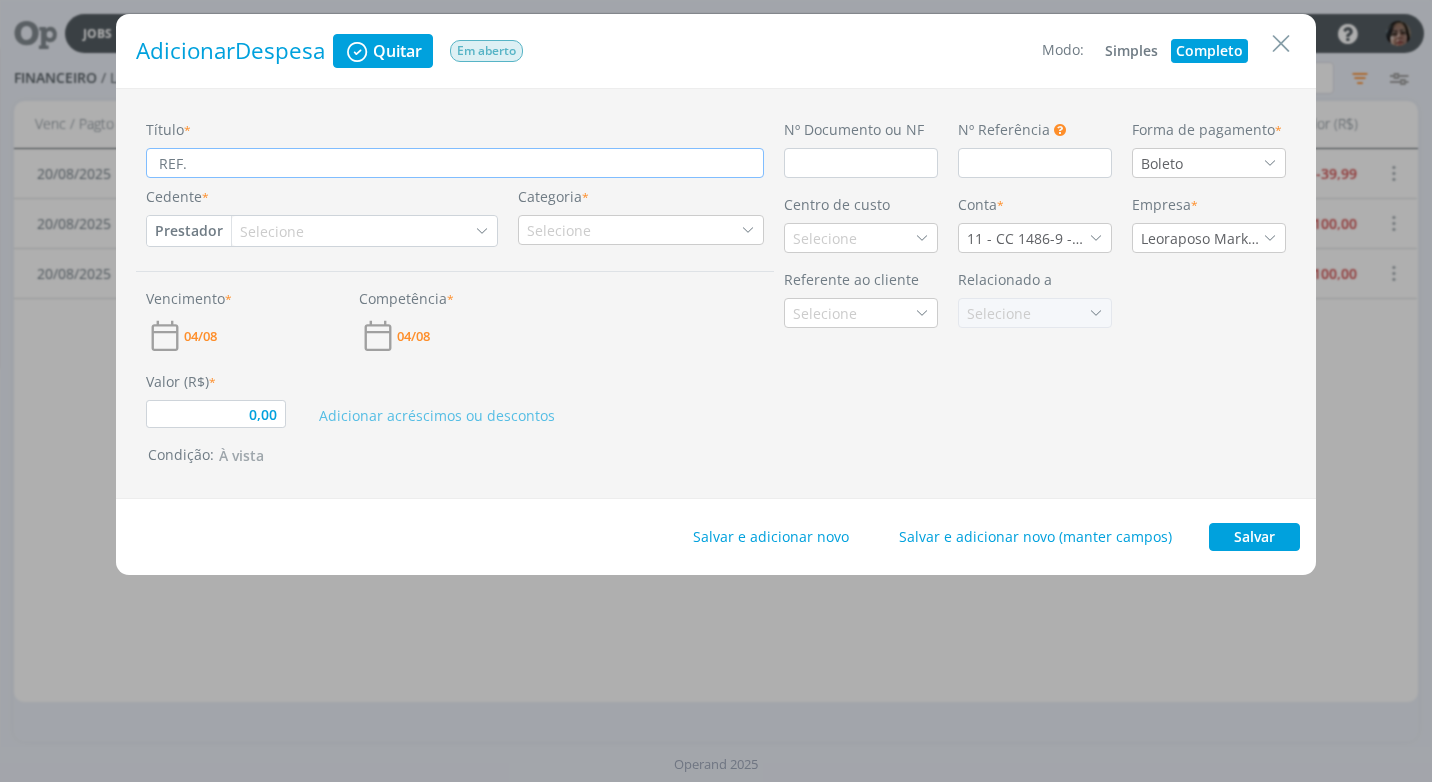 type on "REF." 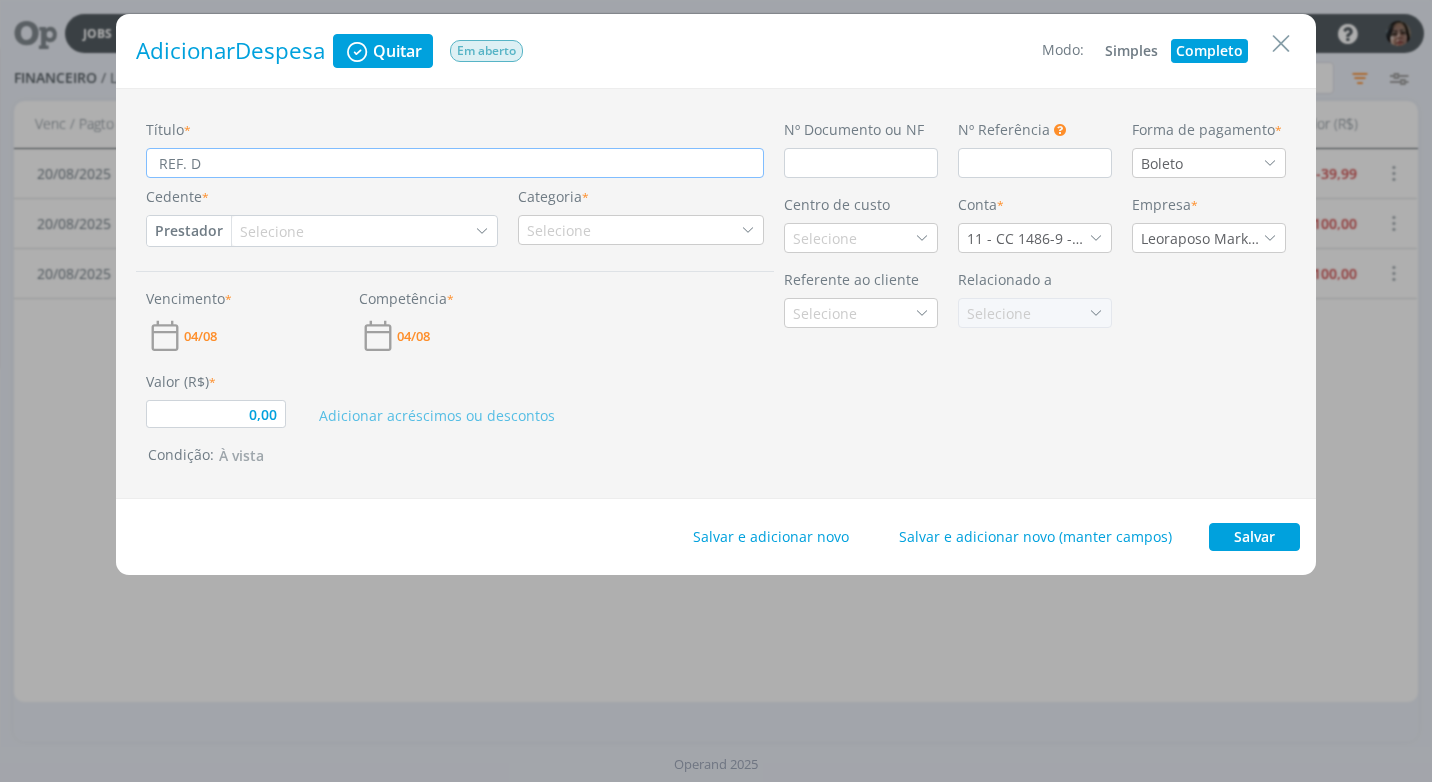 type on "REF. DI" 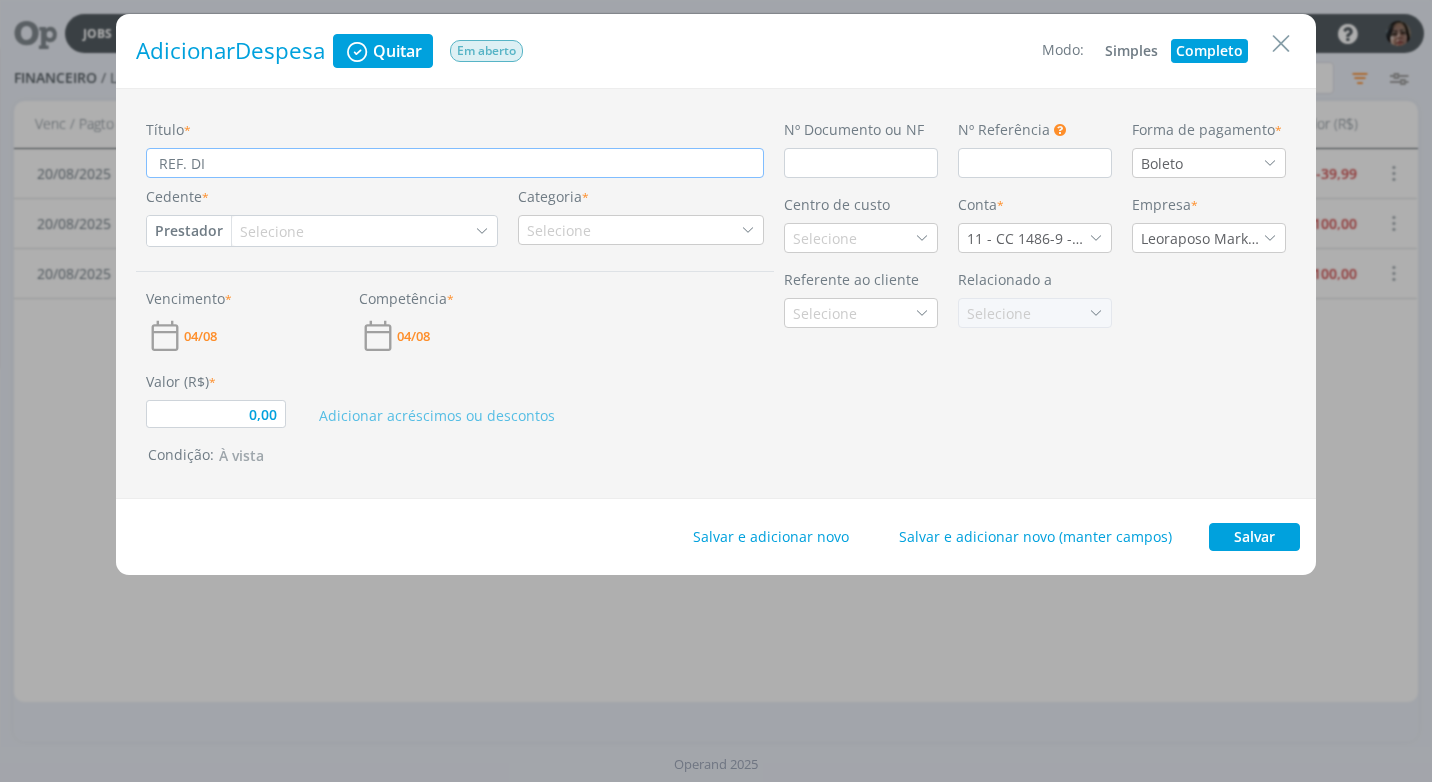 type on "REF. DIA" 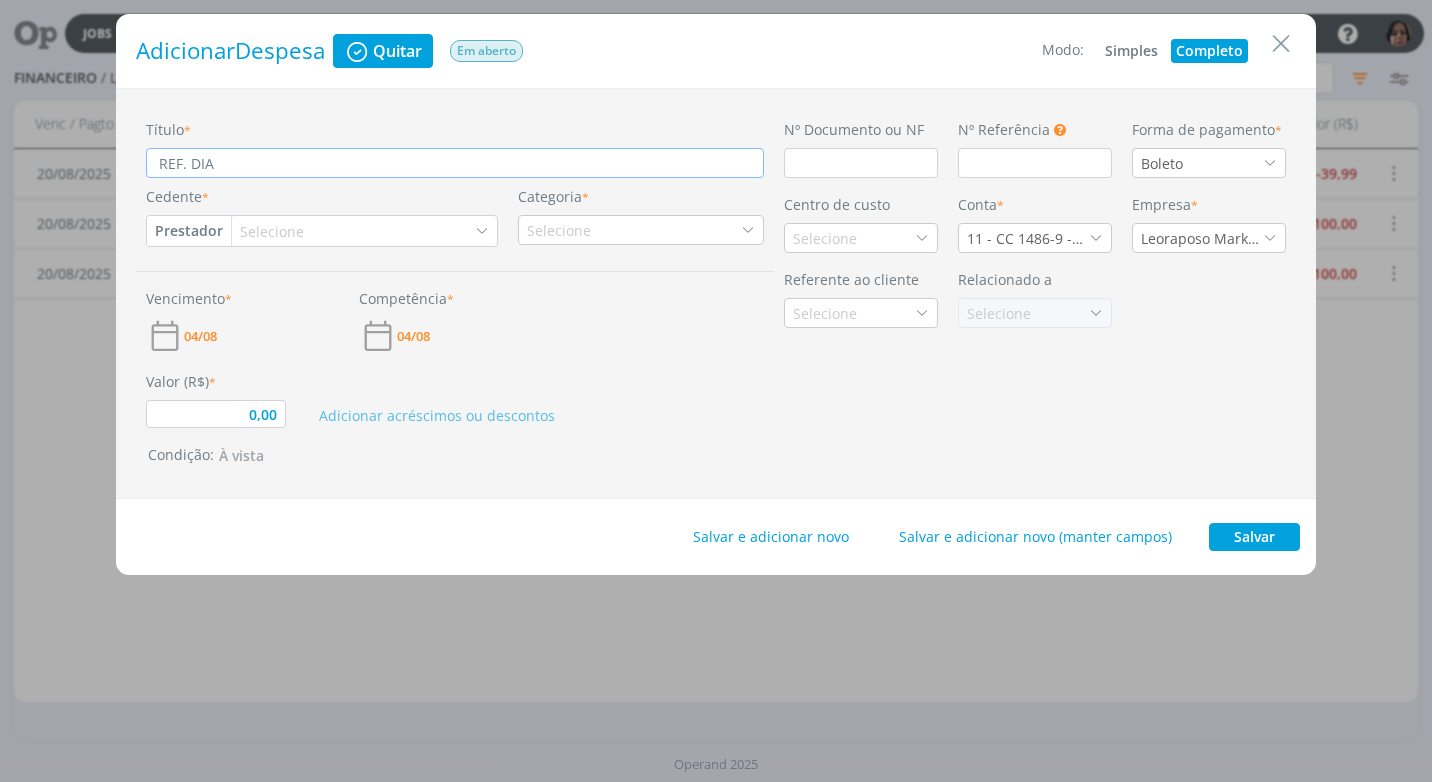 type on "REF. DIA" 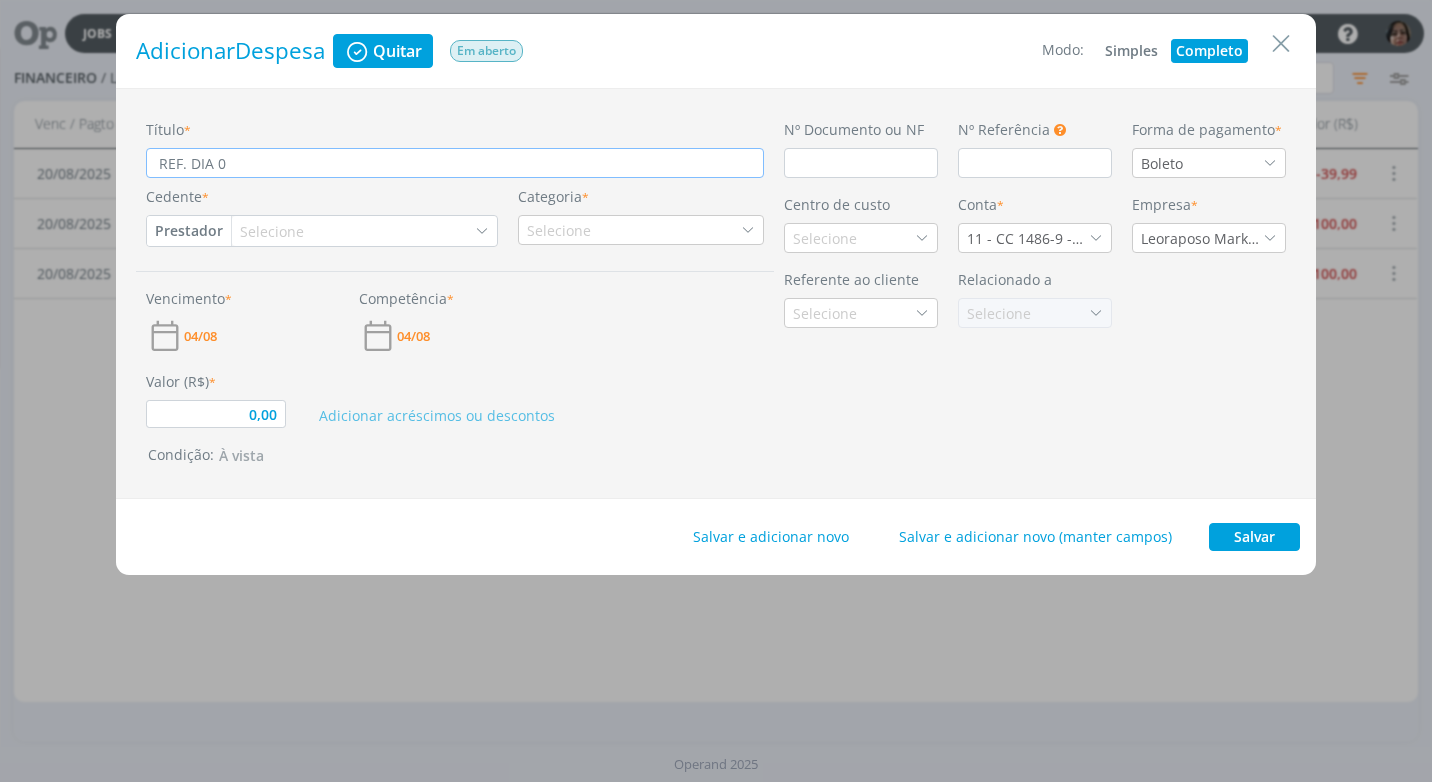 type on "0,00" 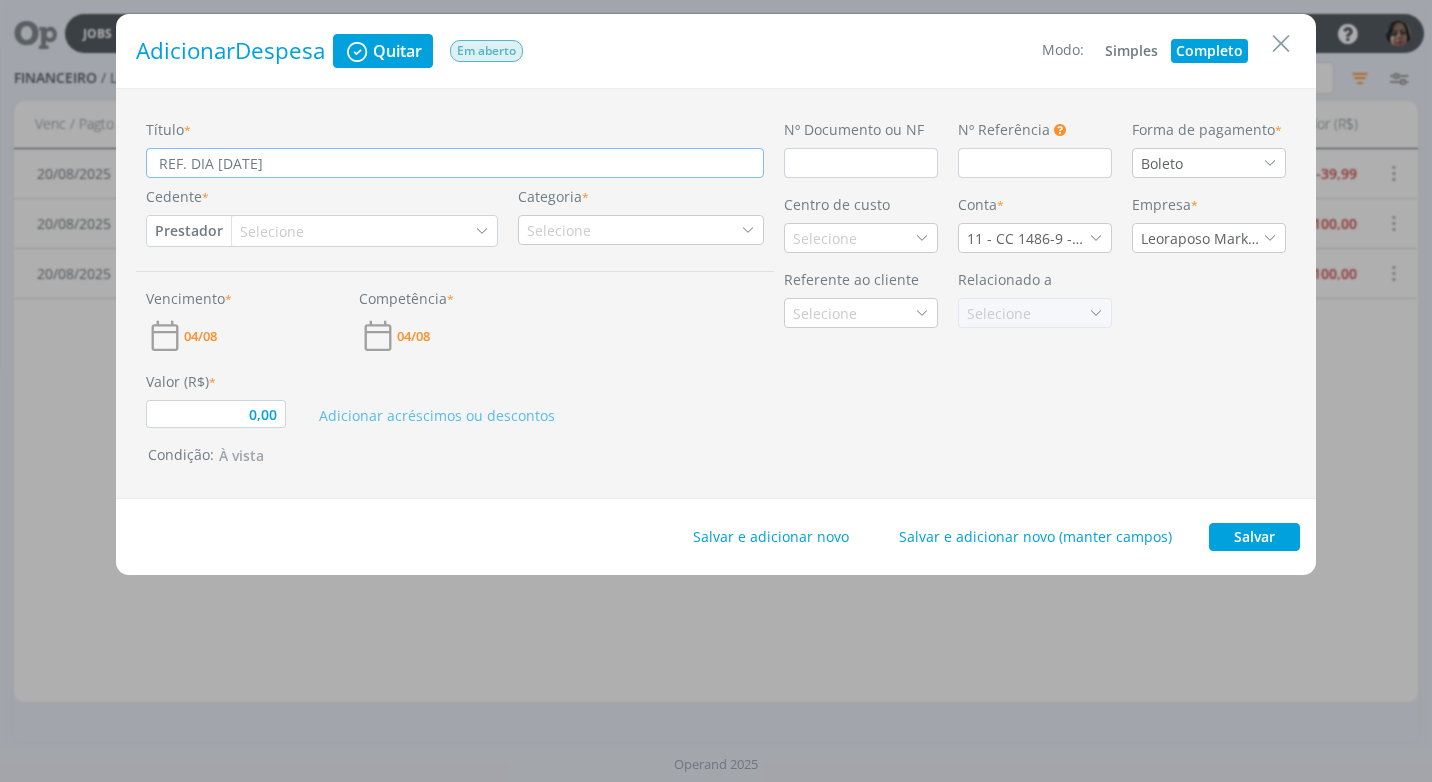 type on "0,00" 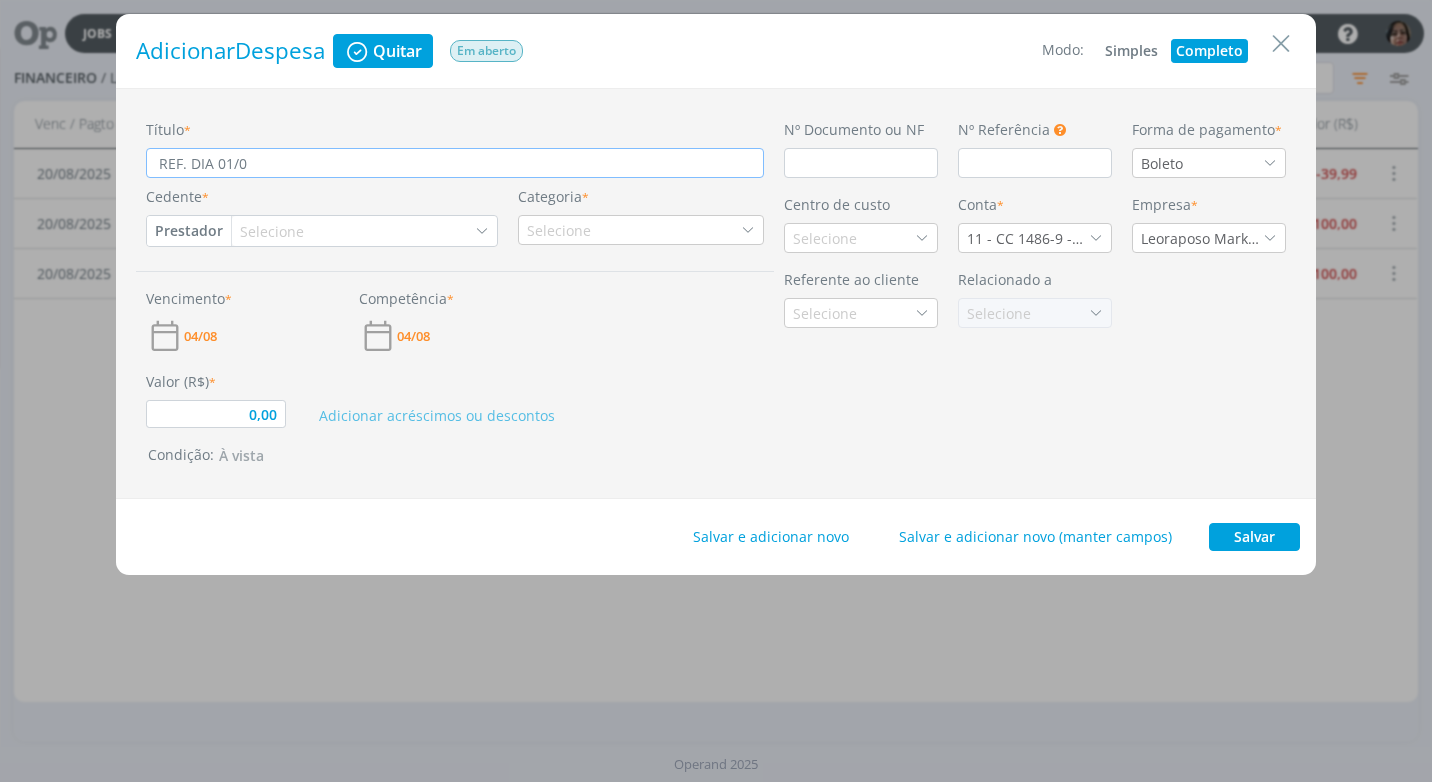 type on "0,00" 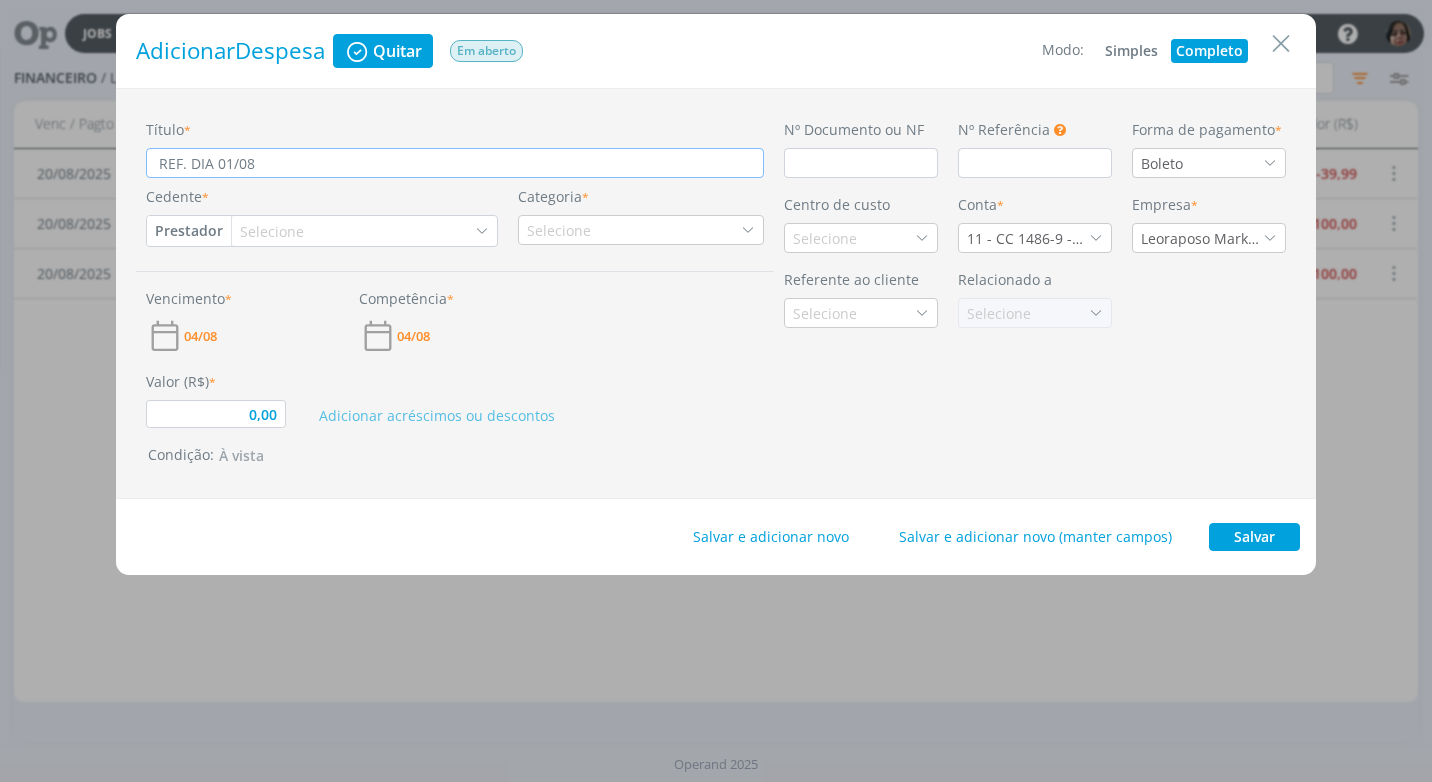 type on "REF. DIA 01/08/" 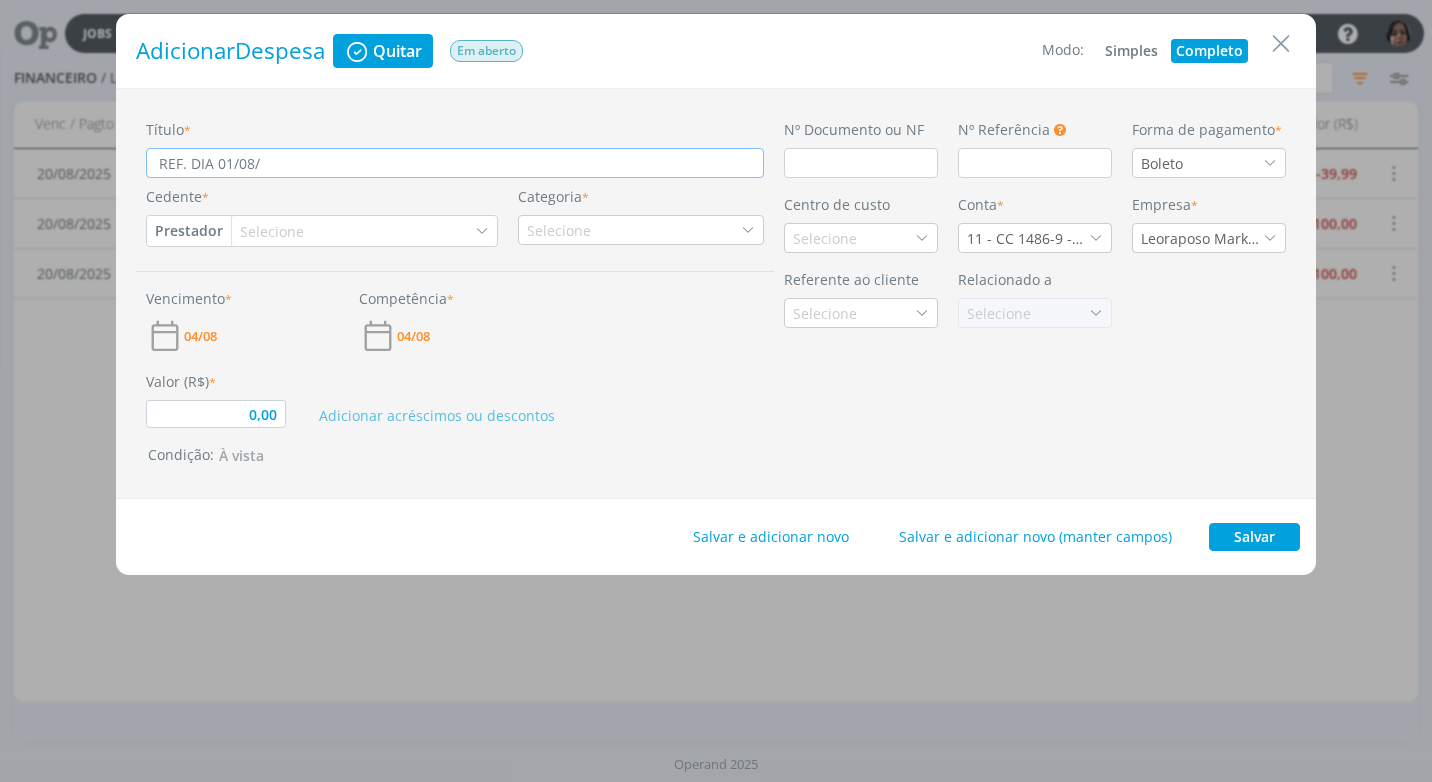 type on "REF. DIA 01/08/2" 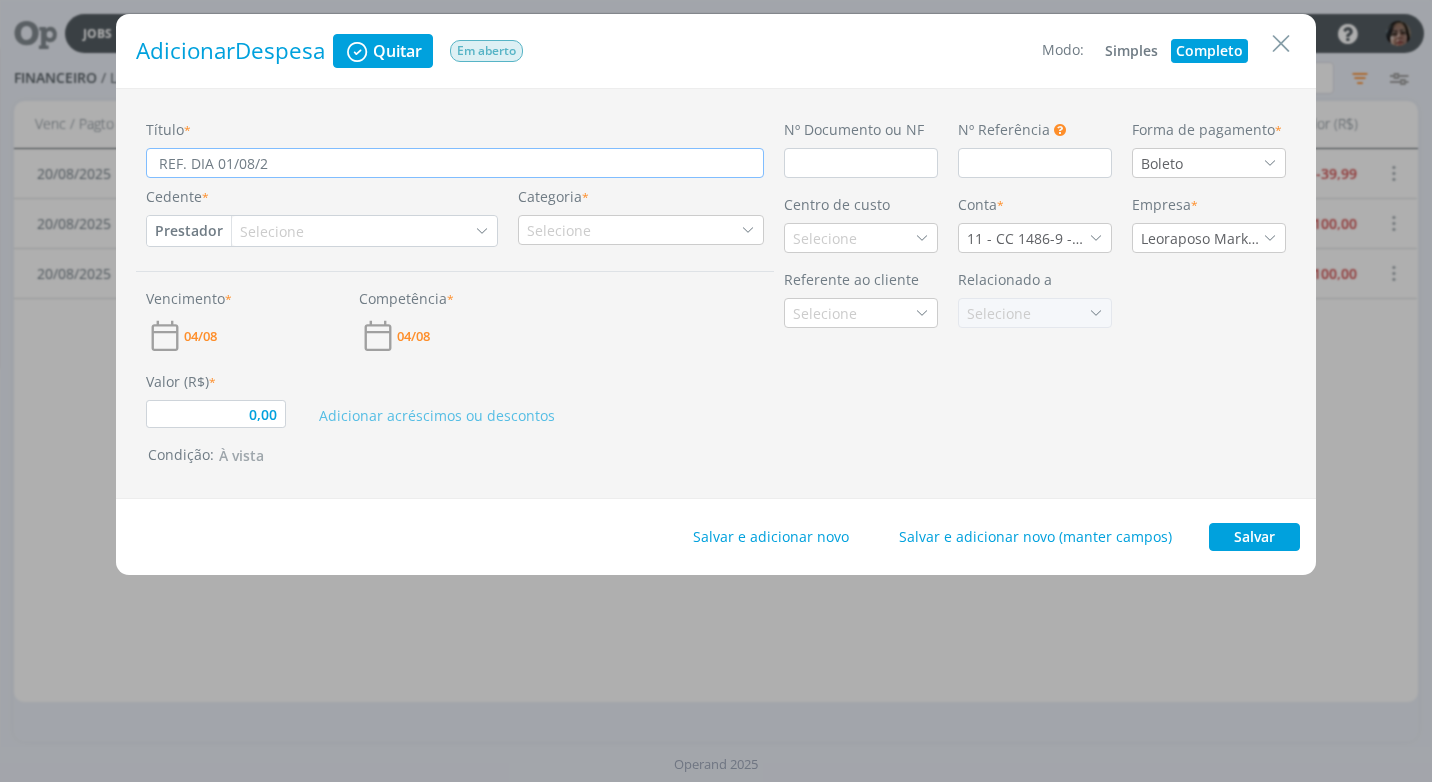 type on "REF. DIA [DATE]" 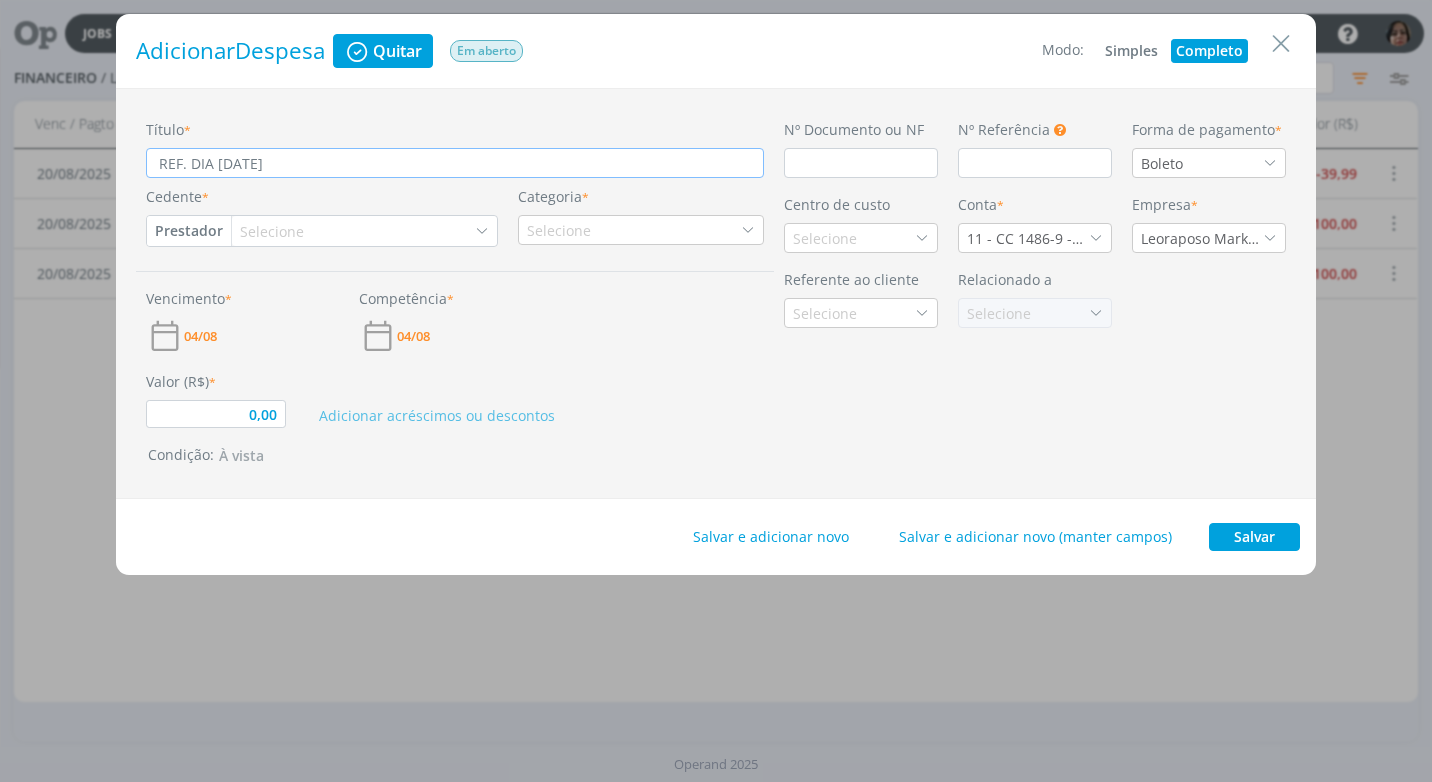 type on "REF. DIA 01/08/202" 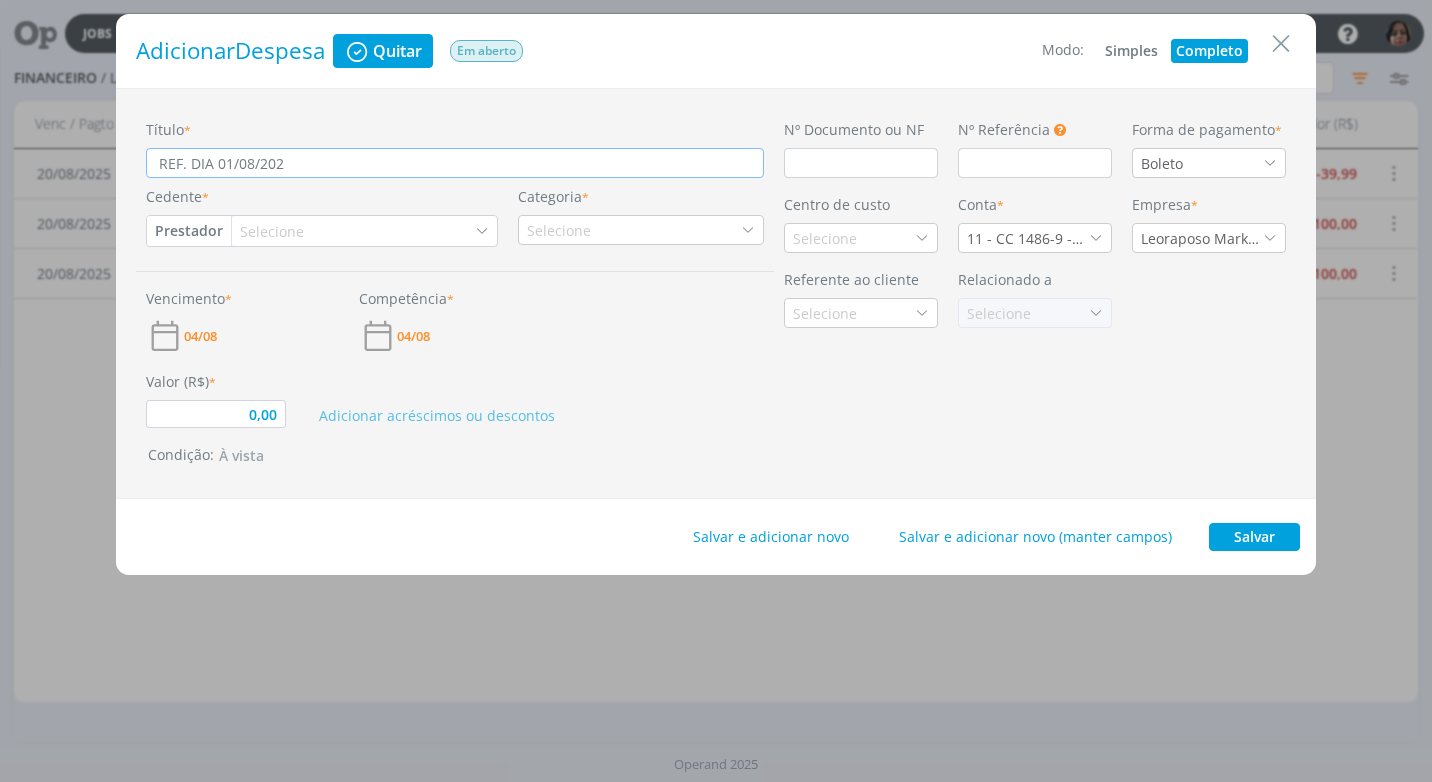 type on "REF. DIA [DATE]" 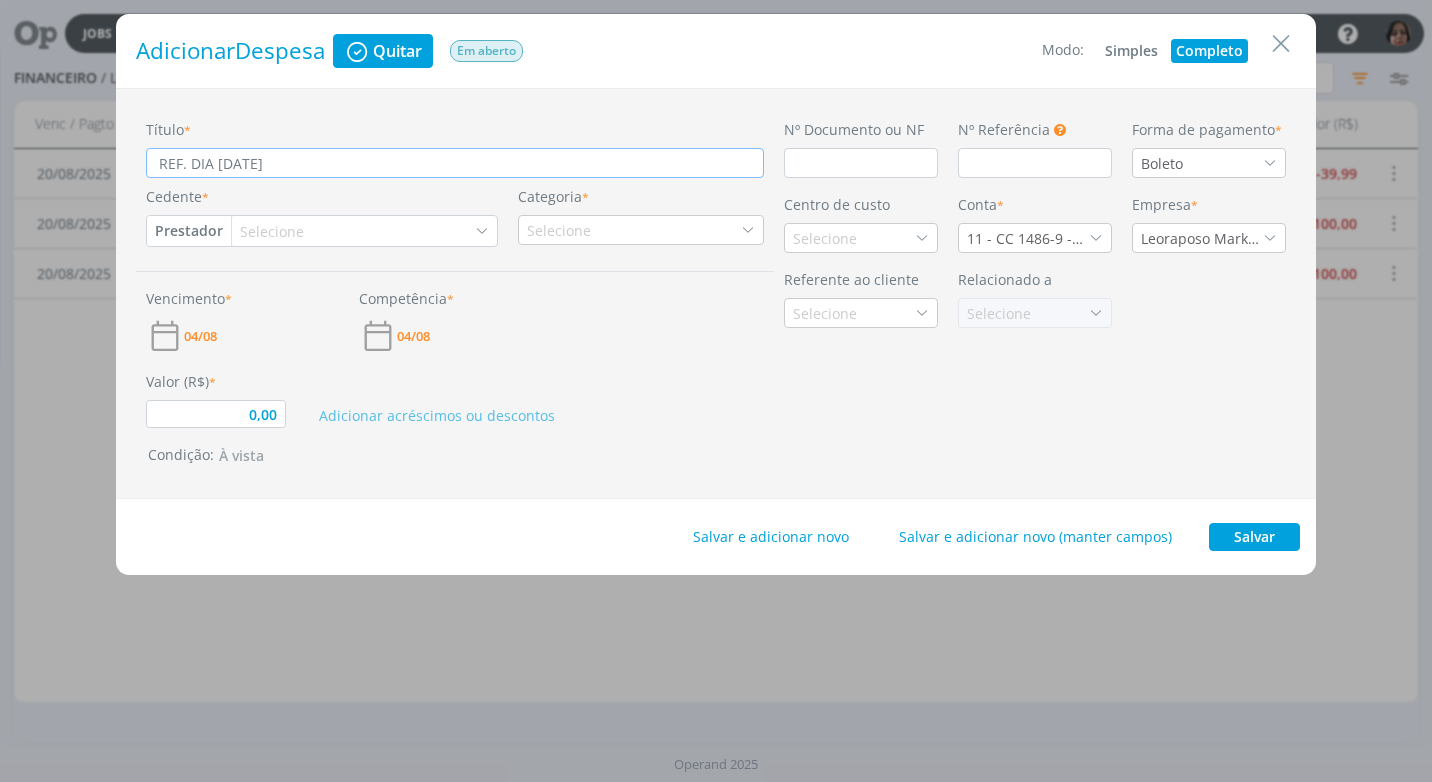 type on "REF. DIA [DATE]" 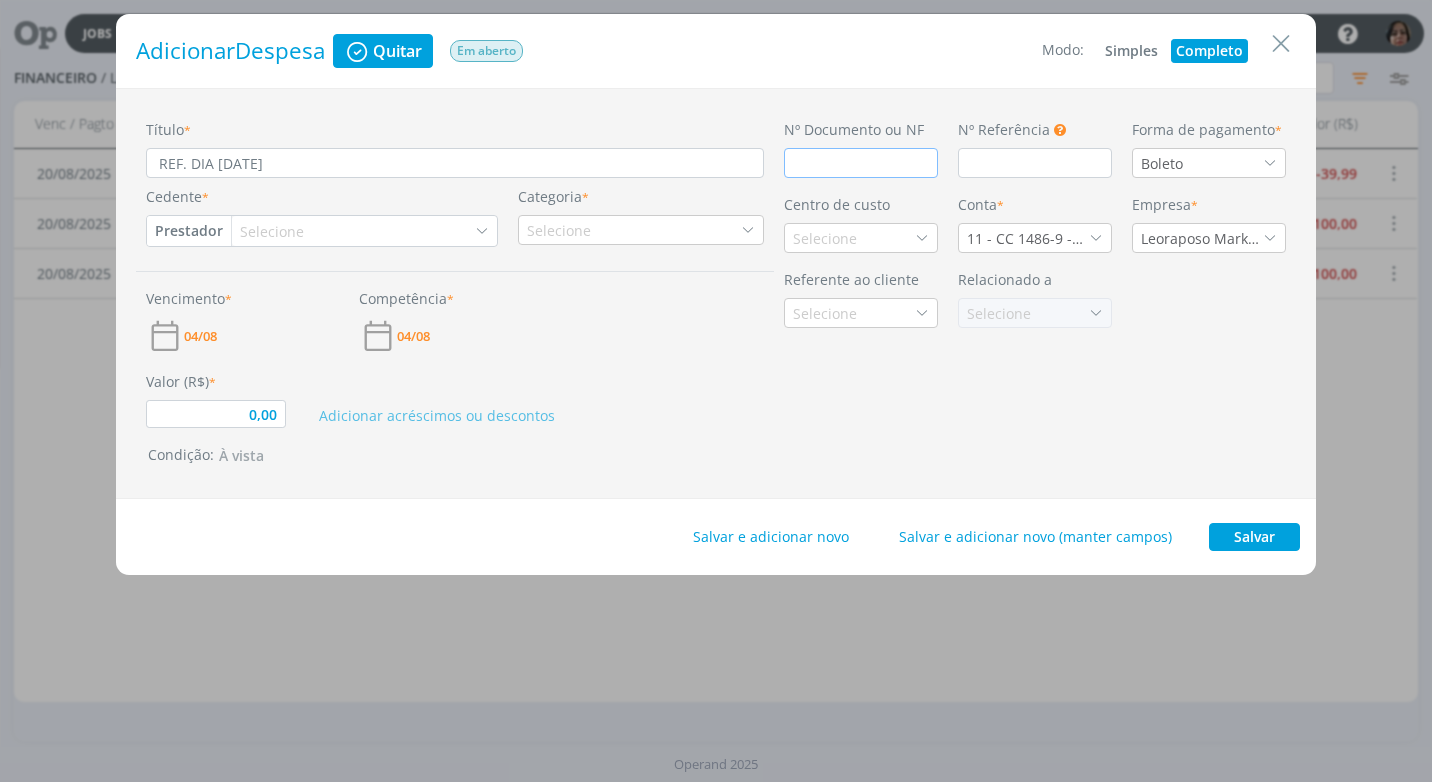 click at bounding box center (861, 163) 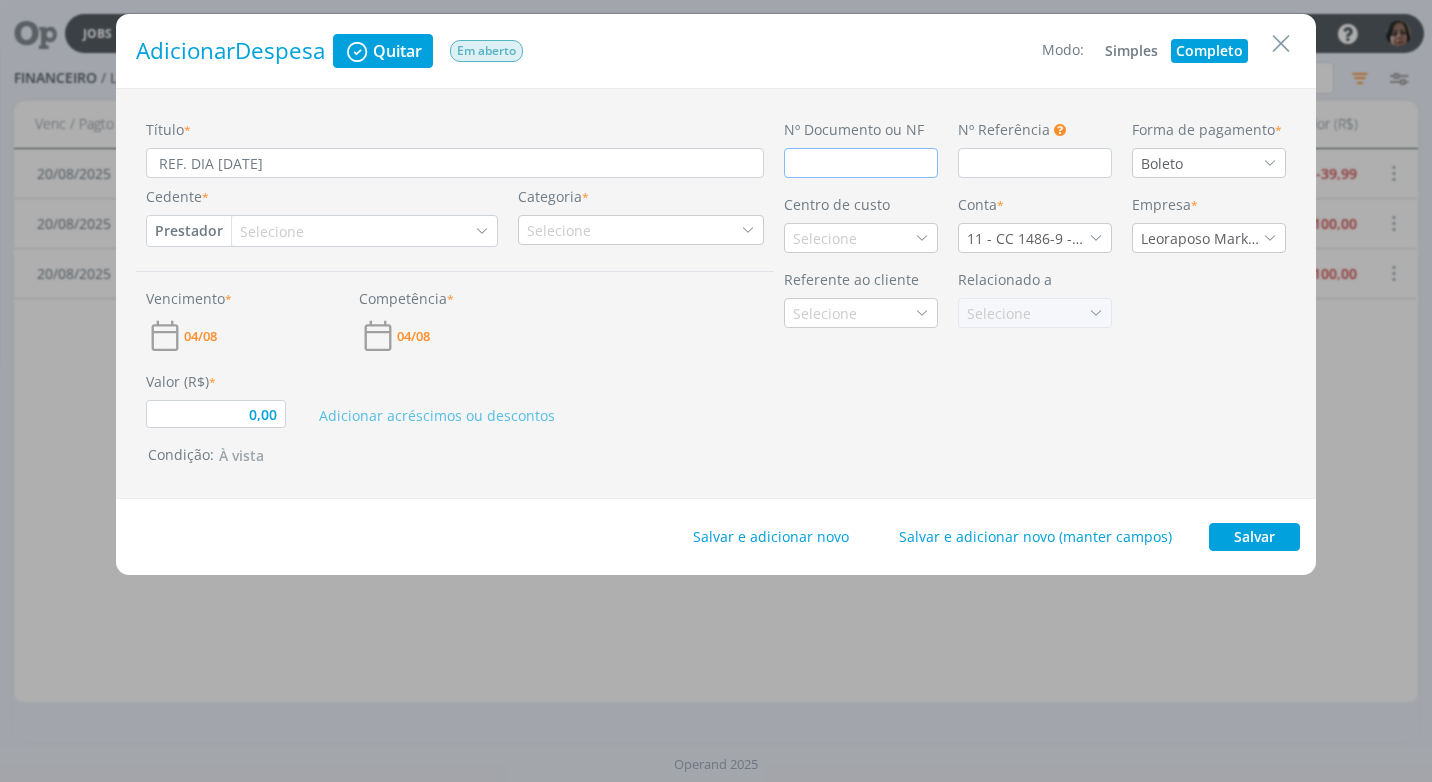 type on "C" 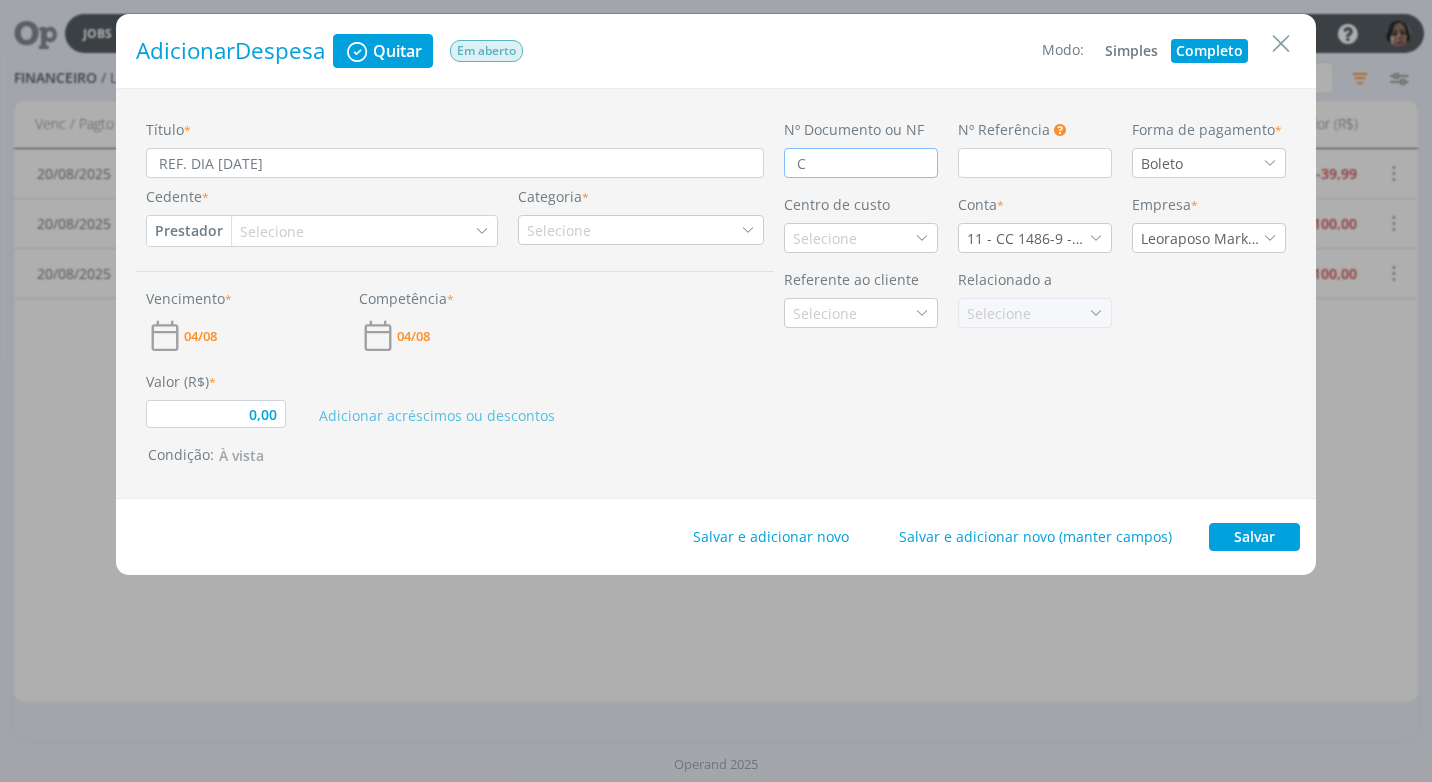 type on "0,00" 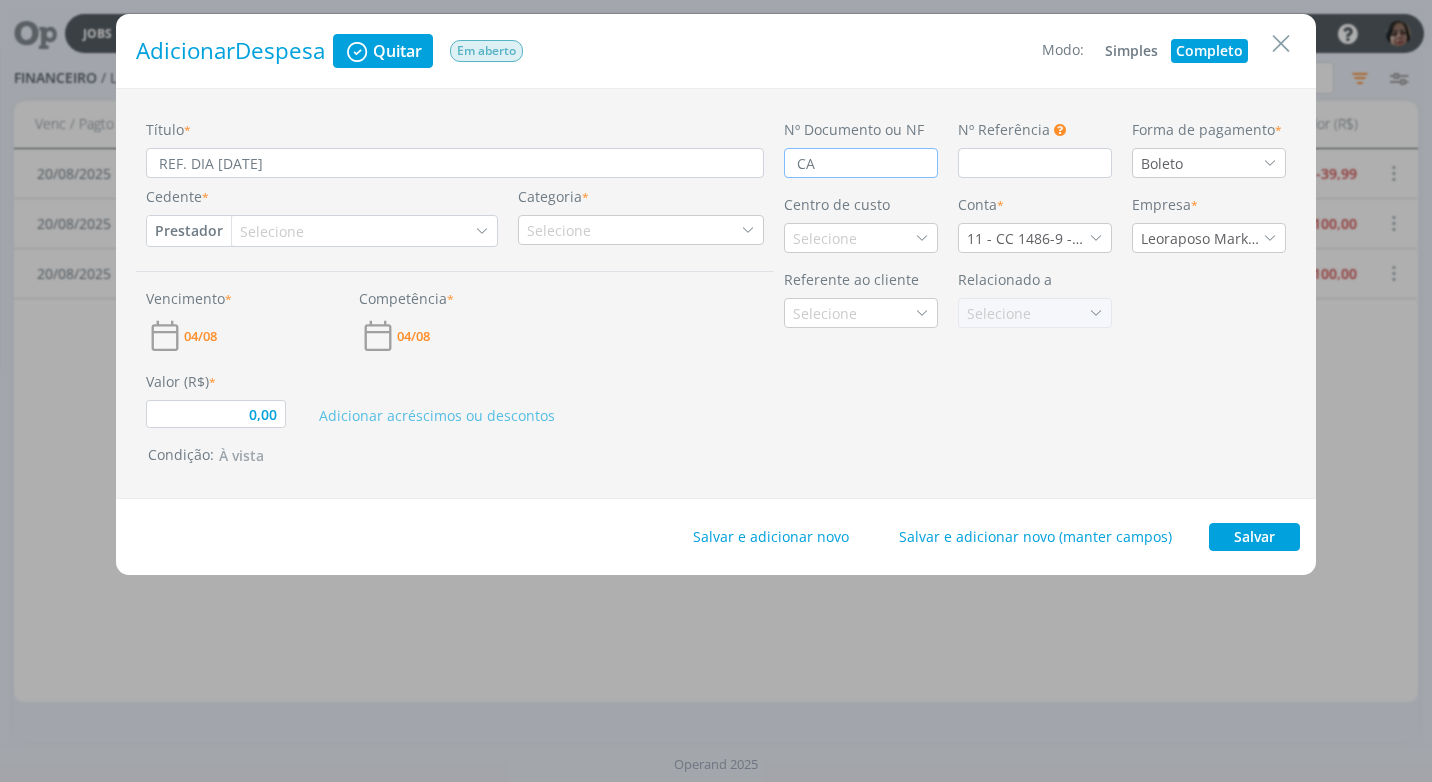 type on "0,00" 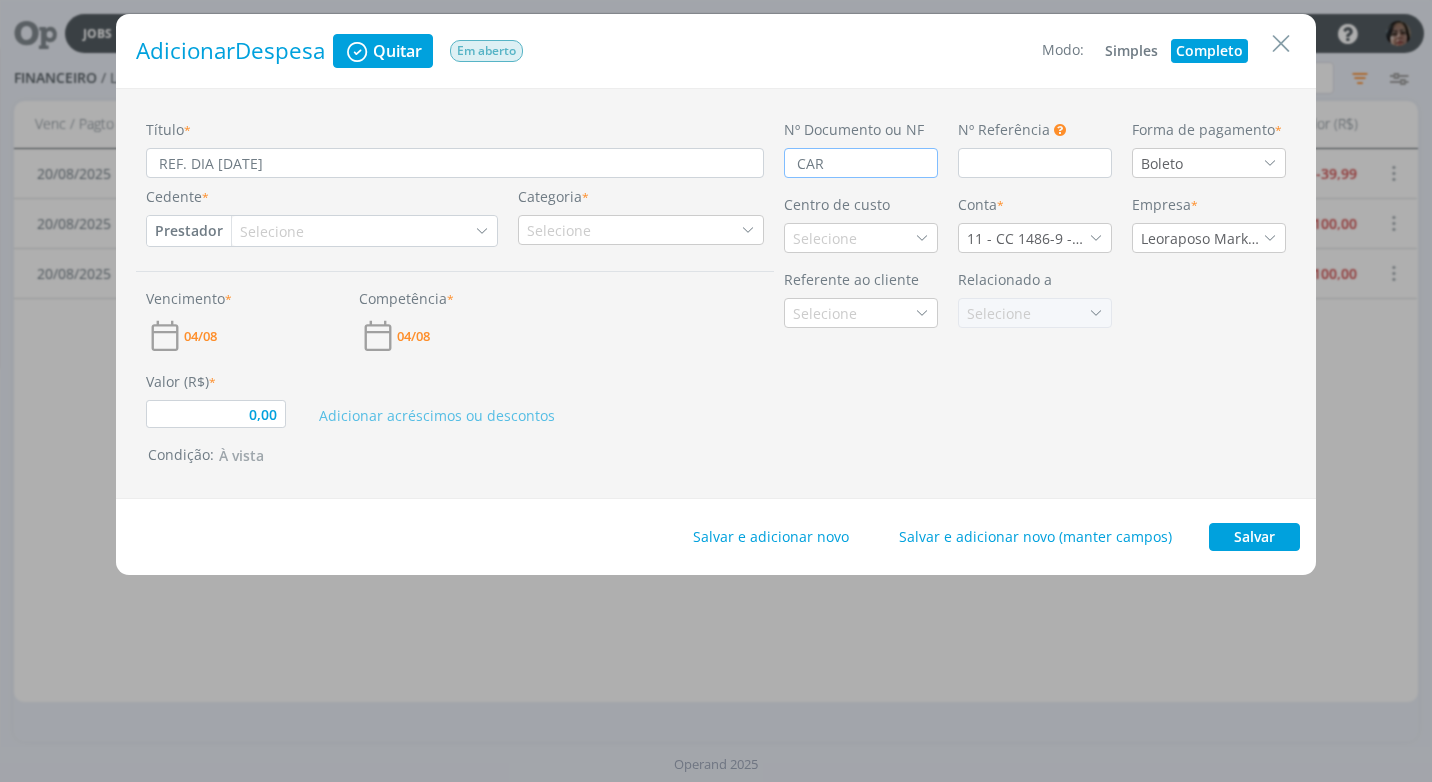 type on "0,00" 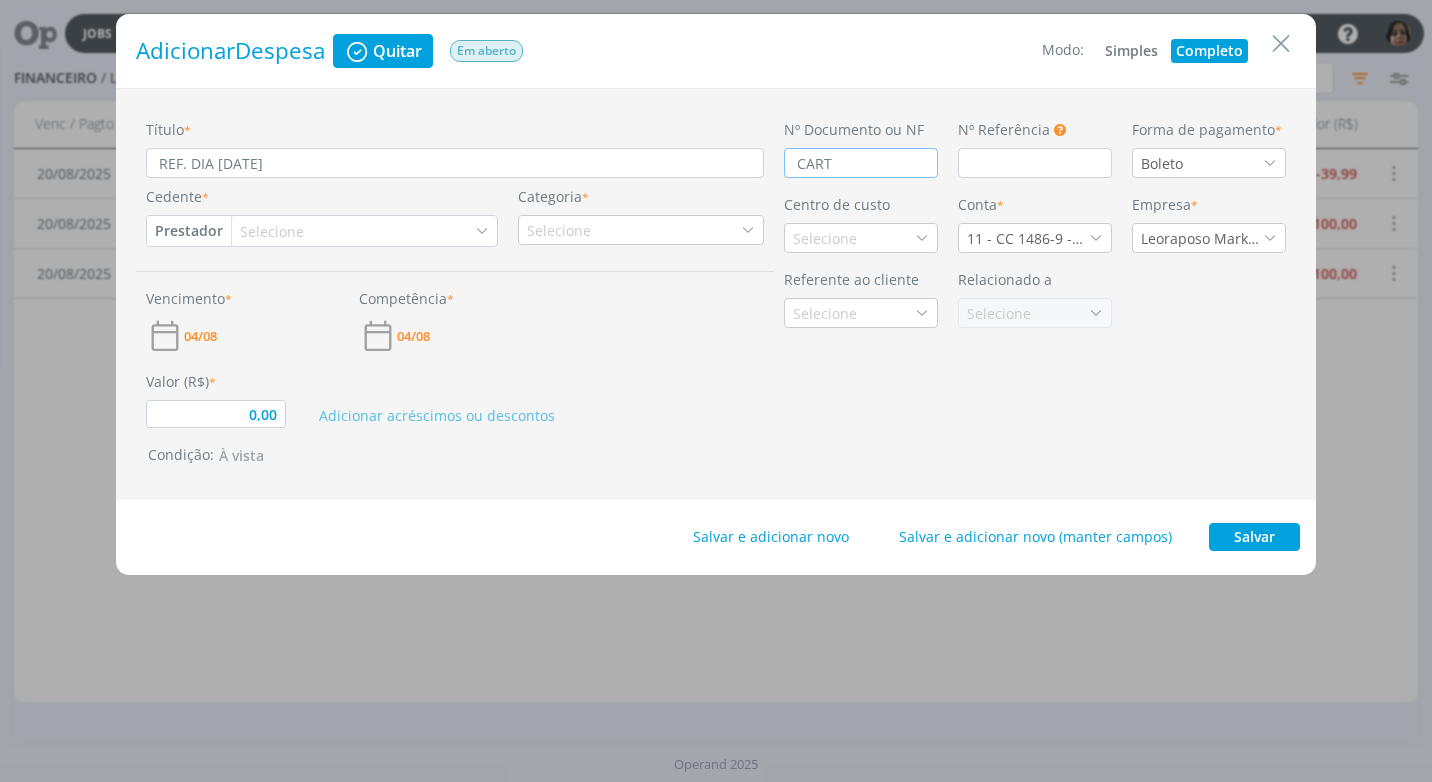 type on "0,00" 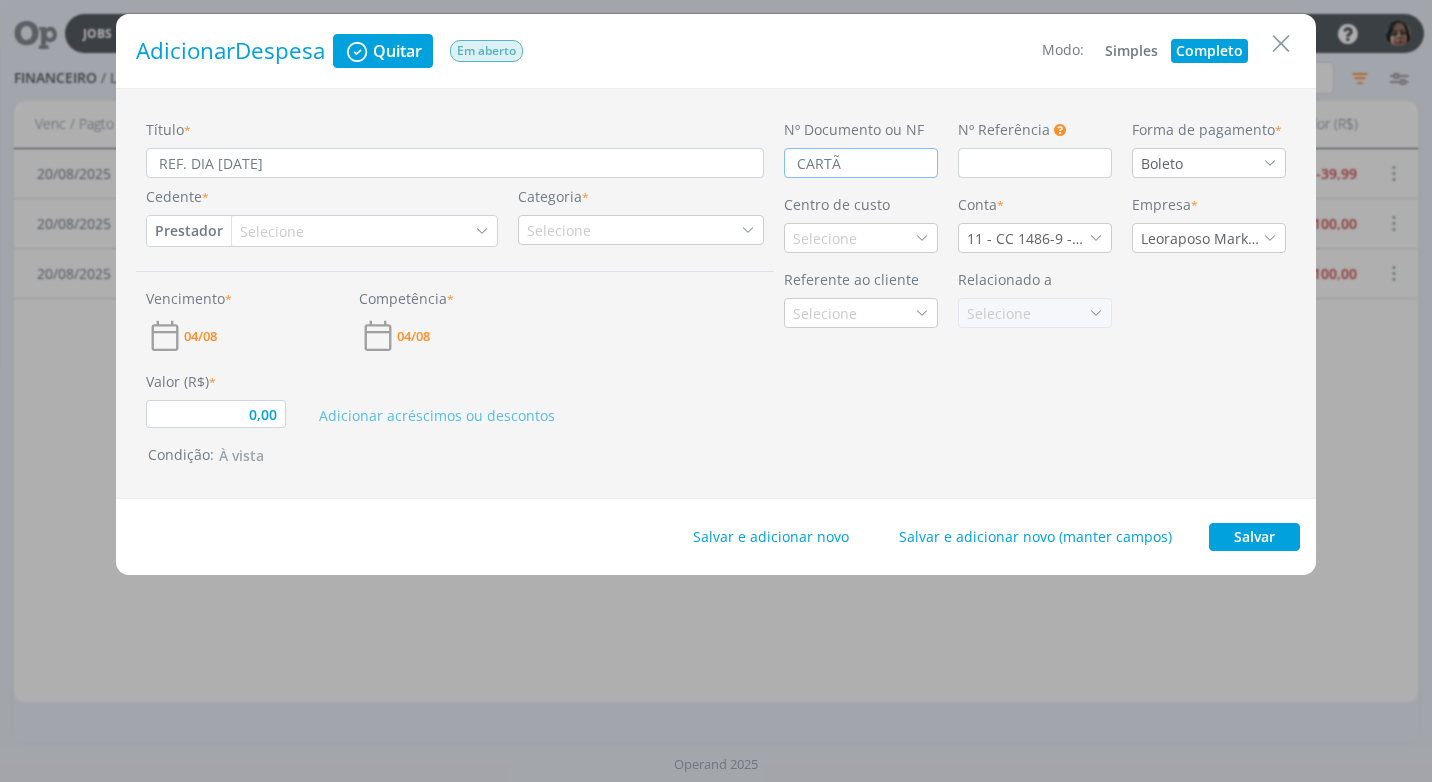 type on "0,00" 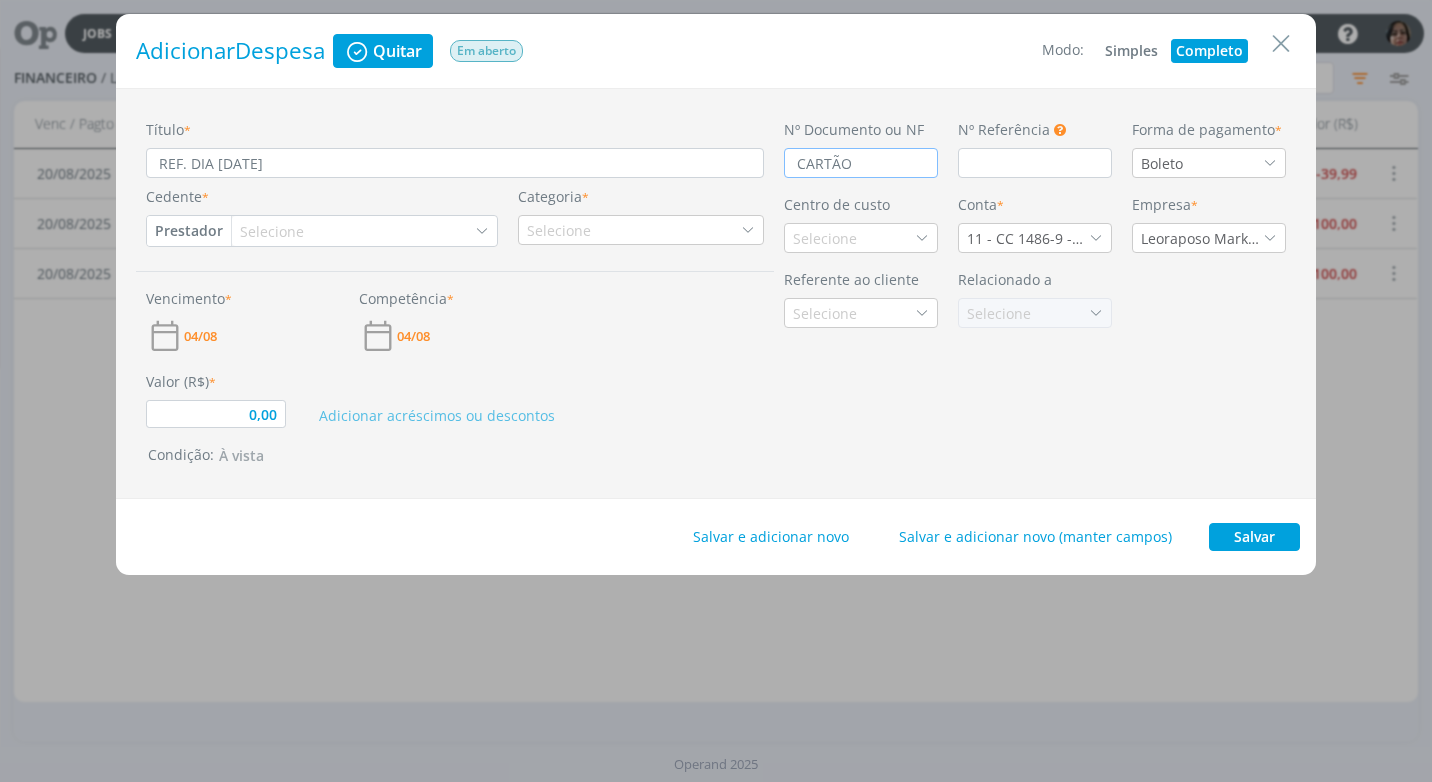 type on "0,00" 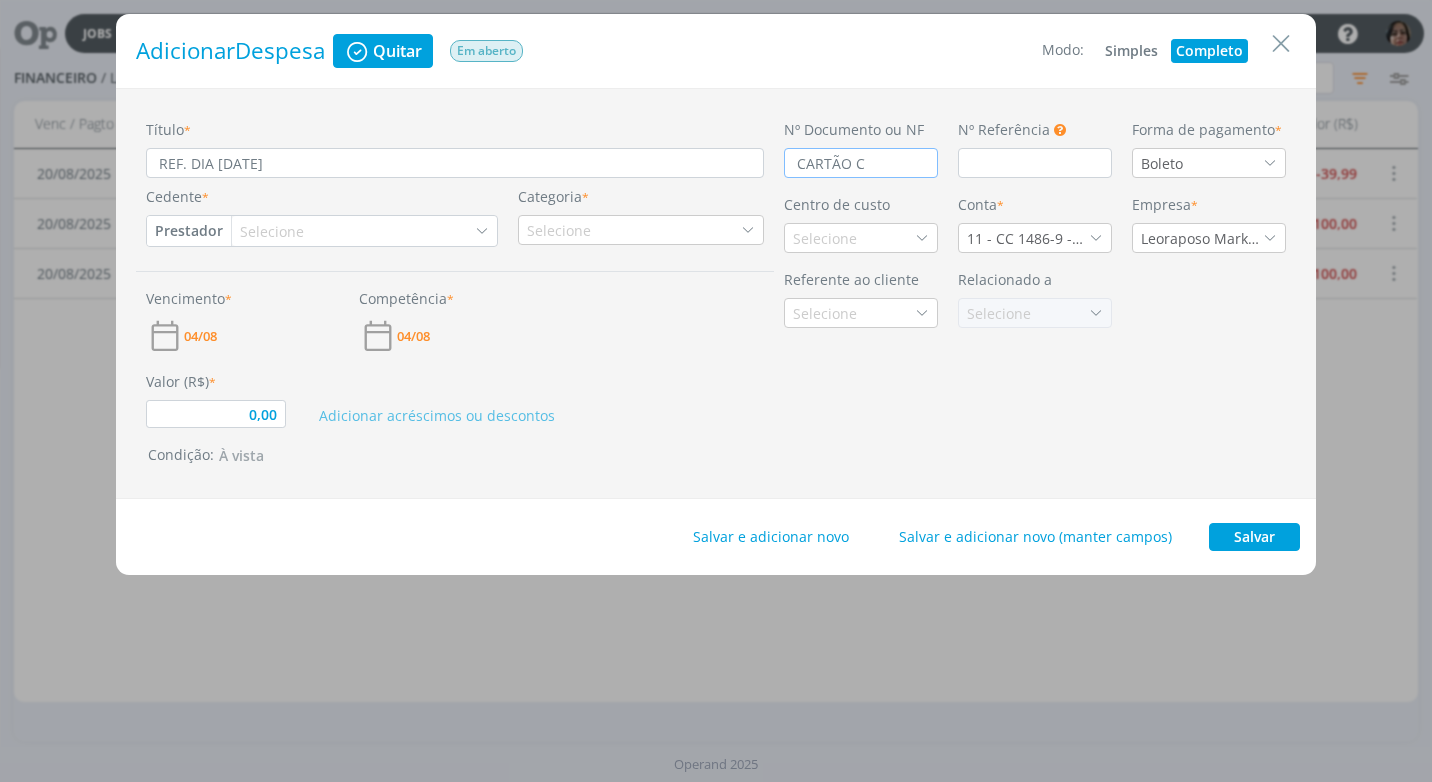 type on "0,00" 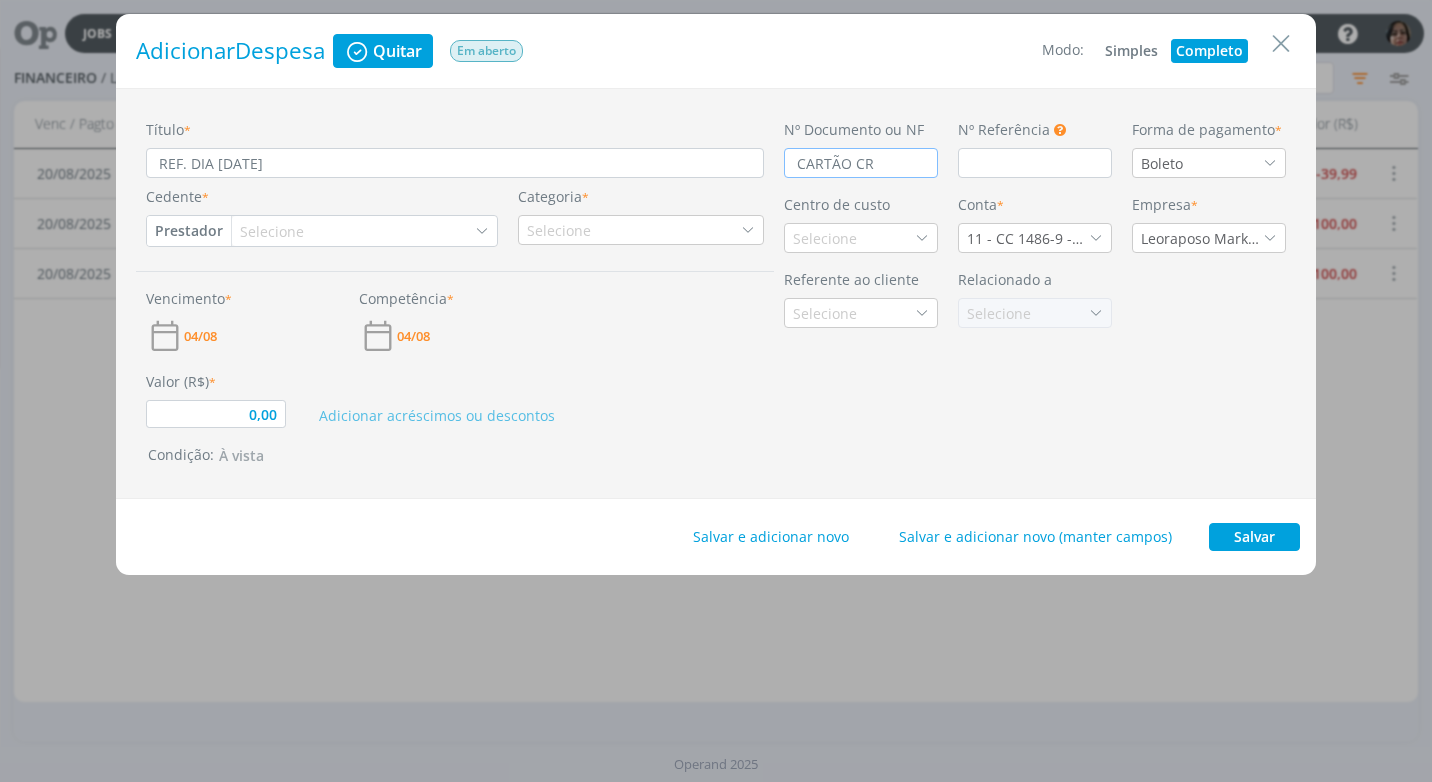 type on "0,00" 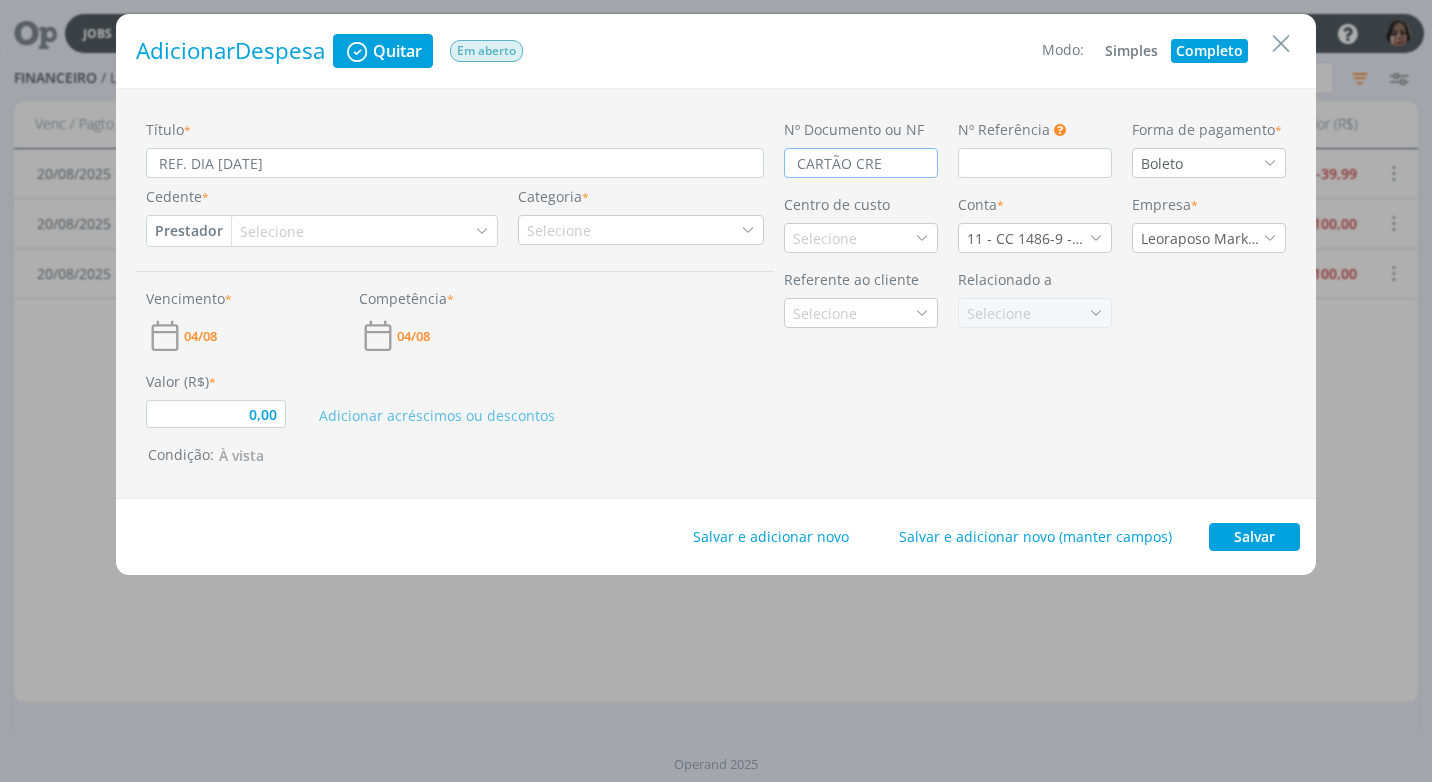 type on "CARTÃO CRED" 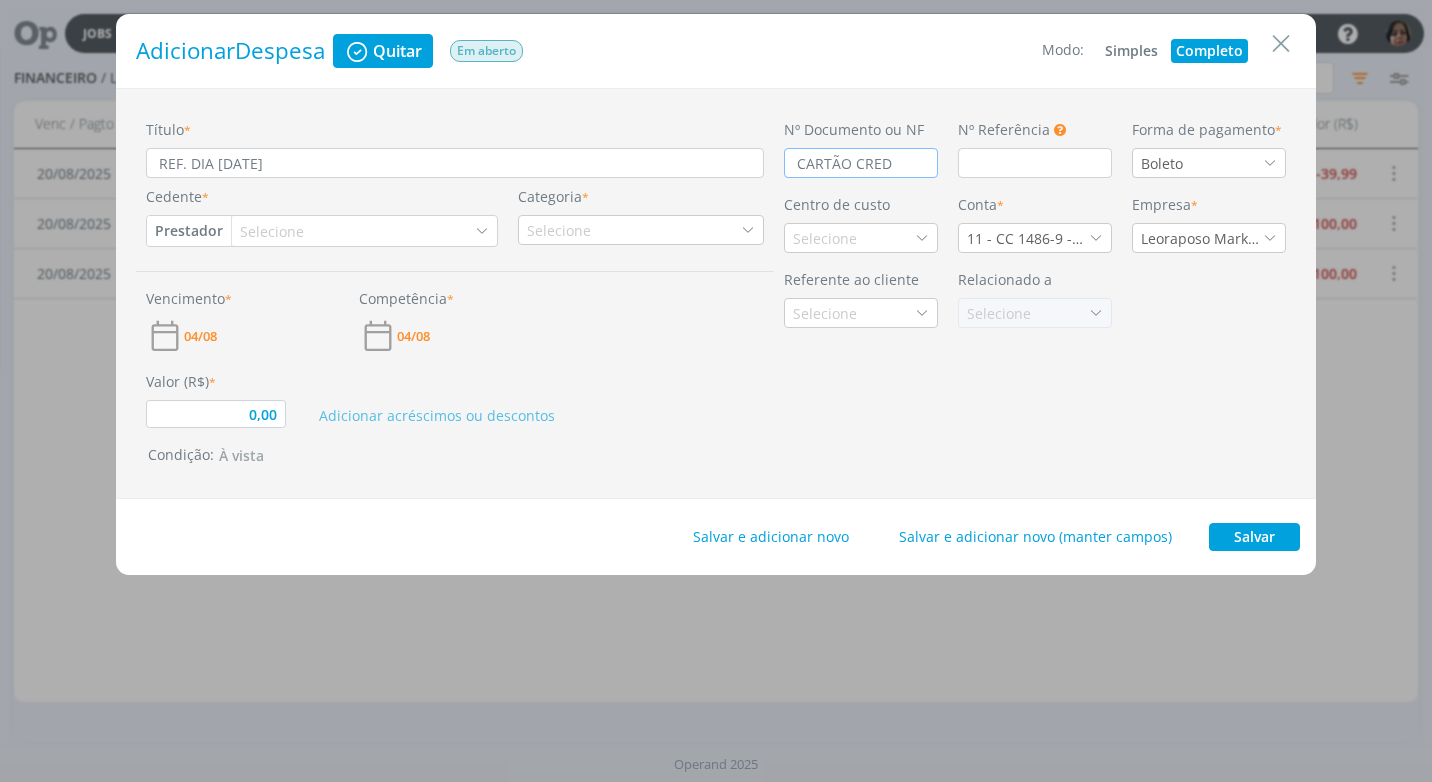 type on "0,00" 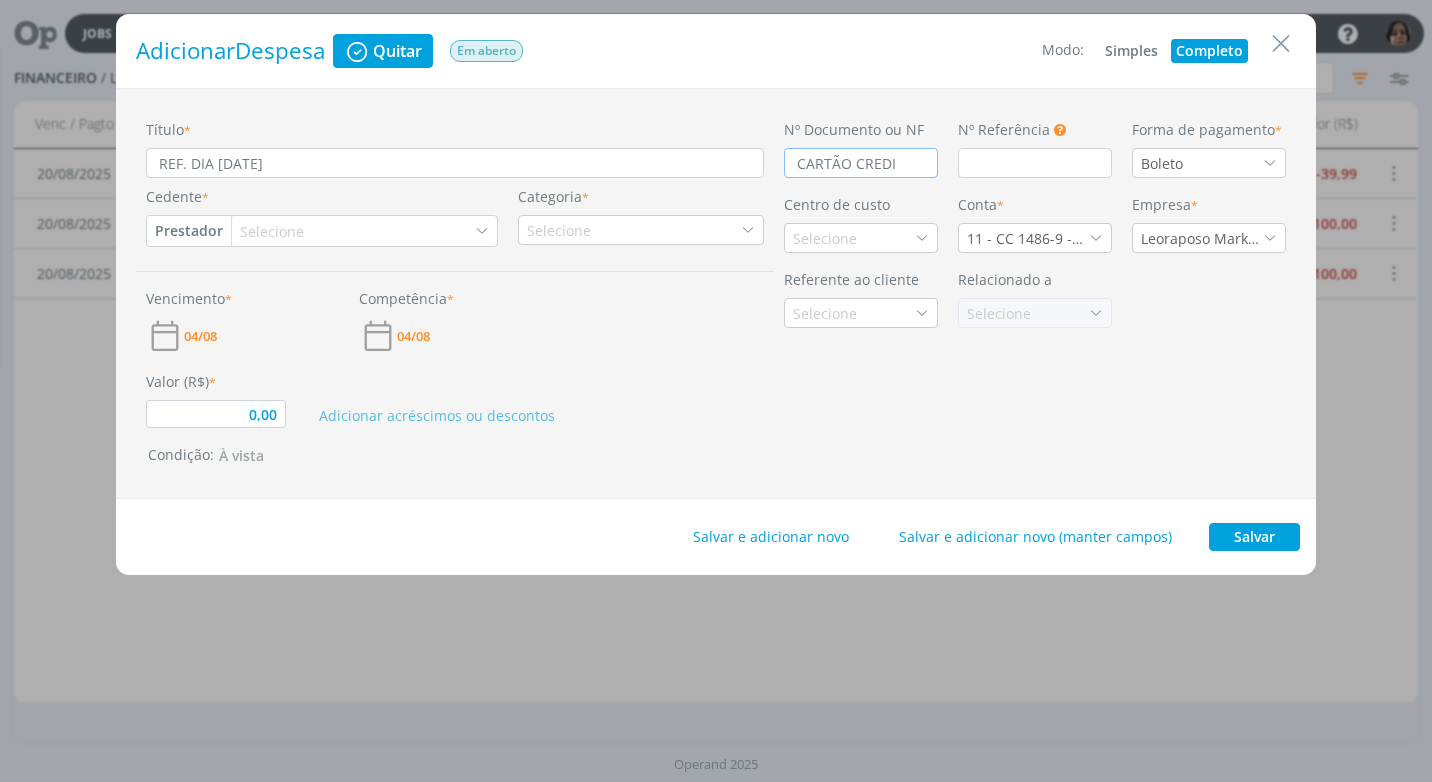 type on "0,00" 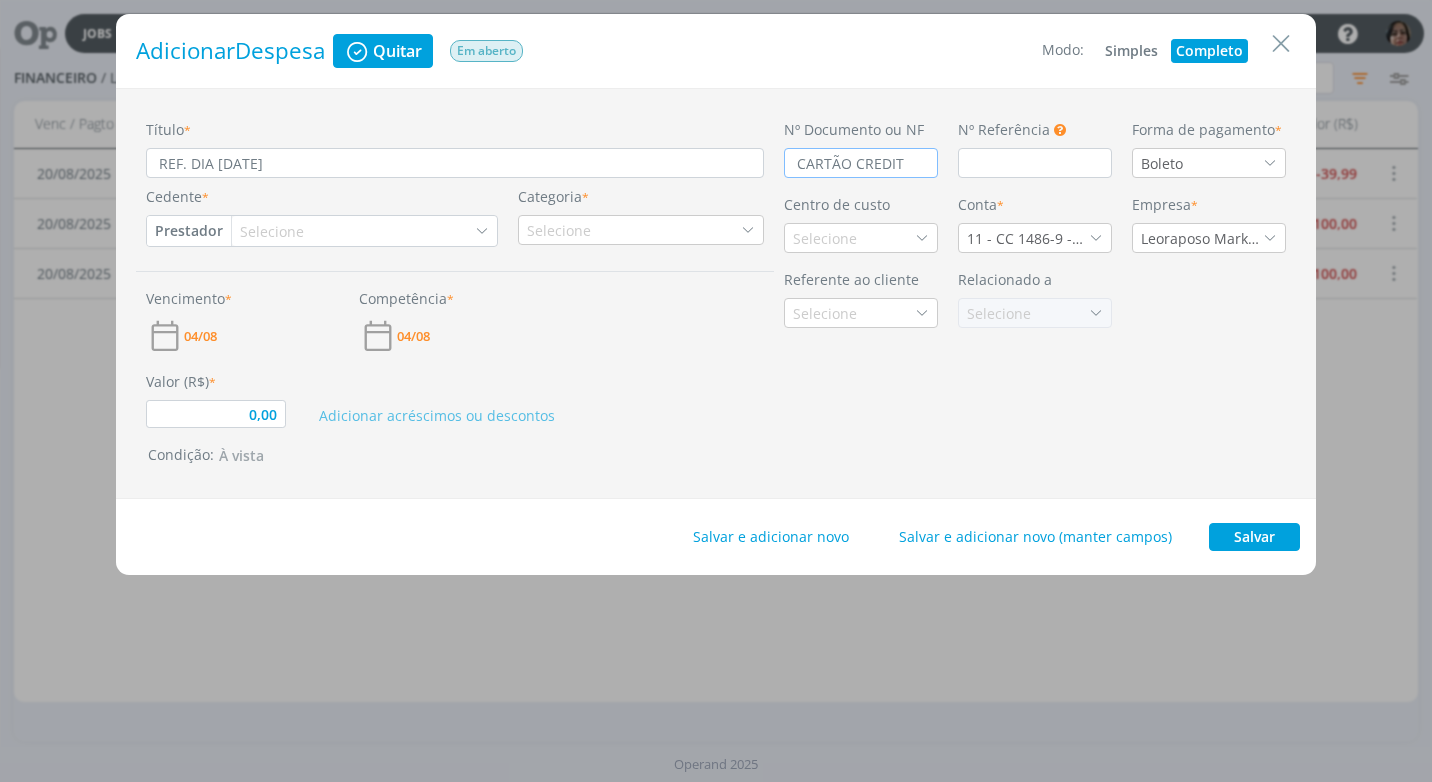 type on "0,00" 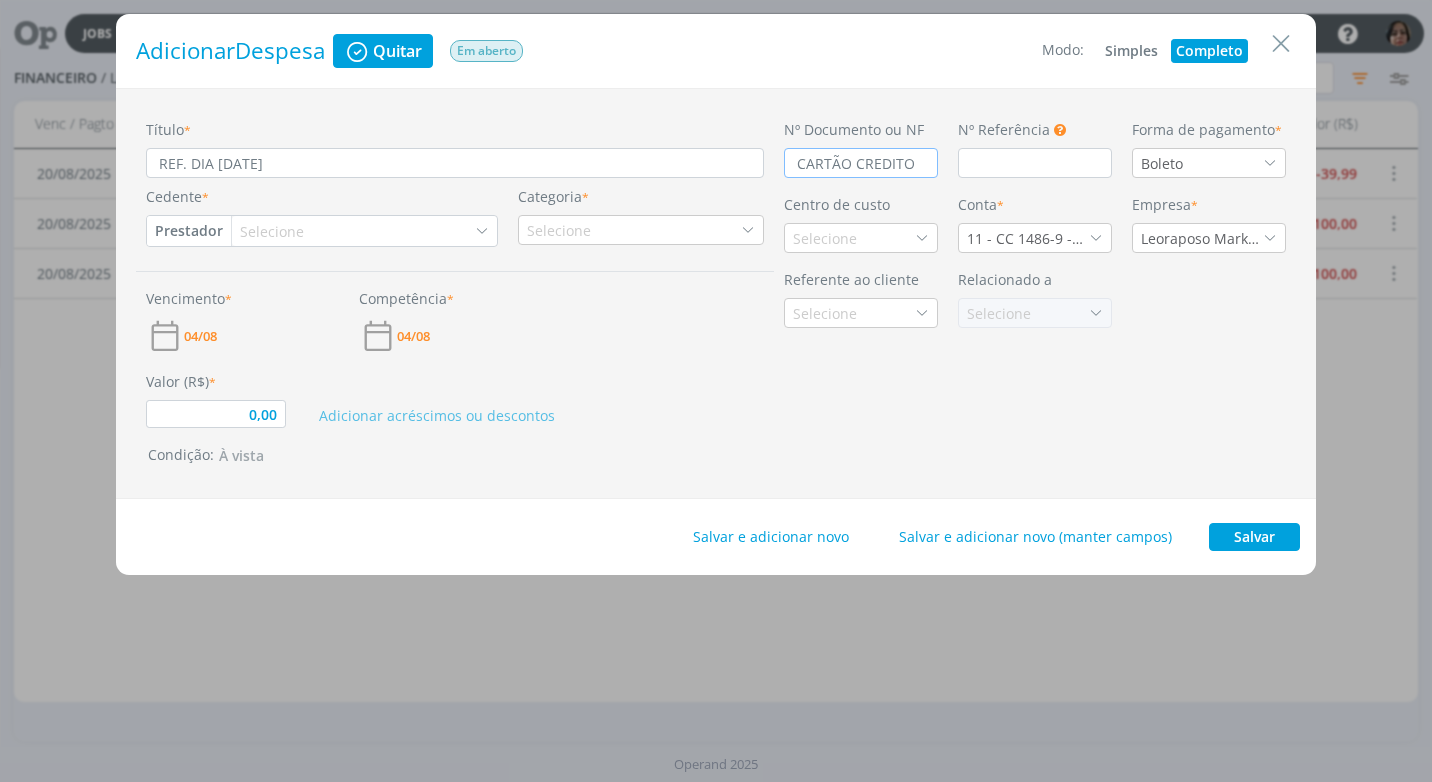 type on "CARTÃO CREDITO" 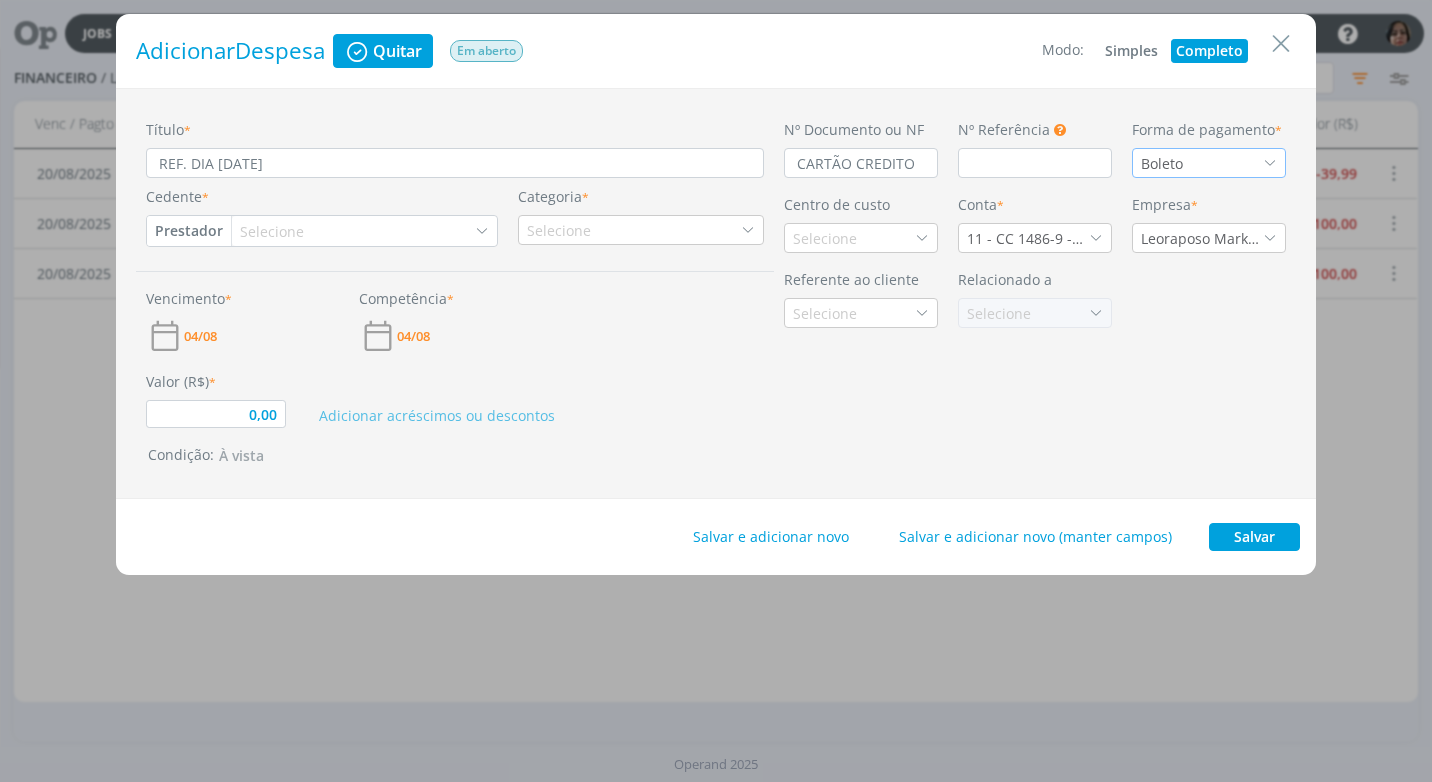 drag, startPoint x: 1267, startPoint y: 158, endPoint x: 1269, endPoint y: 172, distance: 14.142136 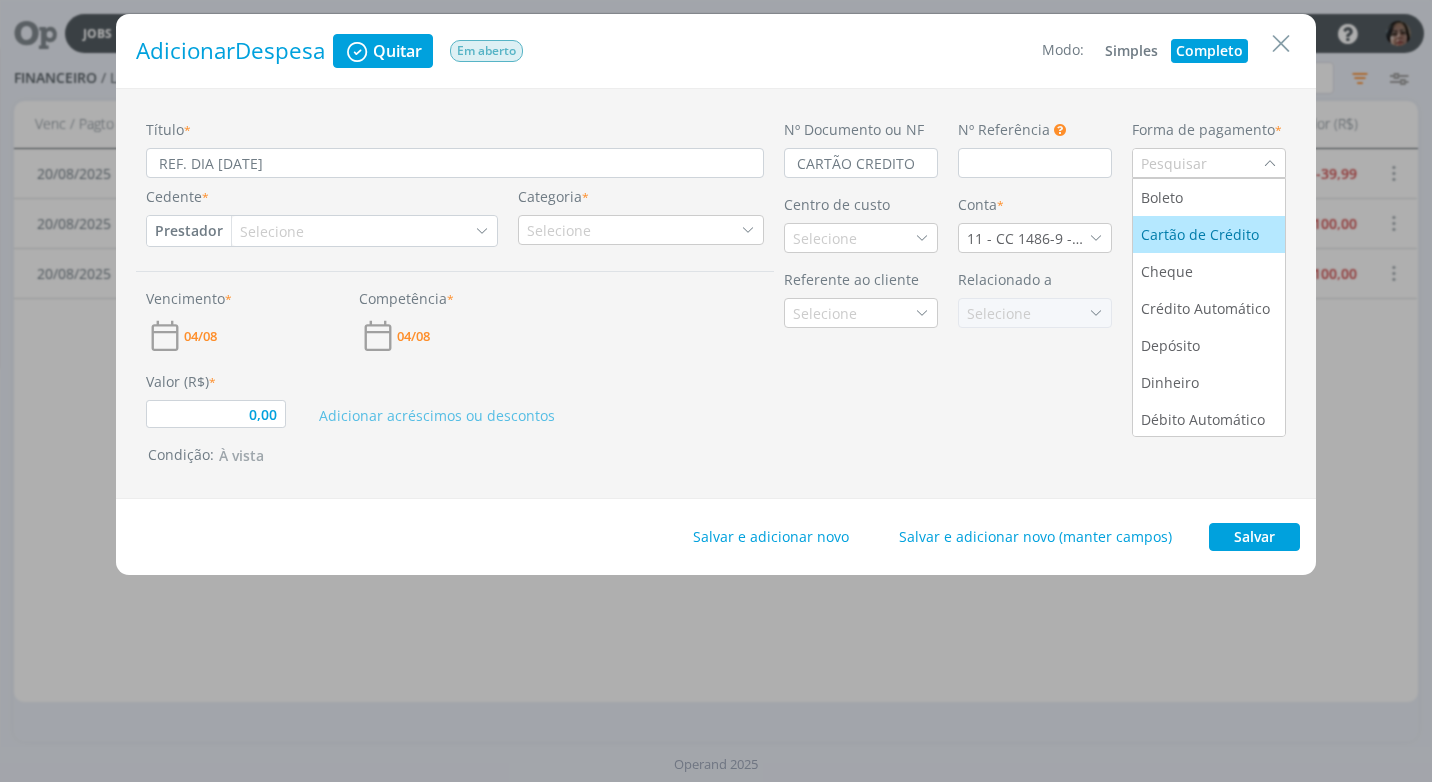 drag, startPoint x: 1232, startPoint y: 237, endPoint x: 864, endPoint y: 222, distance: 368.30557 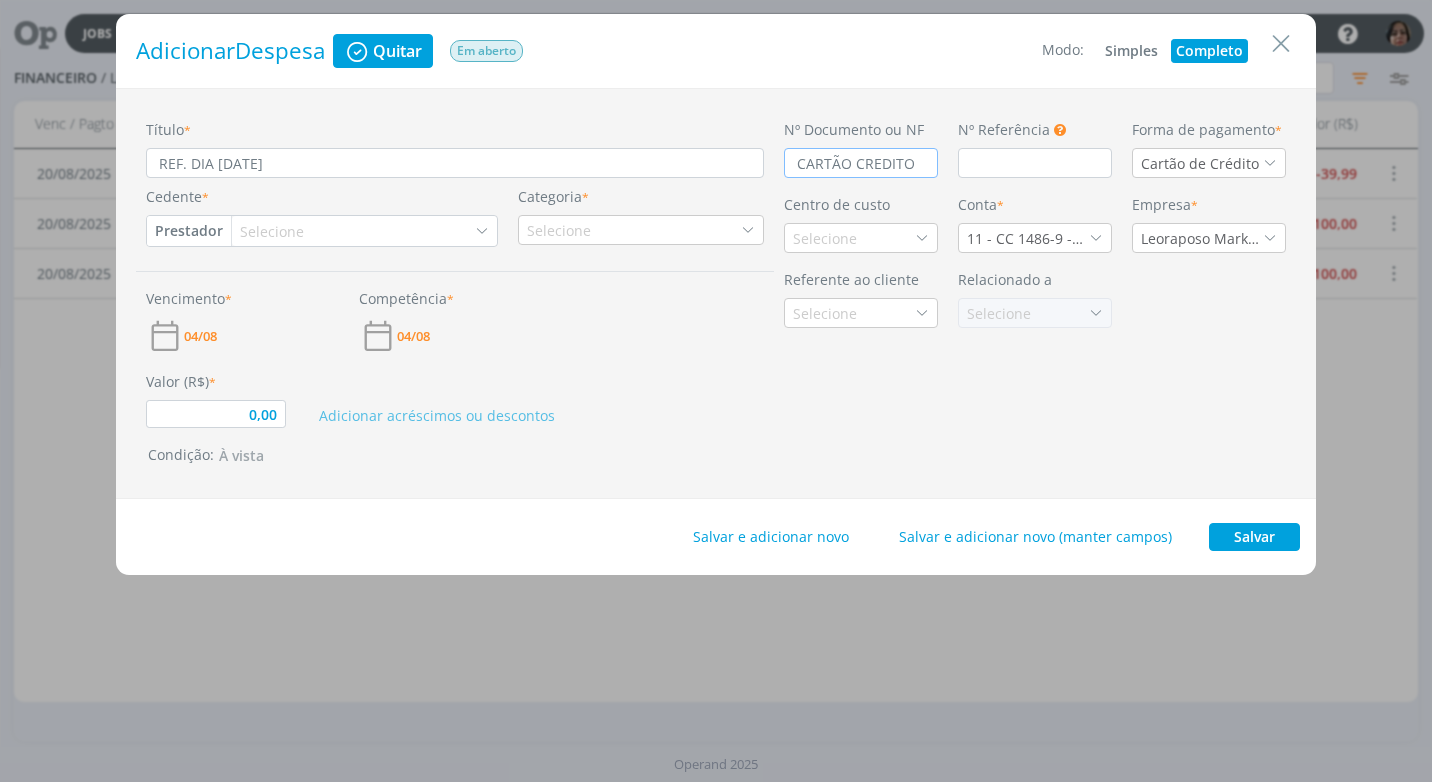 click on "CARTÃO CREDITO" at bounding box center (861, 163) 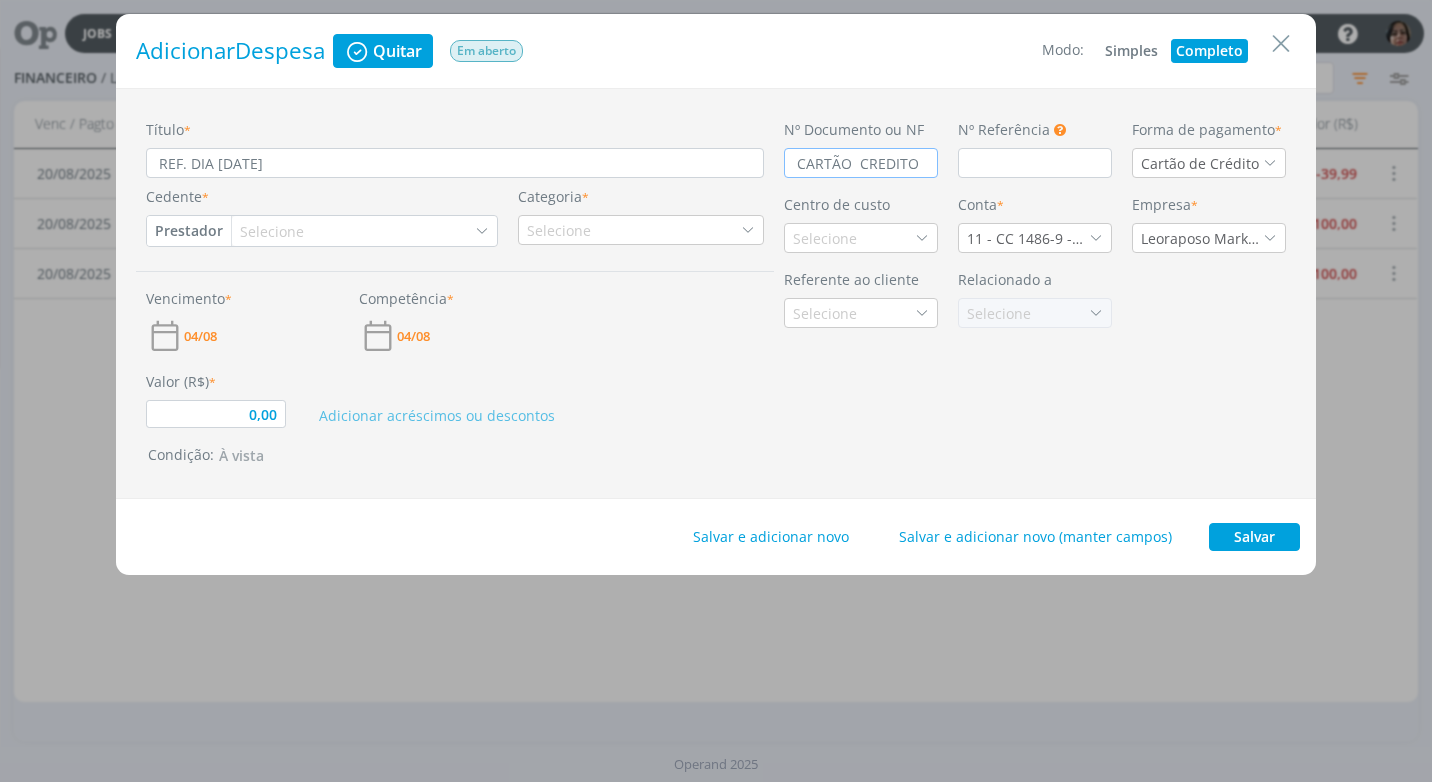 type on "0,00" 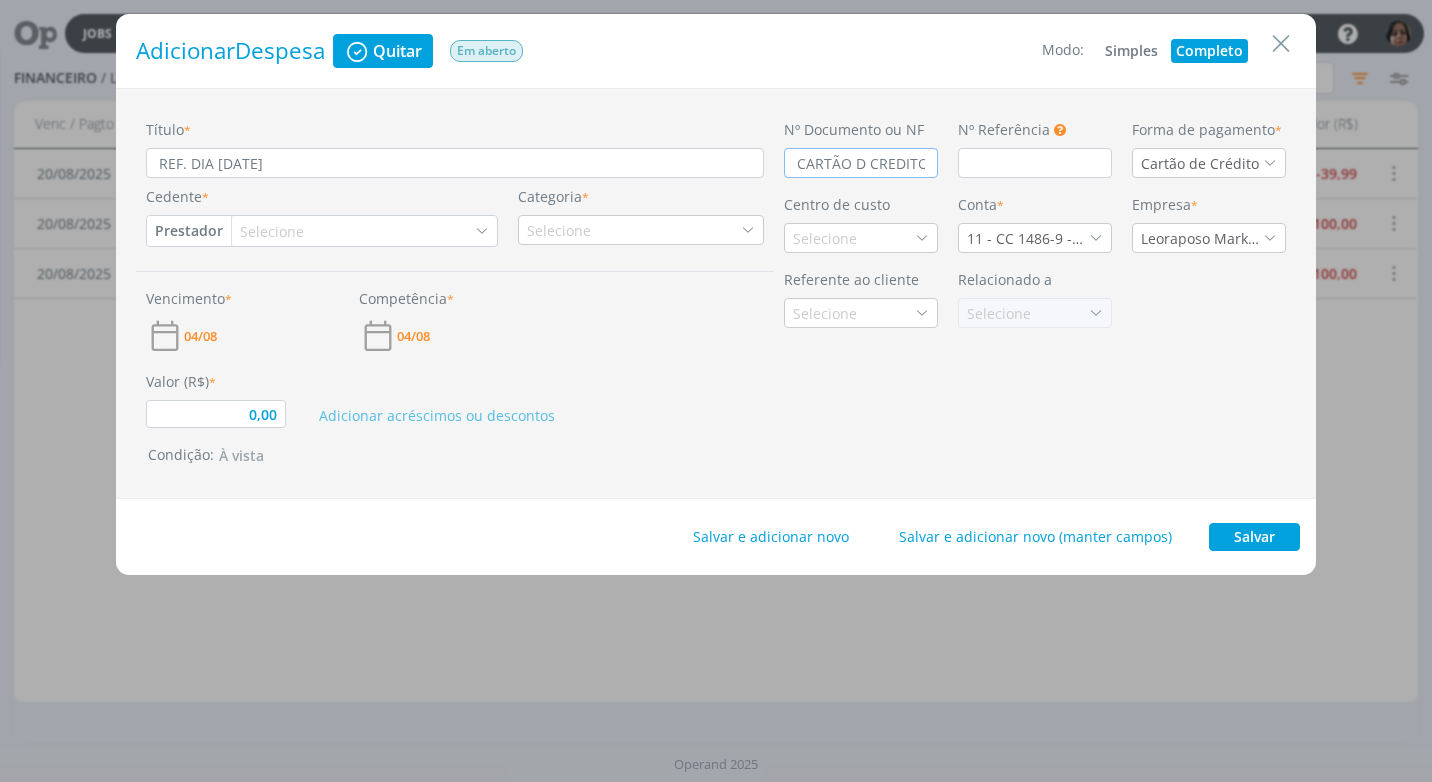 type on "0,00" 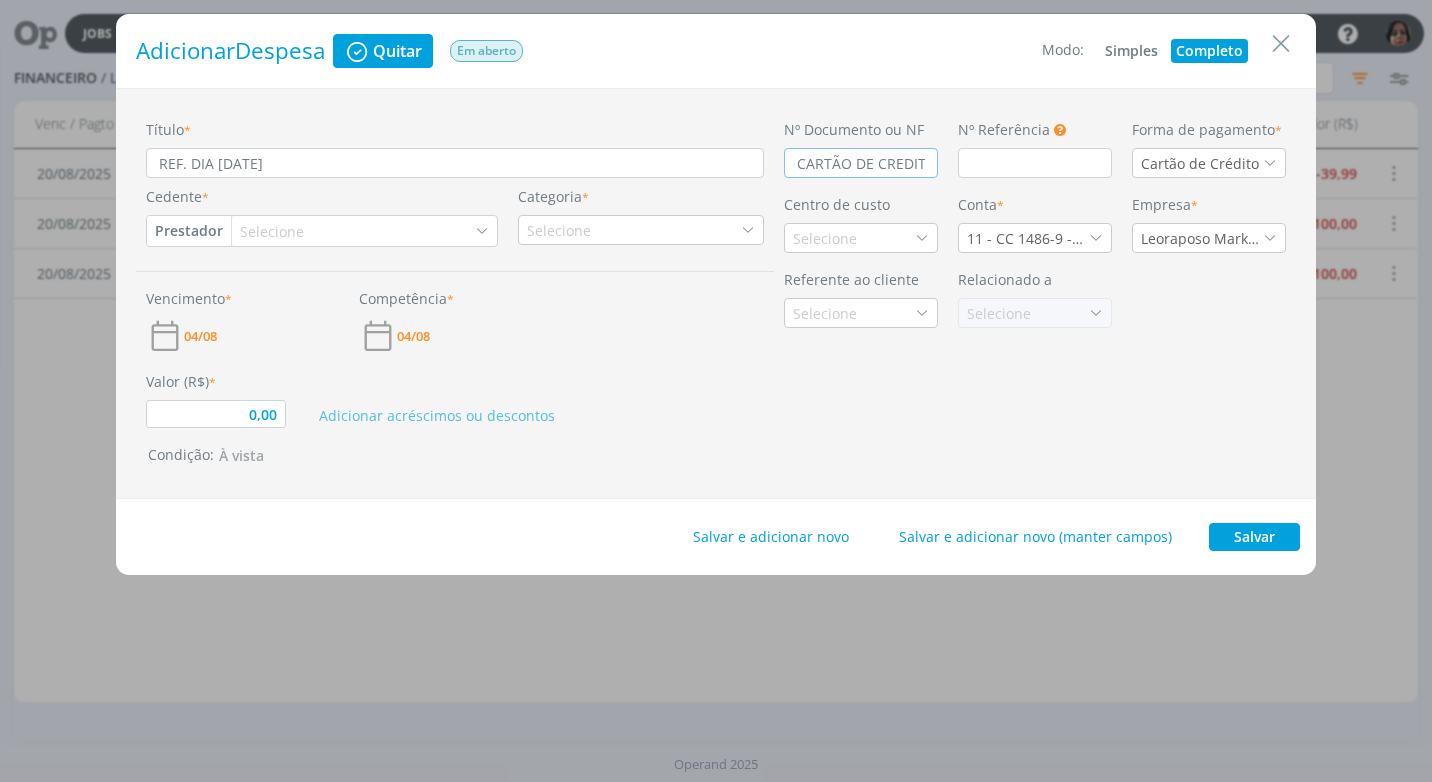click on "Prestador" at bounding box center [189, 231] 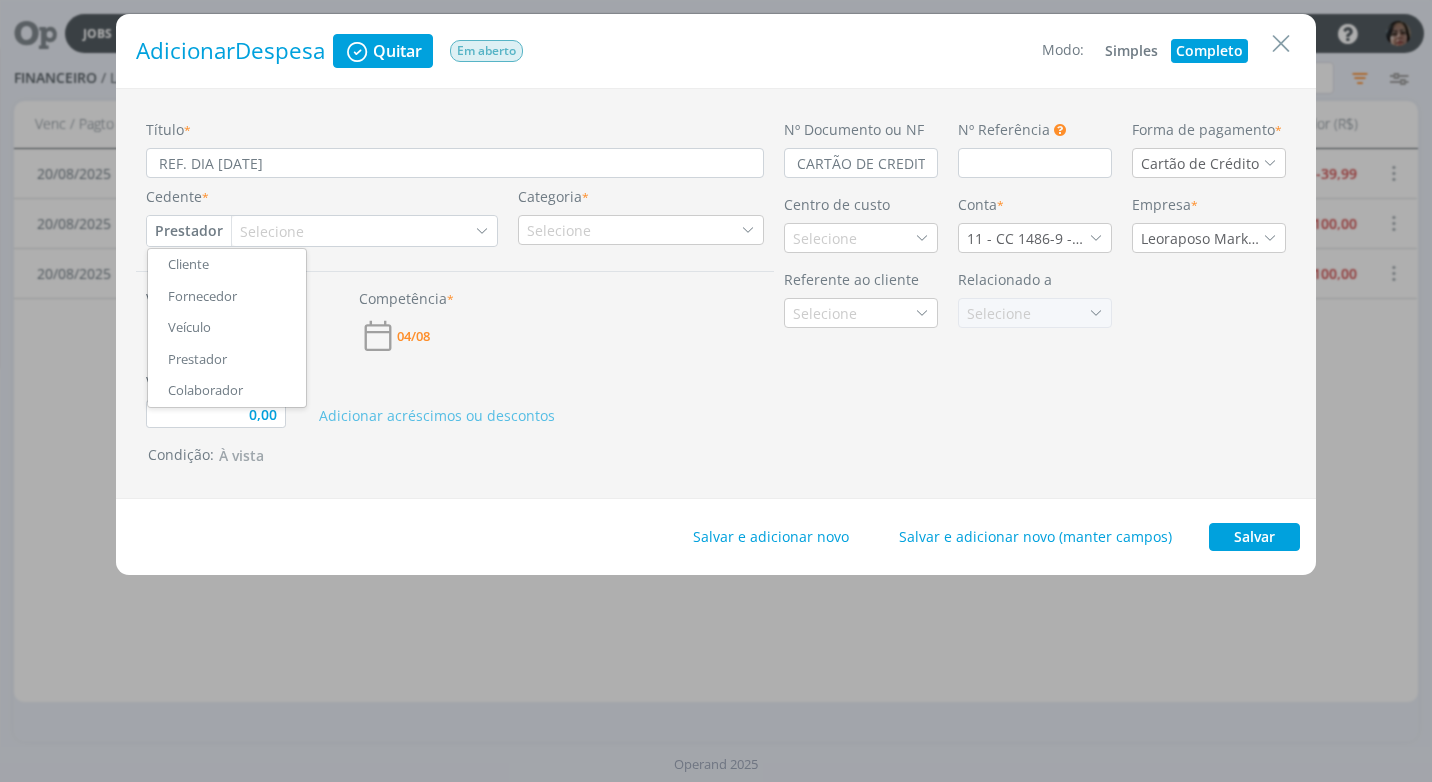 drag, startPoint x: 221, startPoint y: 298, endPoint x: 235, endPoint y: 293, distance: 14.866069 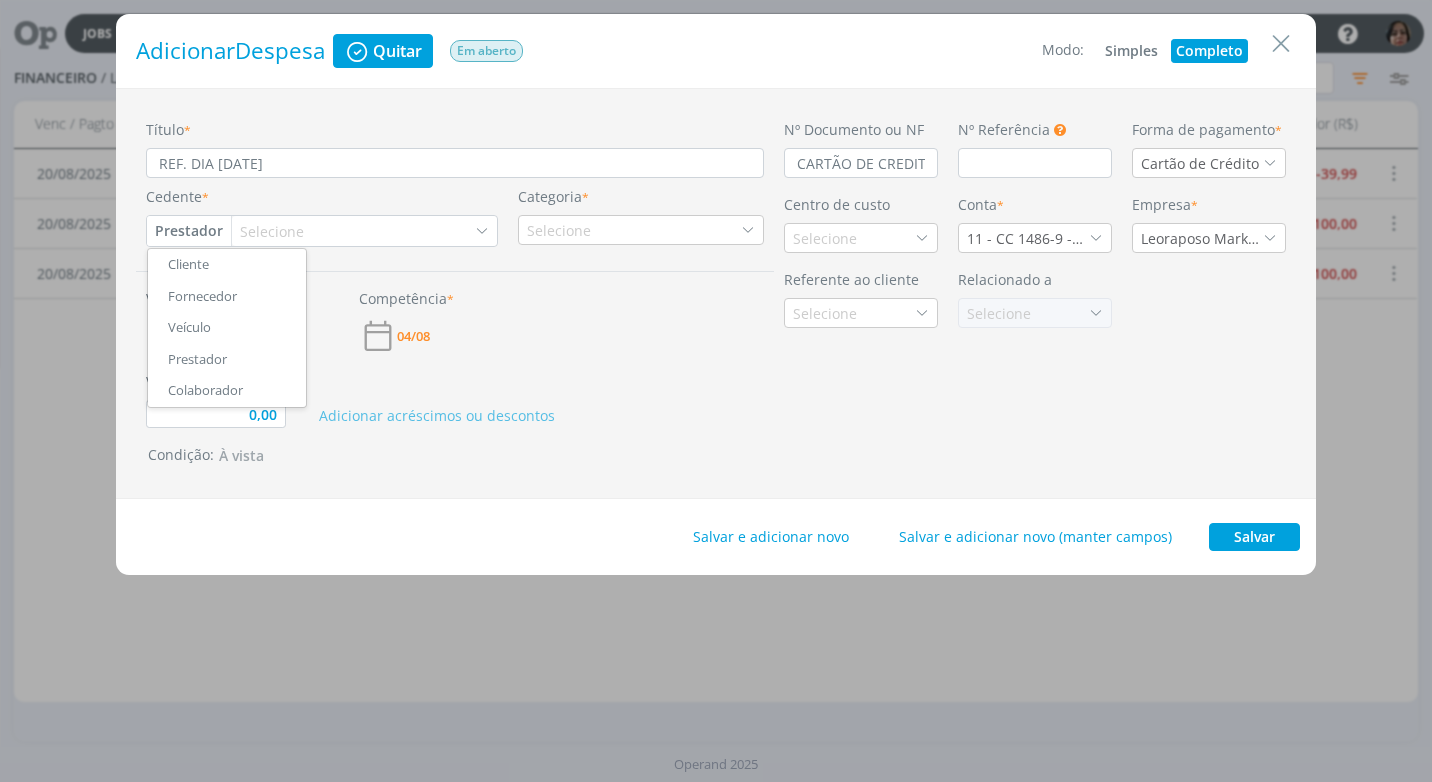type on "0,00" 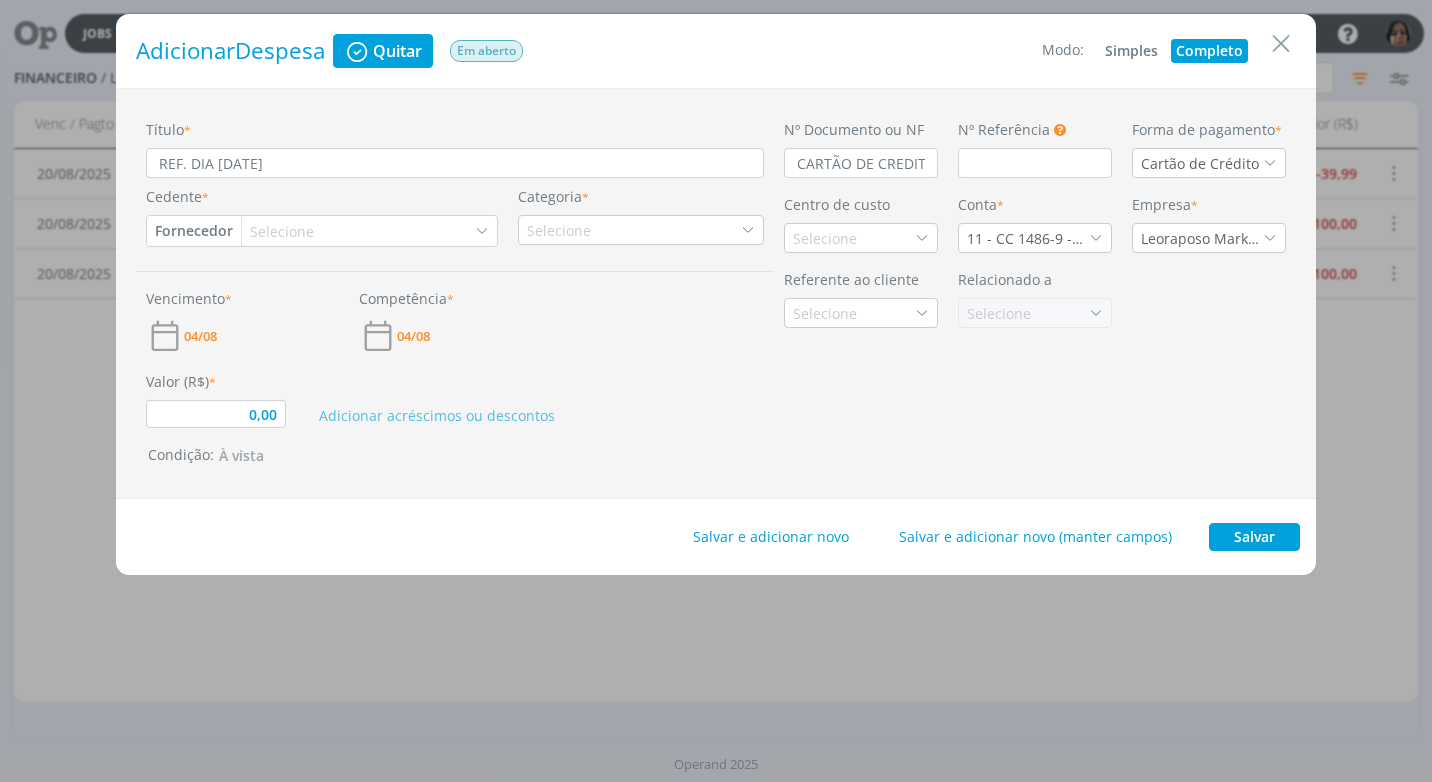 click on "Selecione" at bounding box center [284, 231] 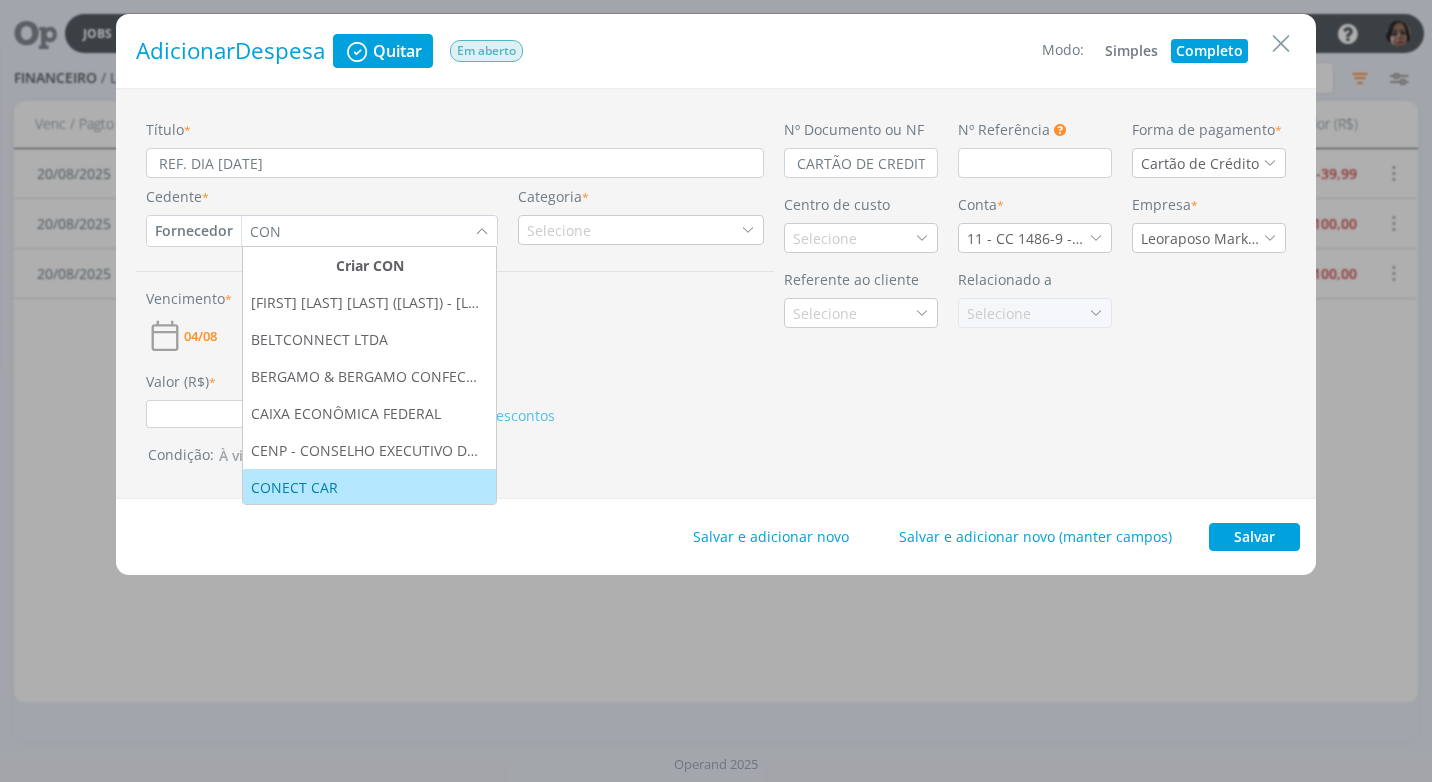 type on "CON" 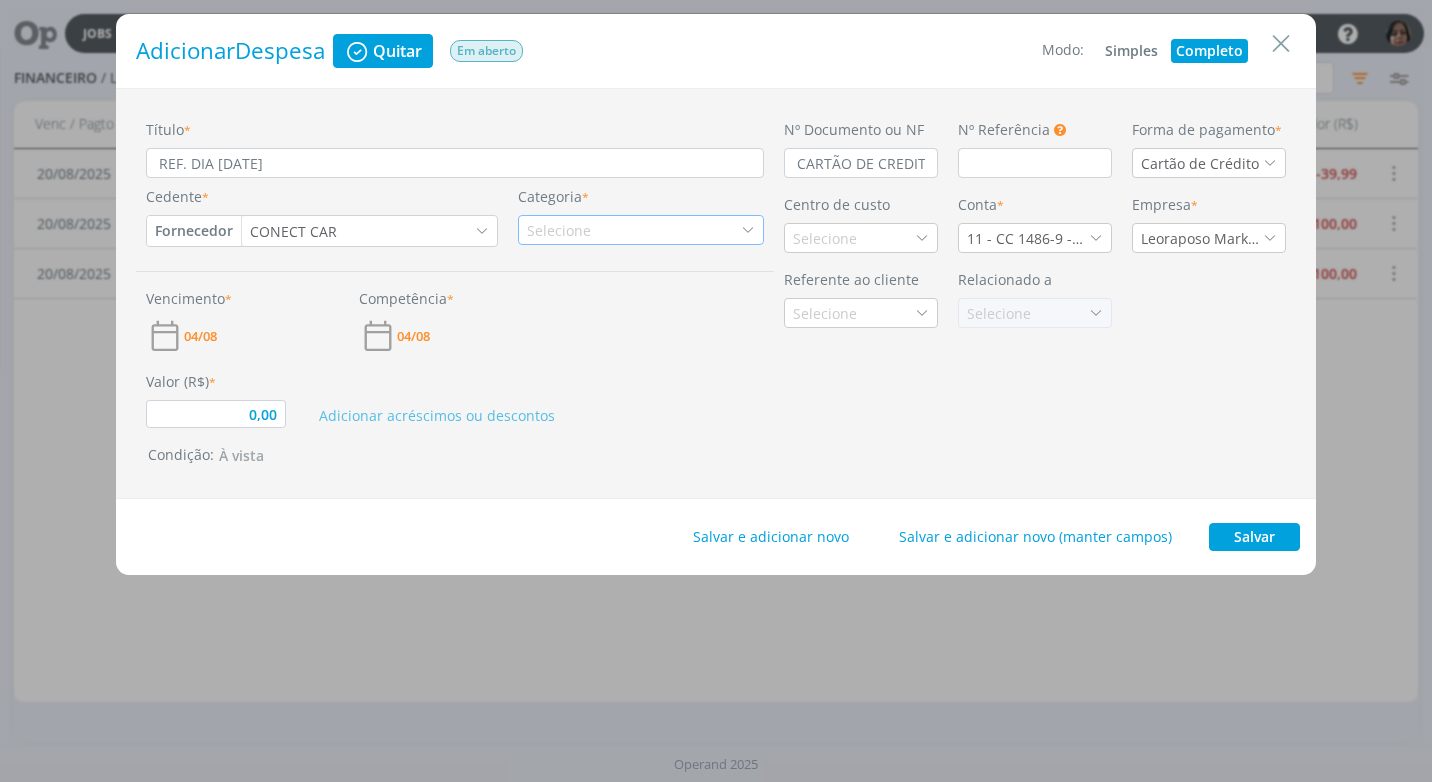 click on "Selecione" at bounding box center [641, 230] 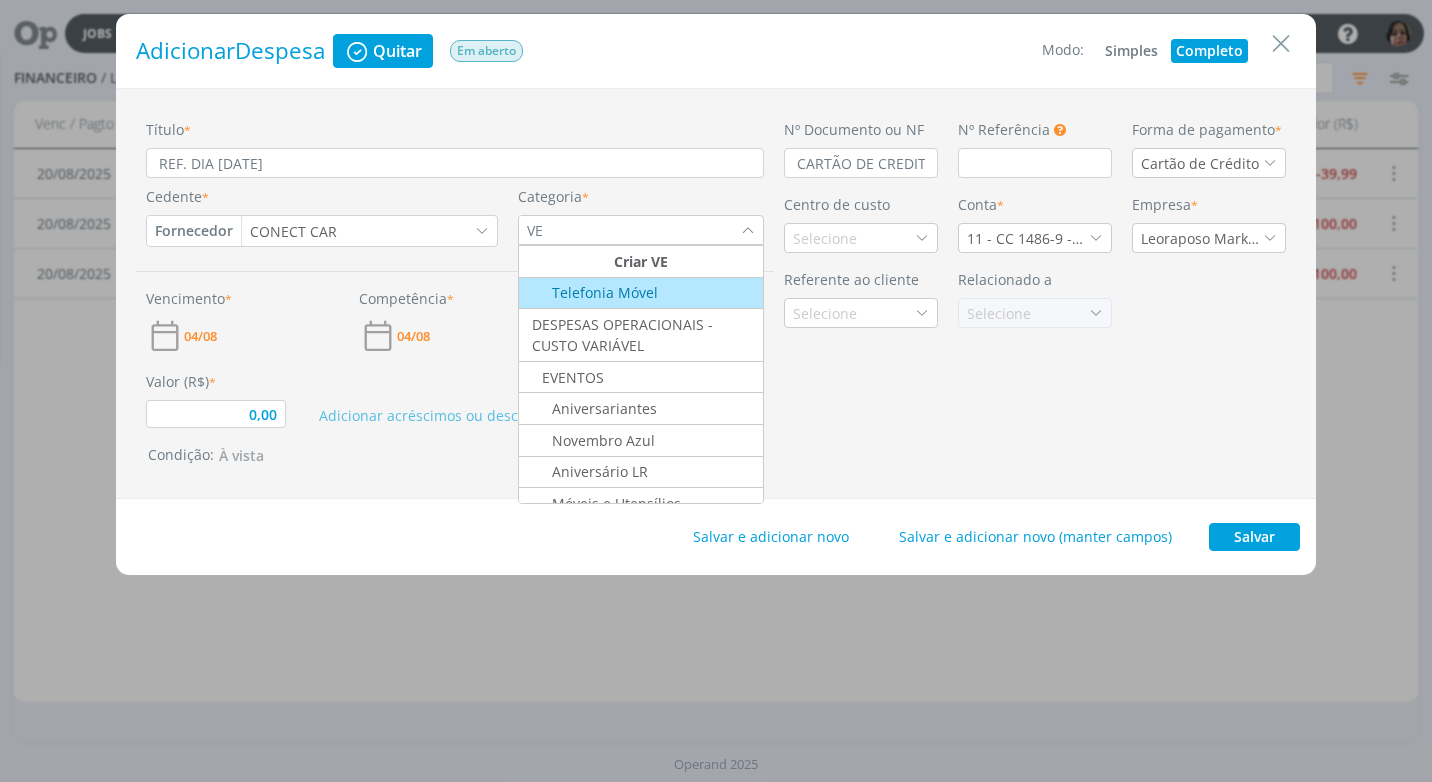 type on "VEI" 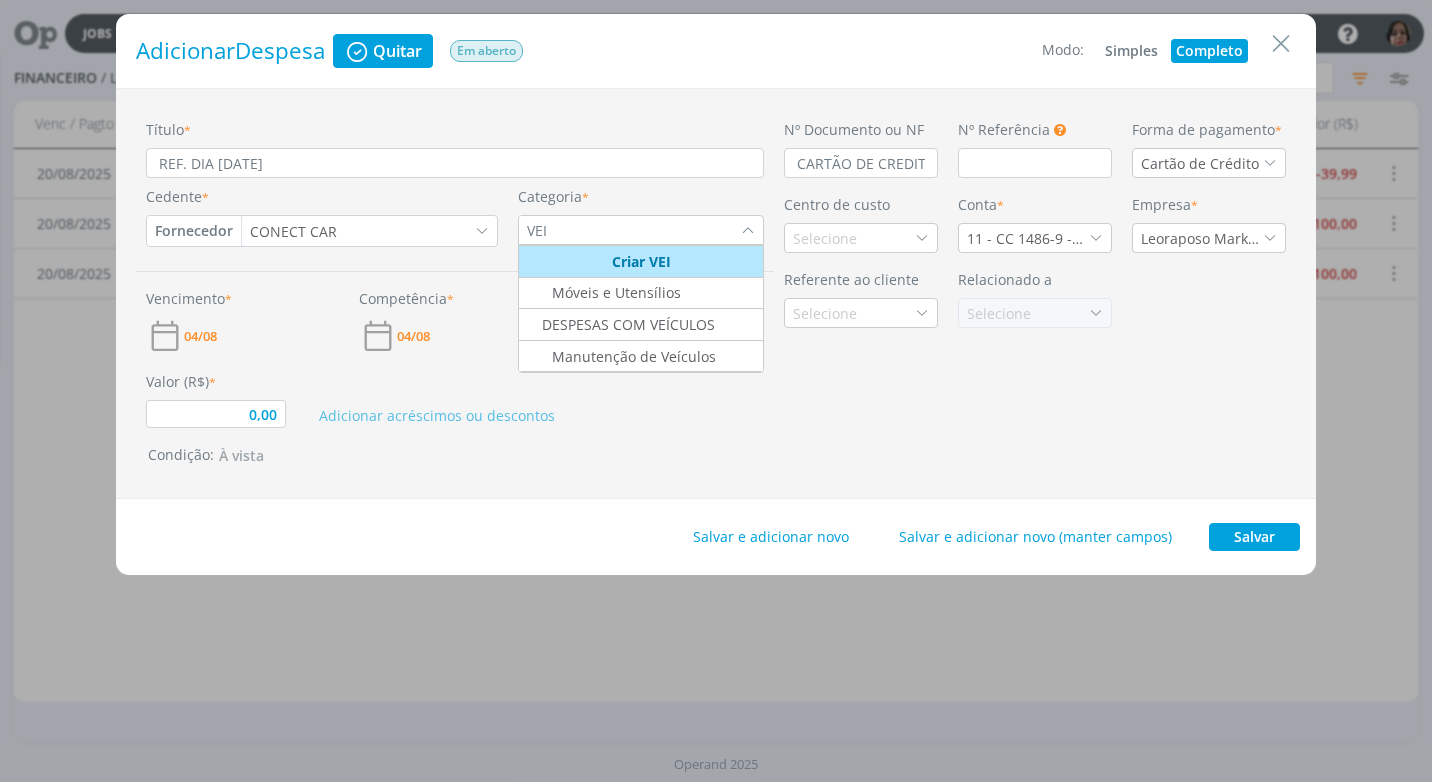 click on "VEI" at bounding box center (630, 230) 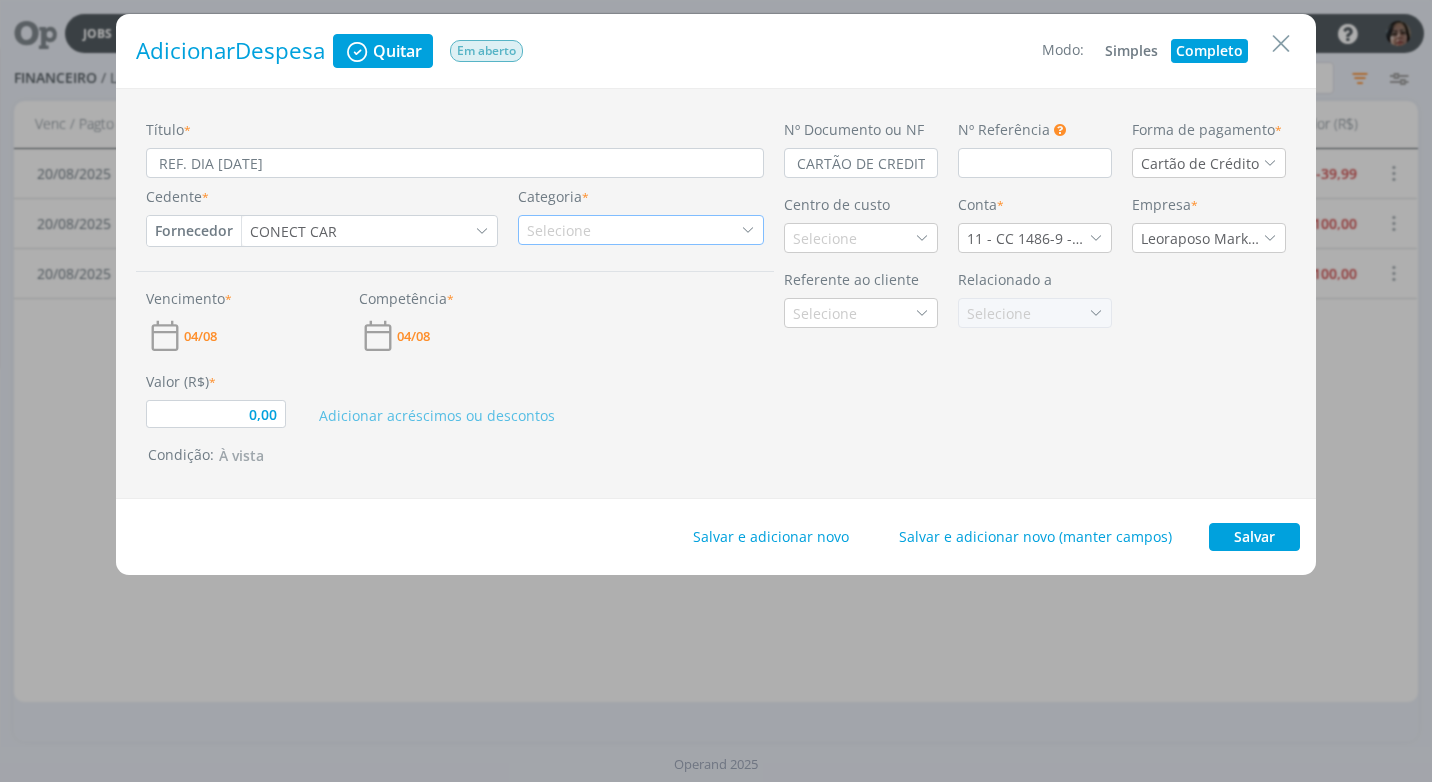 click on "Selecione" at bounding box center [561, 230] 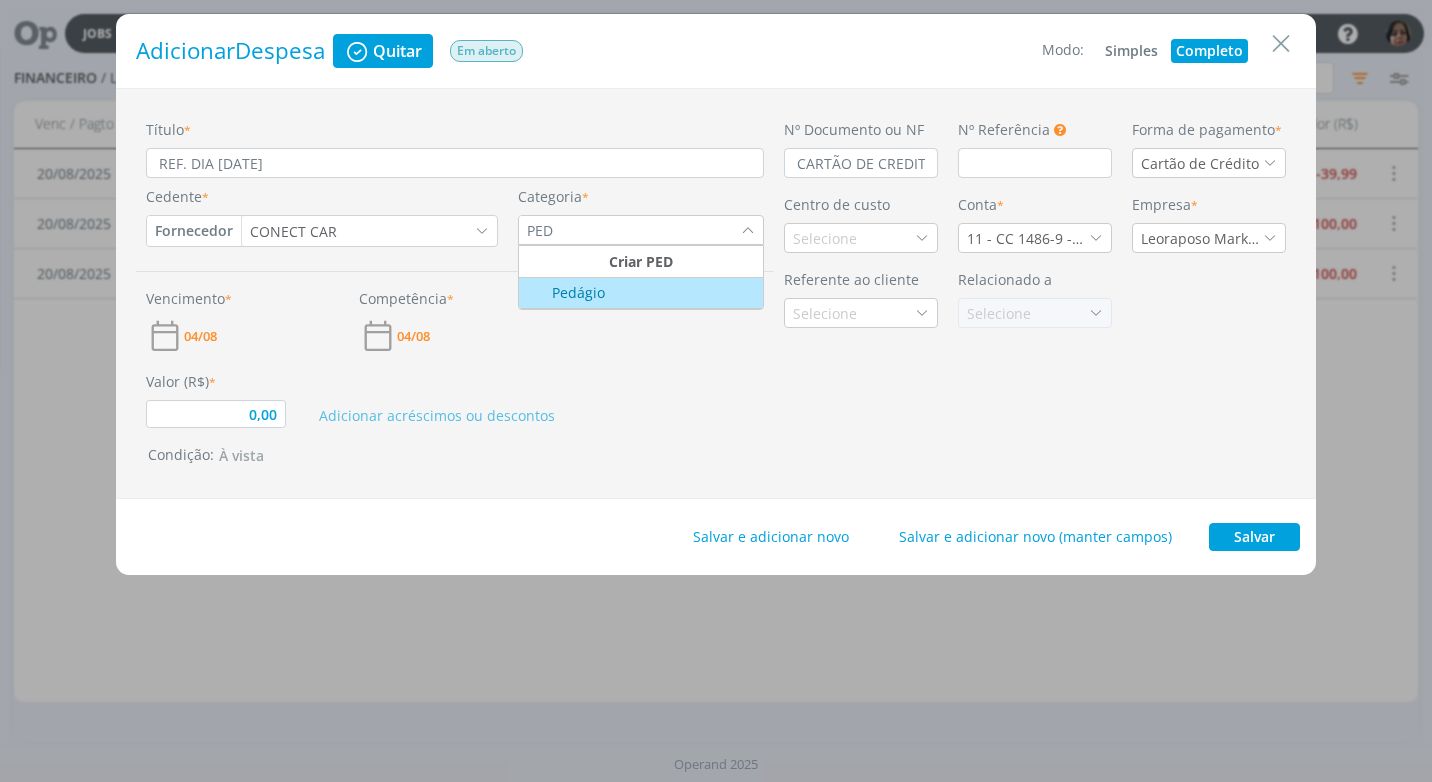 type on "PED" 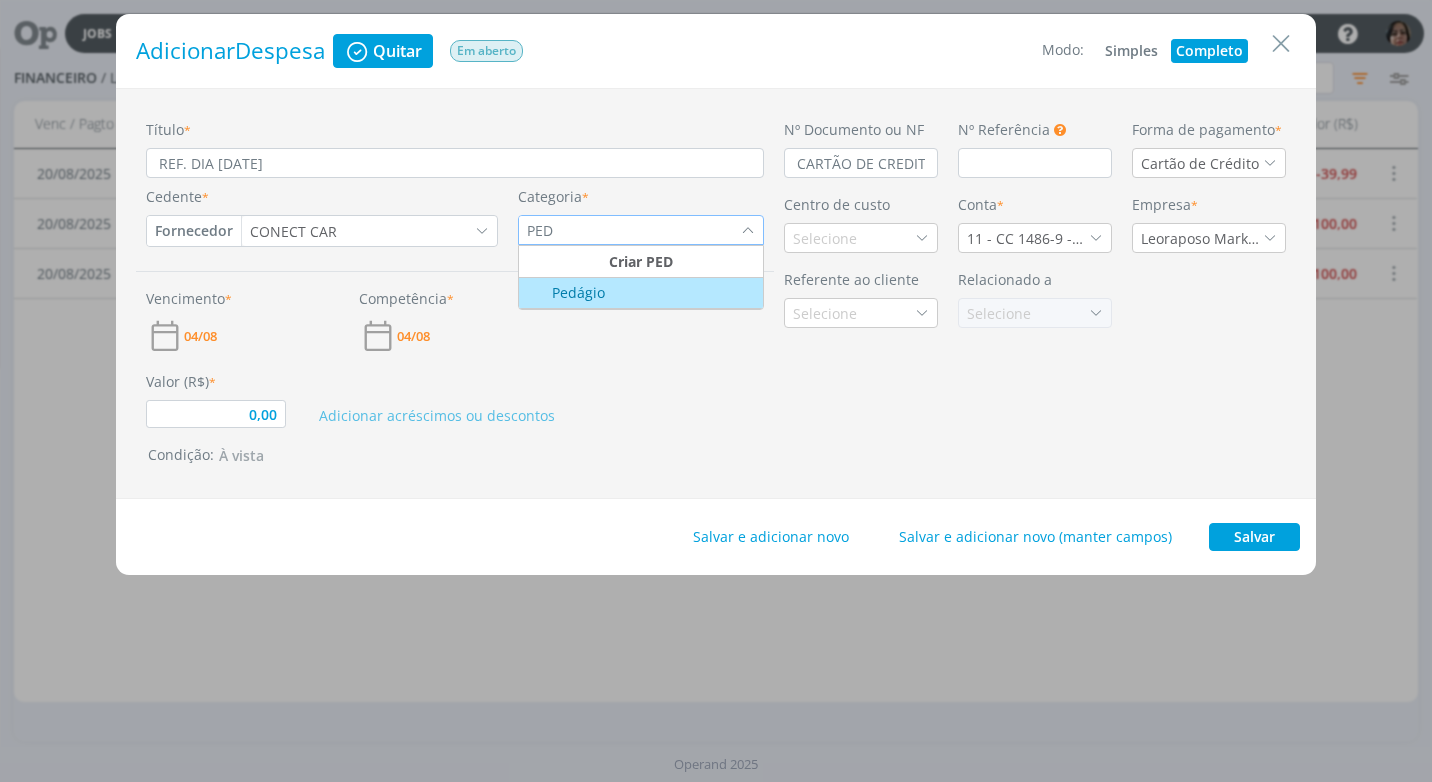 type on "0,00" 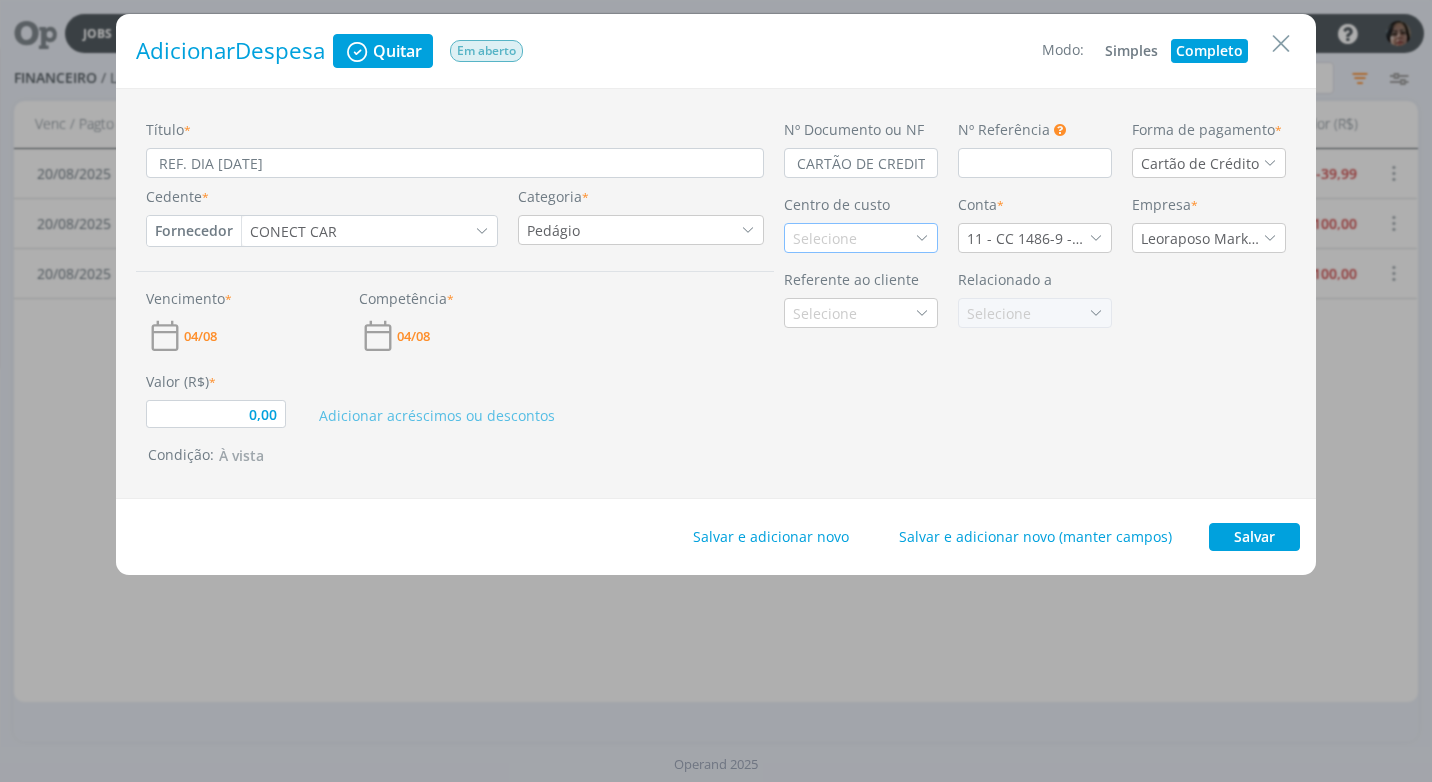 click on "Selecione" at bounding box center (827, 238) 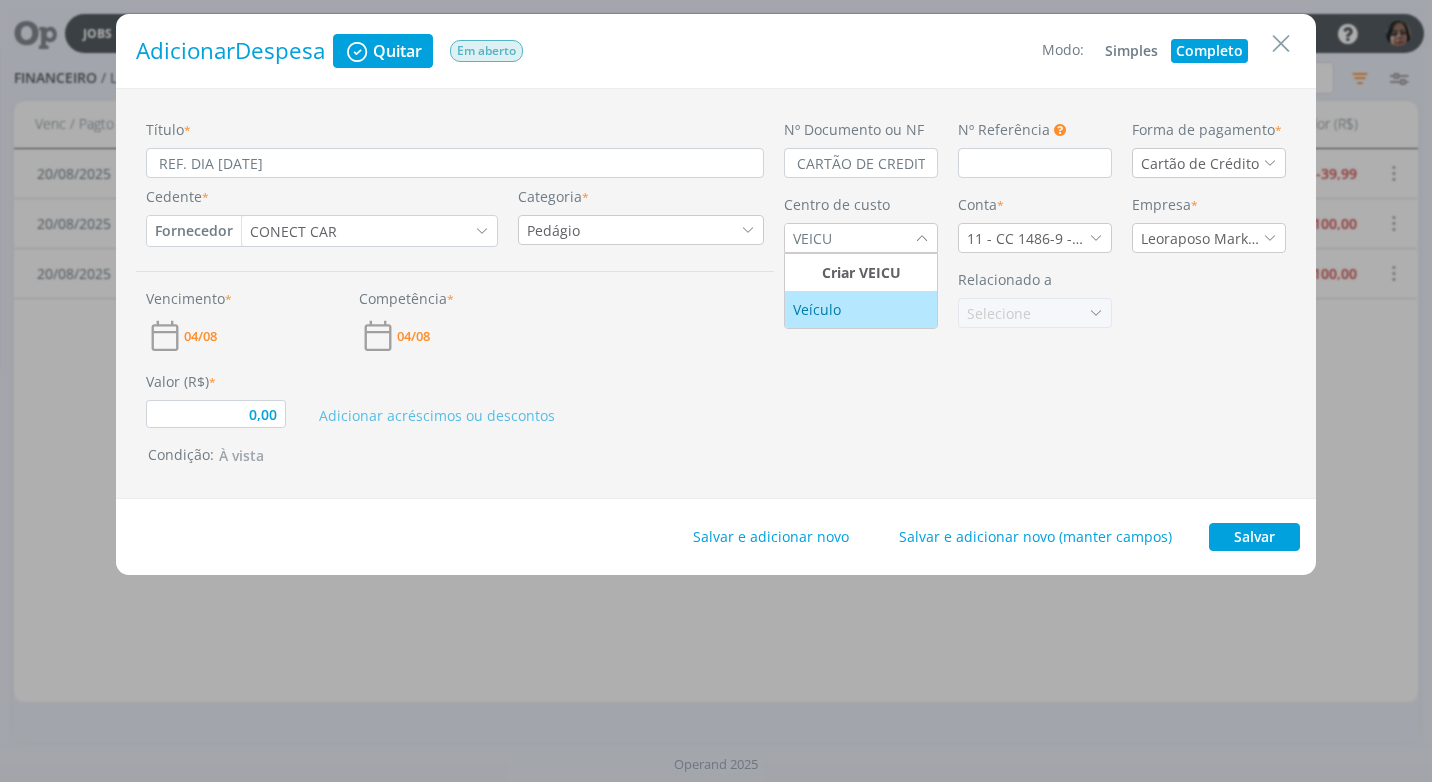 type on "VEICU" 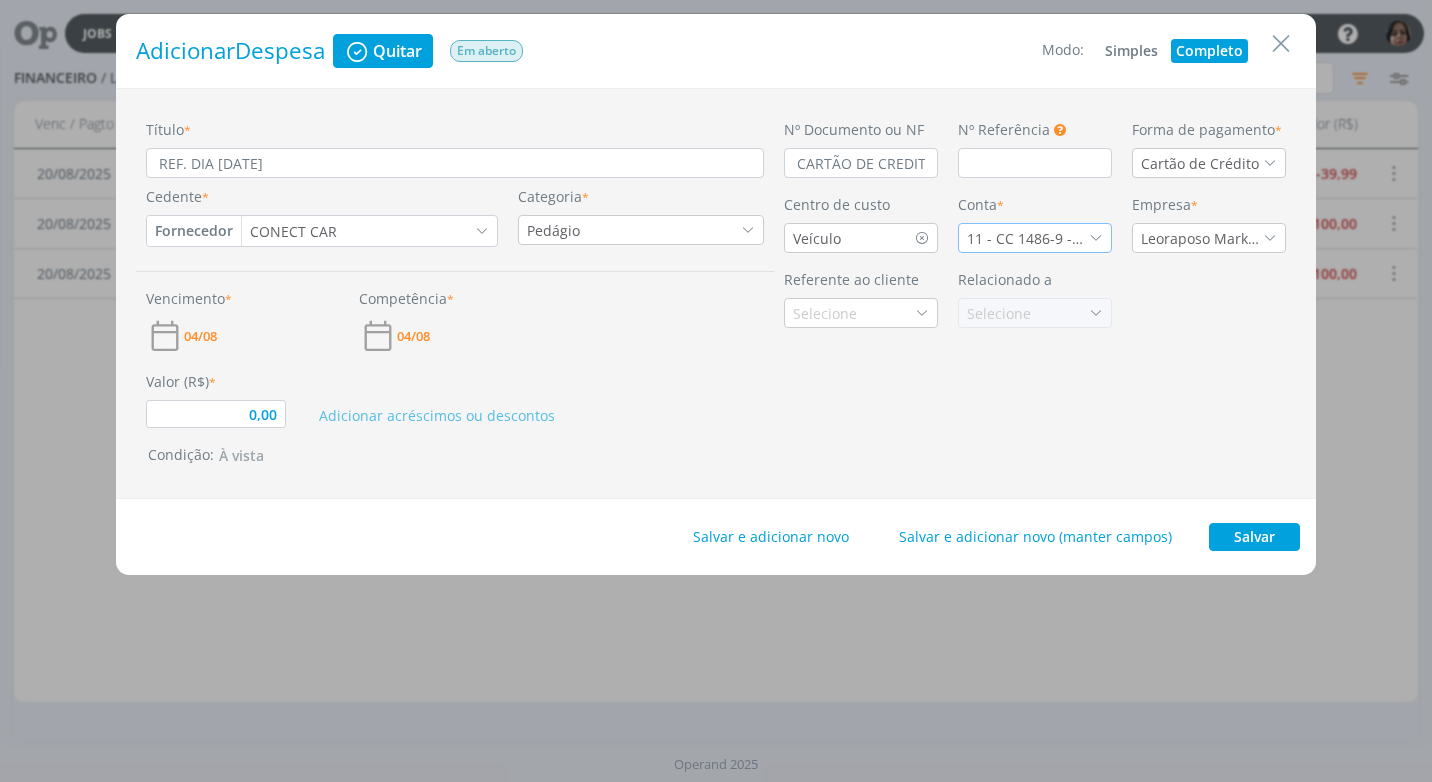 click at bounding box center [1096, 238] 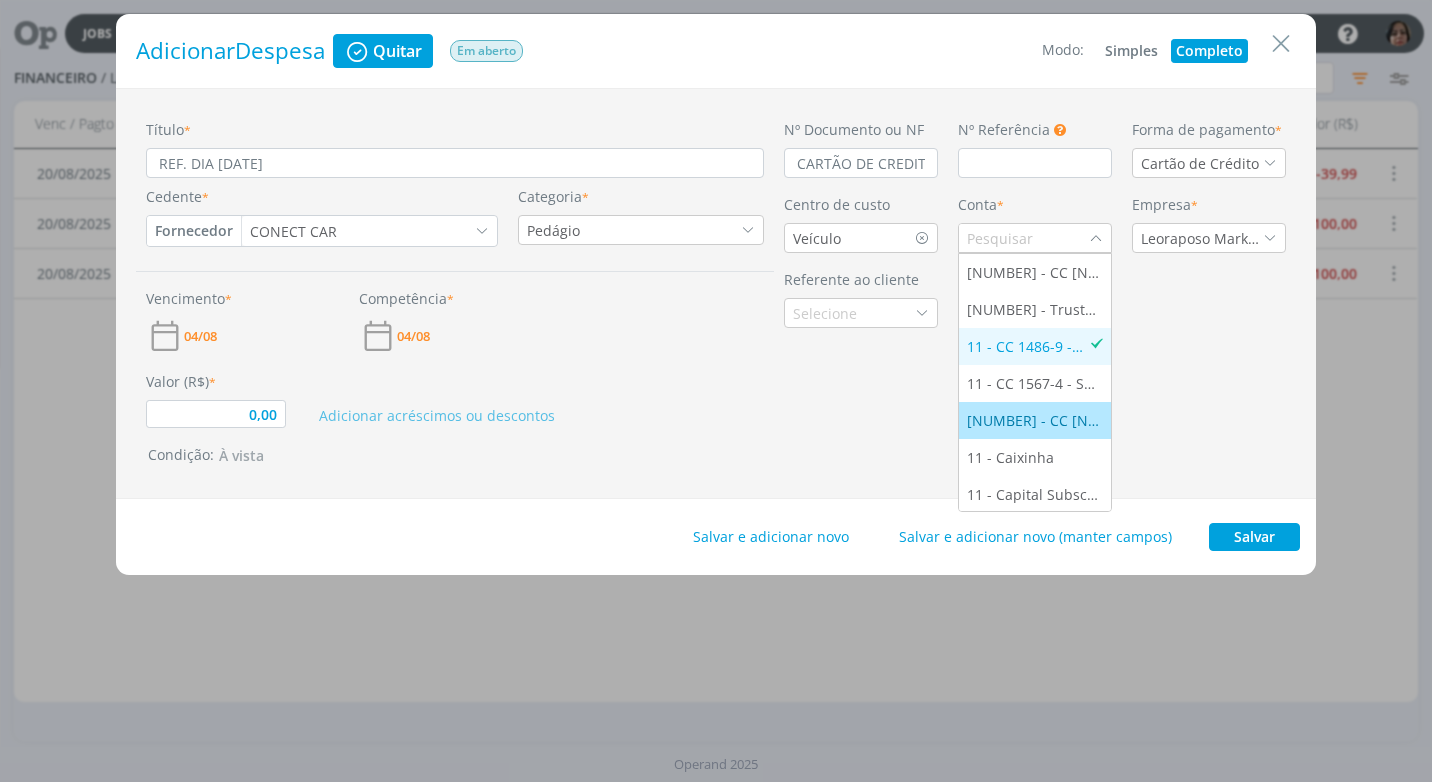 click on "[NUMBER] - CC [NUMBER]-[NUMBER] - [LAST]" at bounding box center (1035, 420) 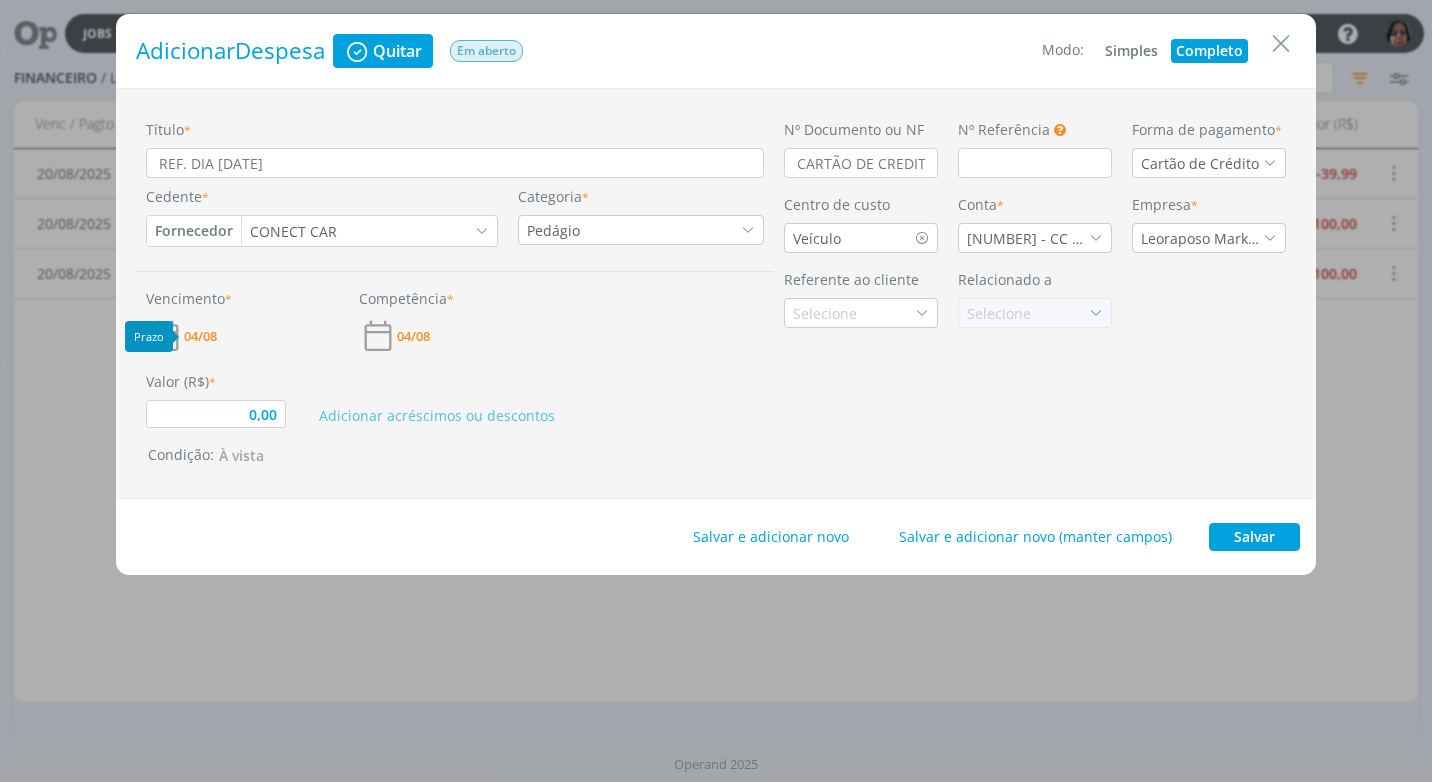 click on "04/08" at bounding box center [200, 336] 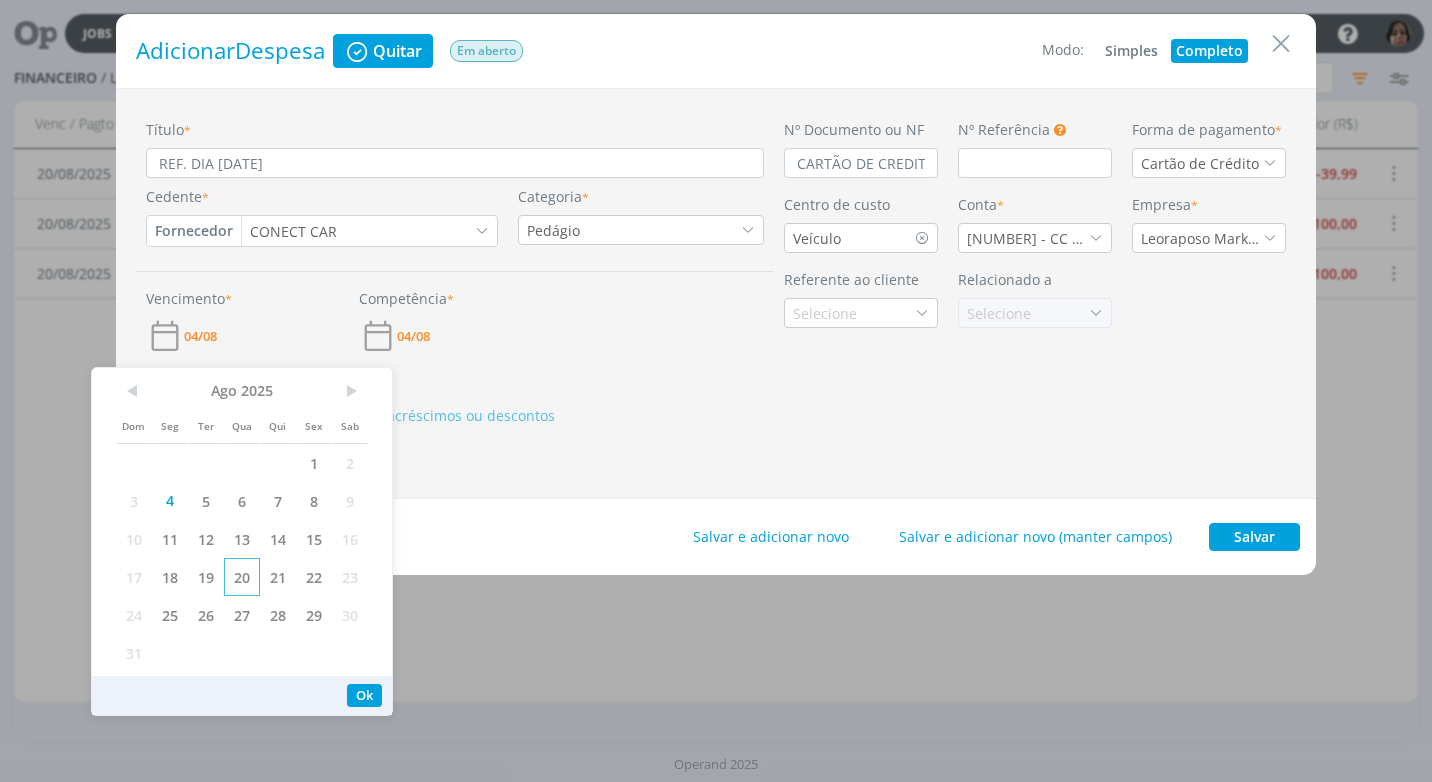 drag, startPoint x: 239, startPoint y: 574, endPoint x: 257, endPoint y: 589, distance: 23.43075 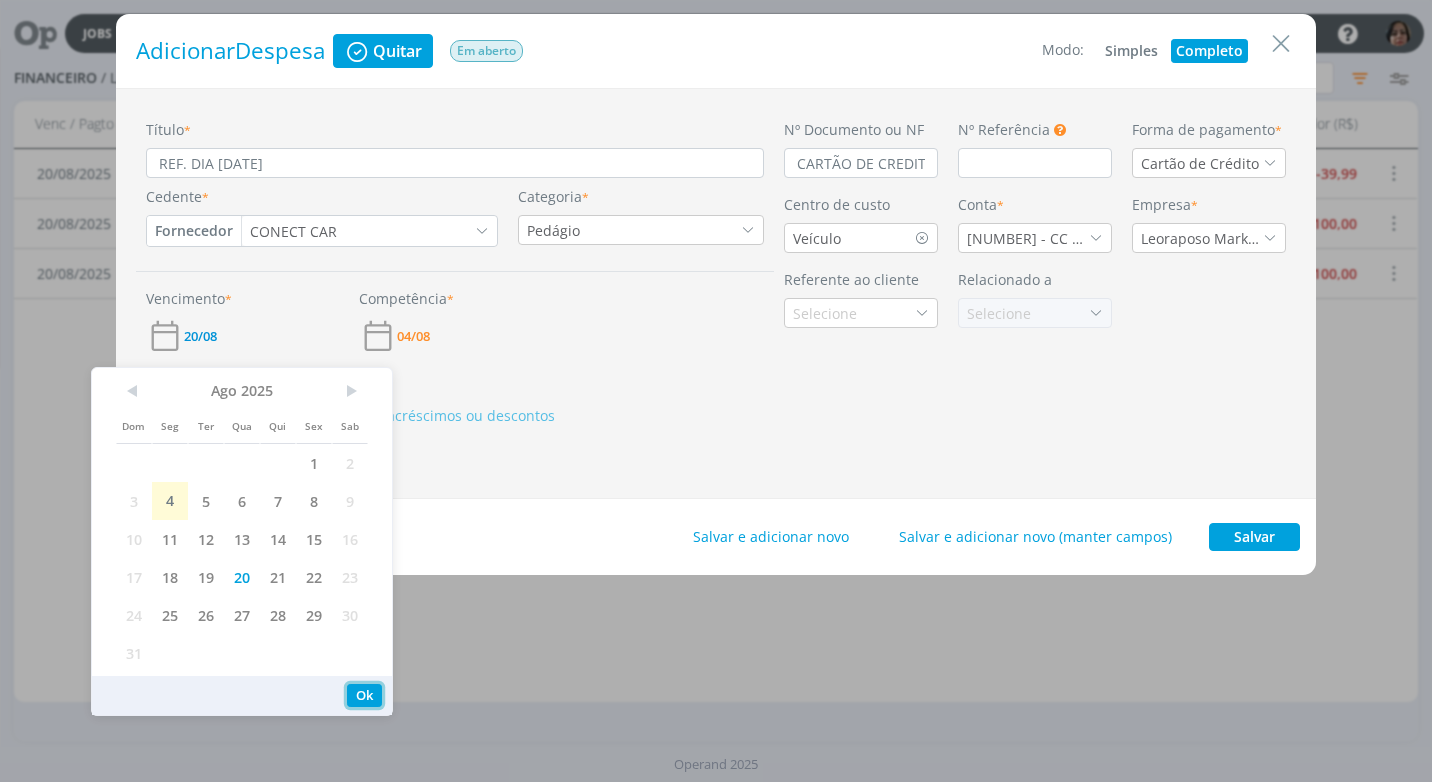 click on "Ok" at bounding box center [364, 695] 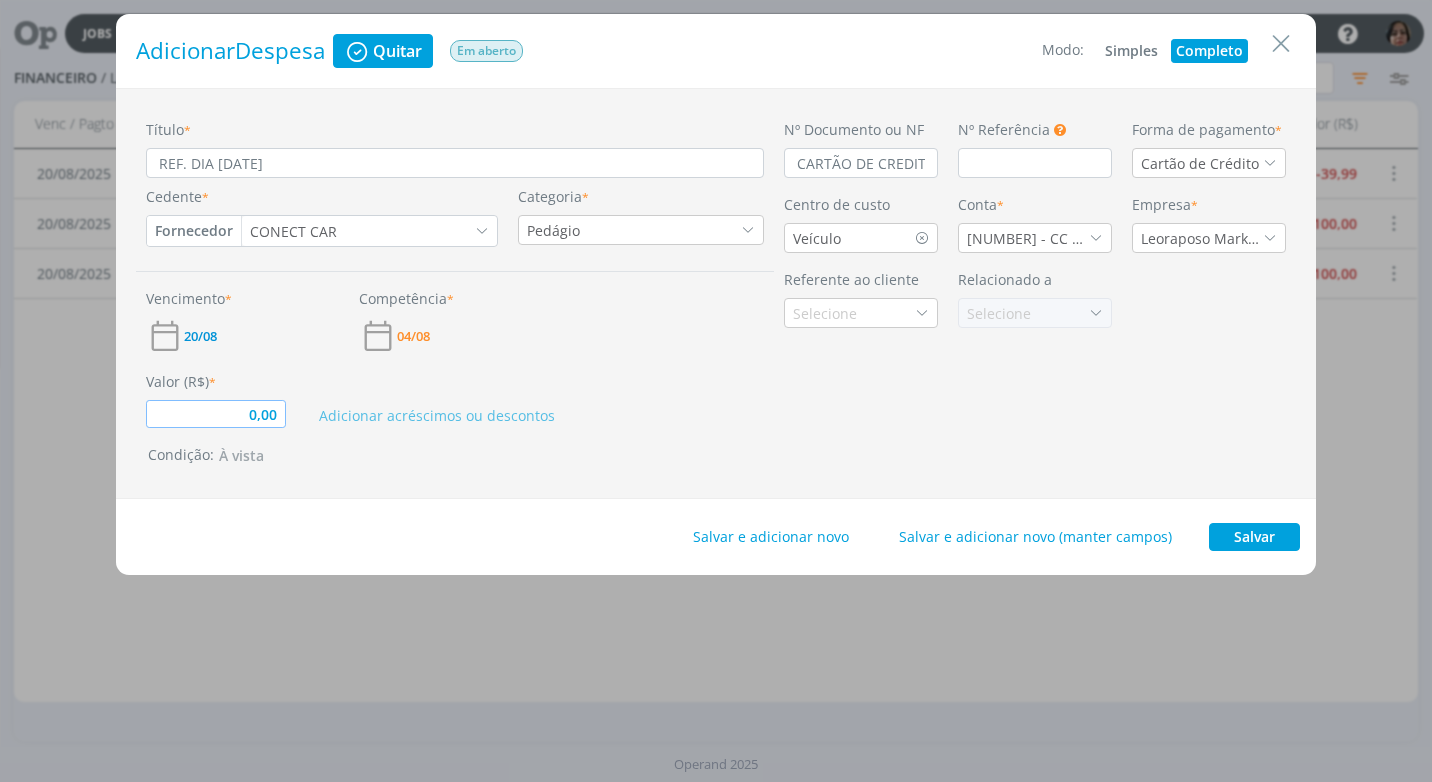 drag, startPoint x: 281, startPoint y: 421, endPoint x: 284, endPoint y: 435, distance: 14.3178215 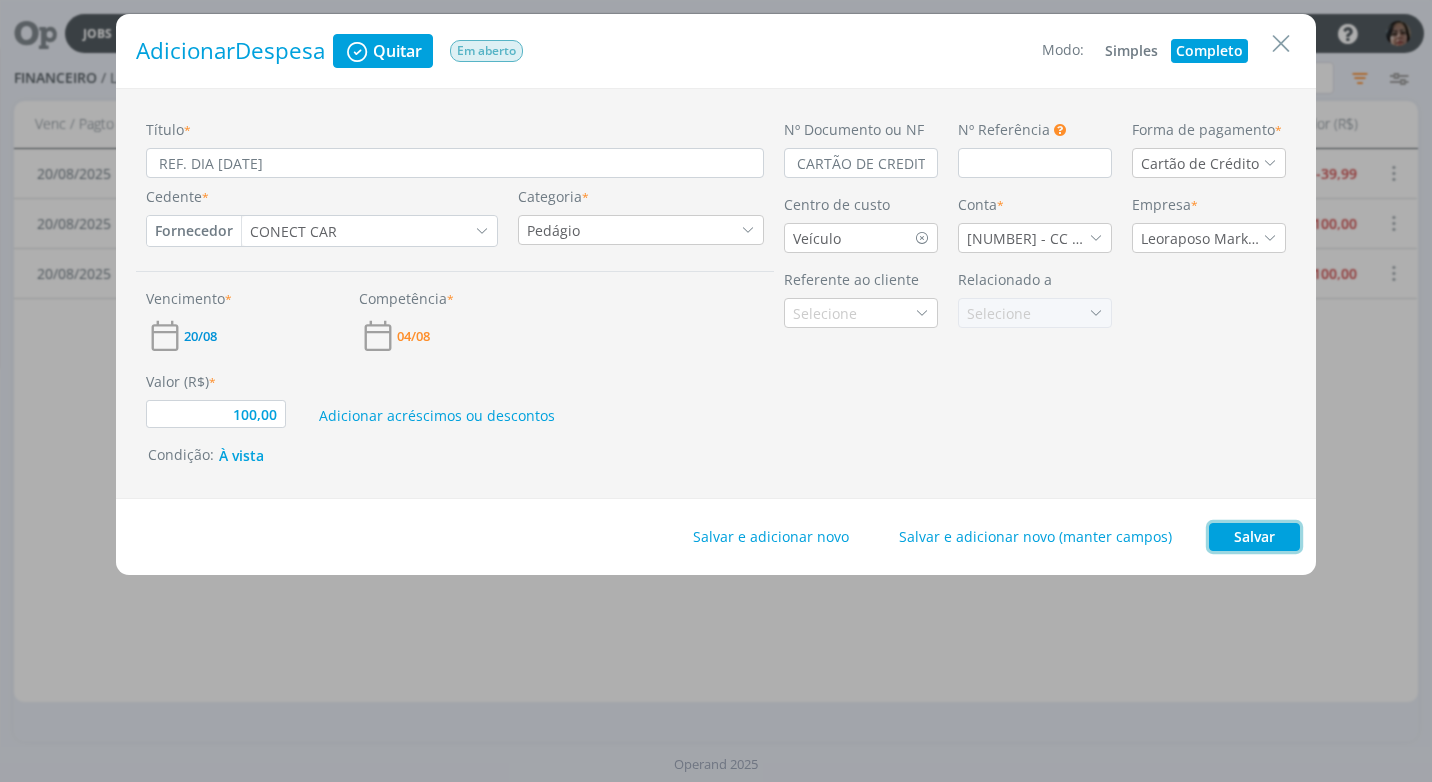 drag, startPoint x: 1283, startPoint y: 529, endPoint x: 1298, endPoint y: 526, distance: 15.297058 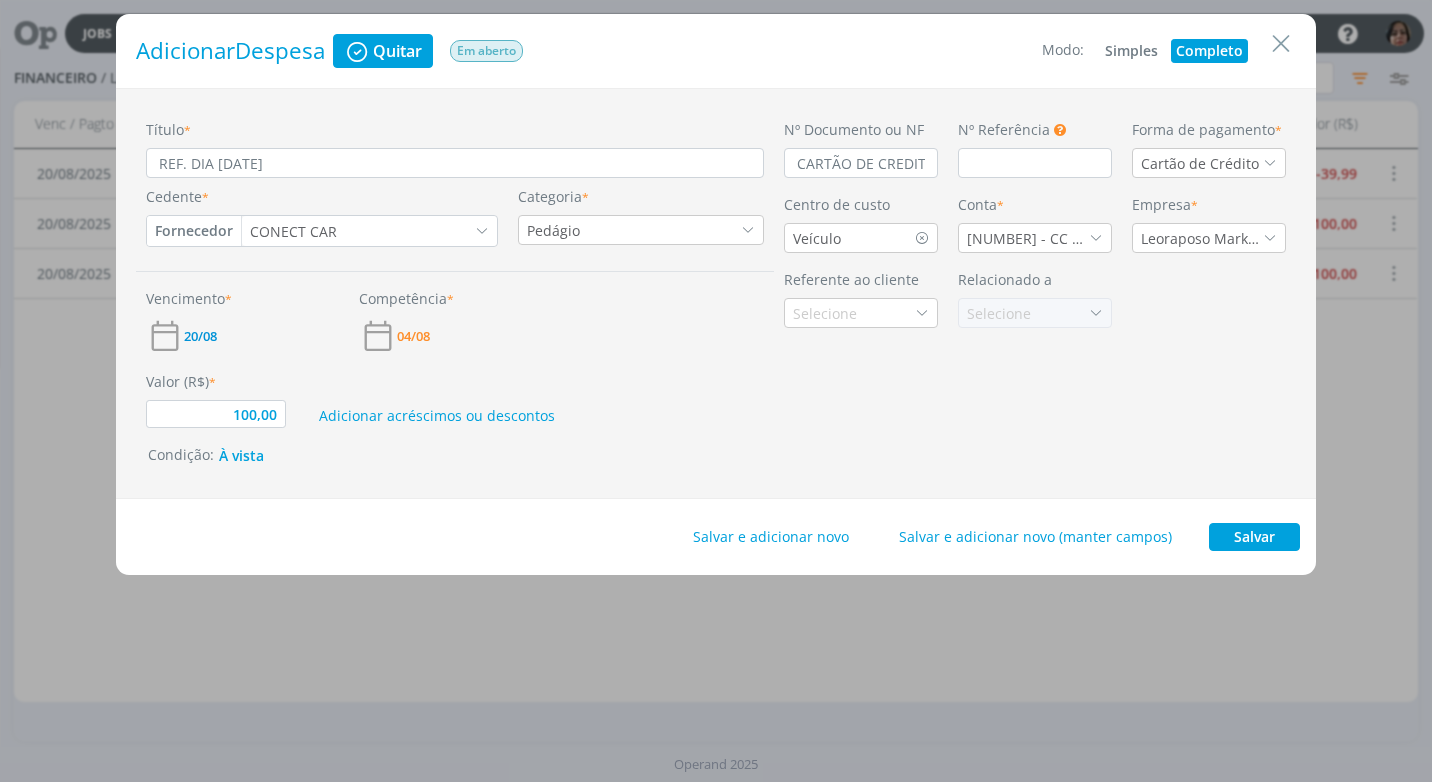 type on "100,00" 